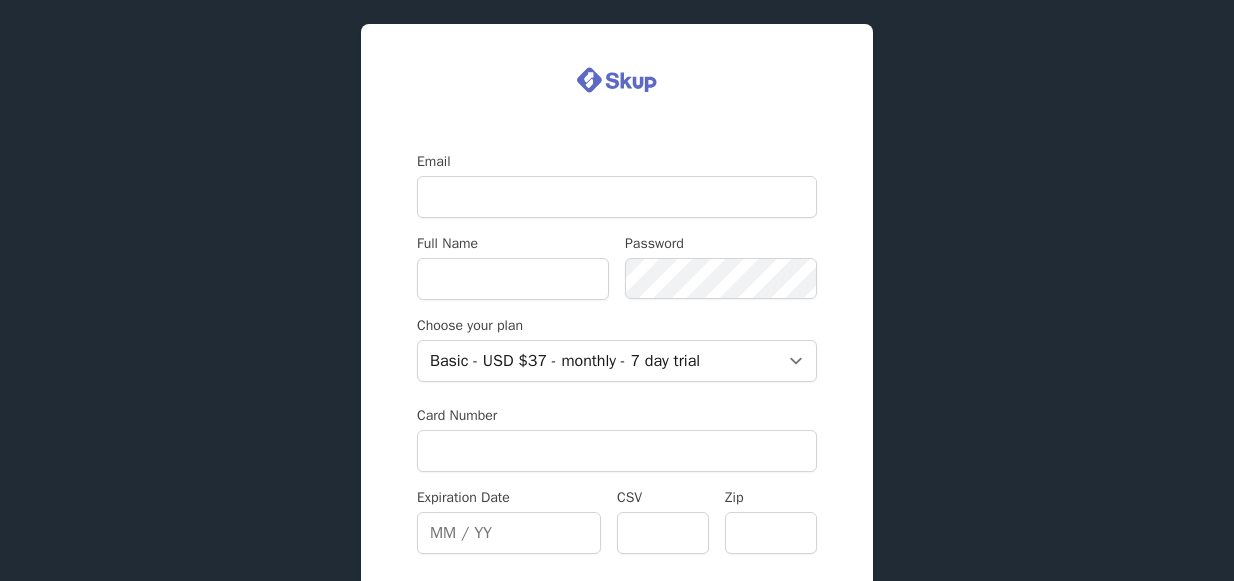 scroll, scrollTop: 0, scrollLeft: 0, axis: both 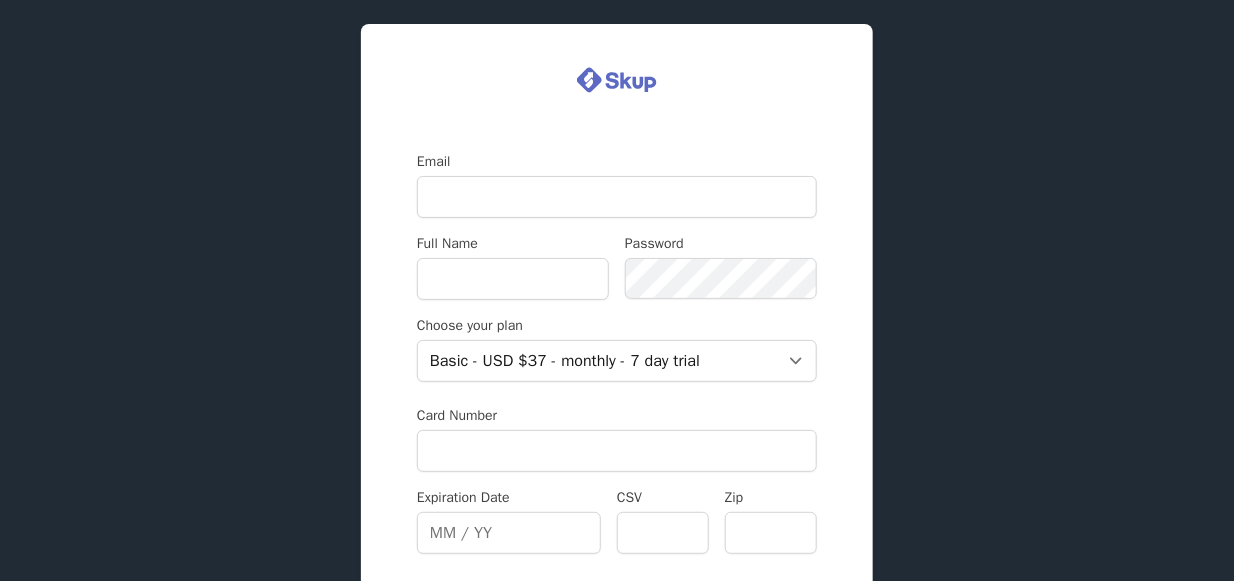 drag, startPoint x: 559, startPoint y: 172, endPoint x: 560, endPoint y: 184, distance: 12.0415945 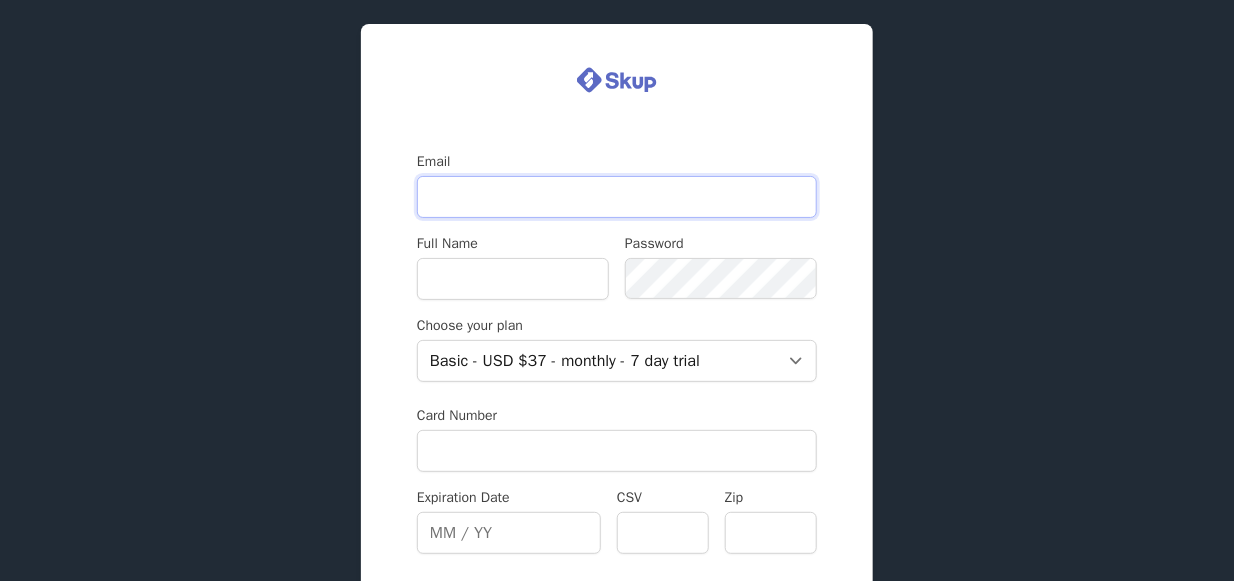 click on "Email" at bounding box center (617, 197) 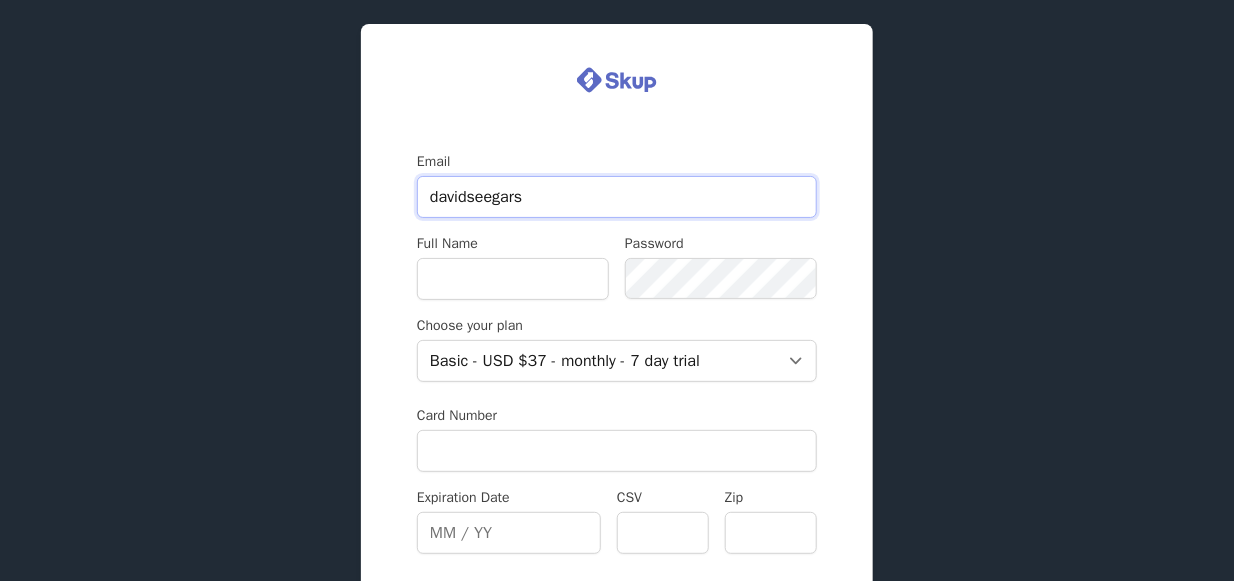 type on "[EMAIL_ADDRESS][DOMAIN_NAME]" 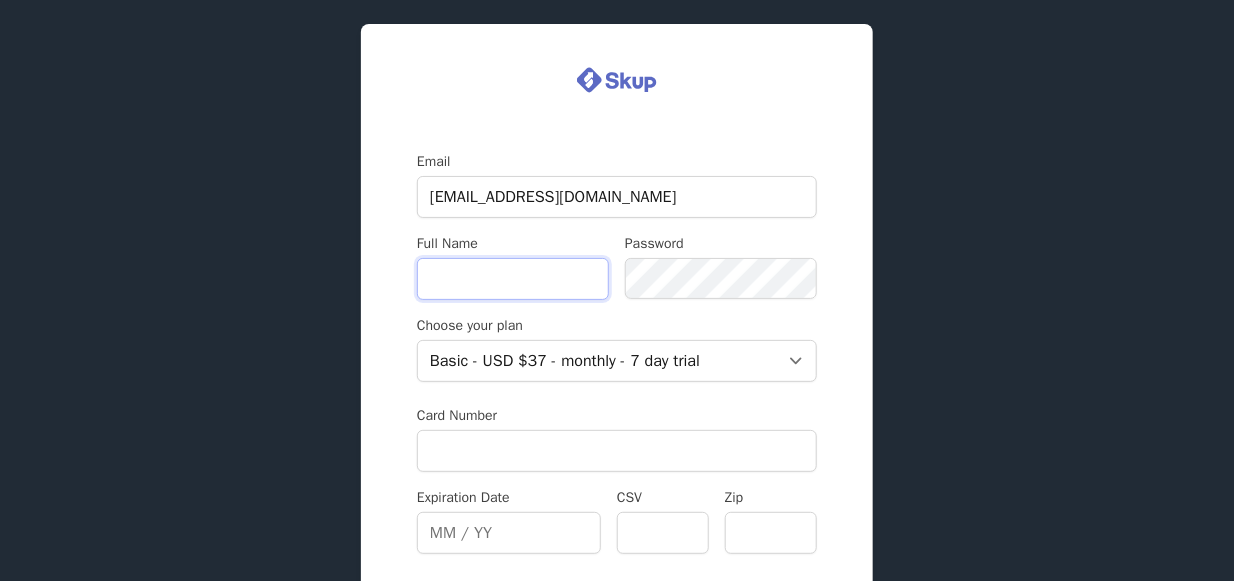 click on "Full Name" at bounding box center (513, 279) 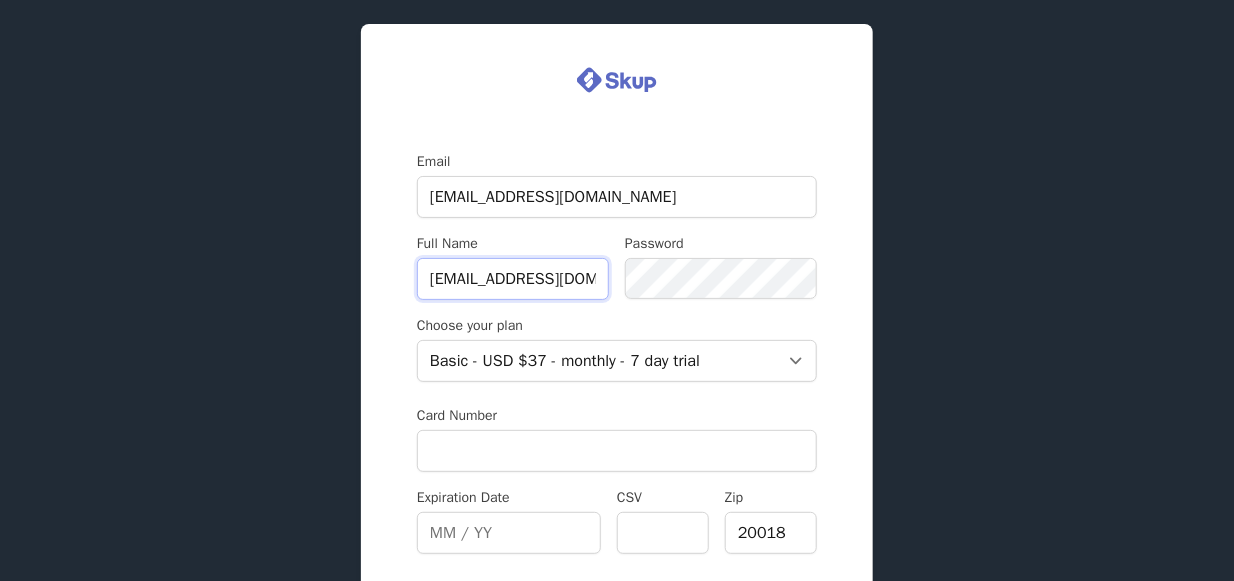 click on "[EMAIL_ADDRESS][DOMAIN_NAME]" at bounding box center (513, 279) 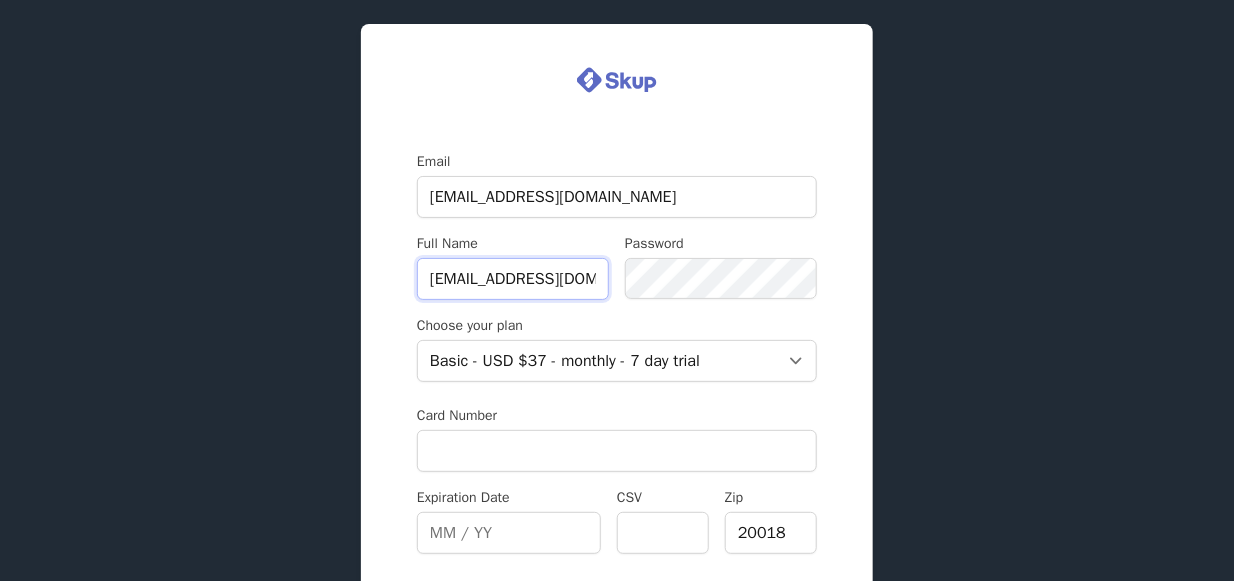 type on "David Seegars" 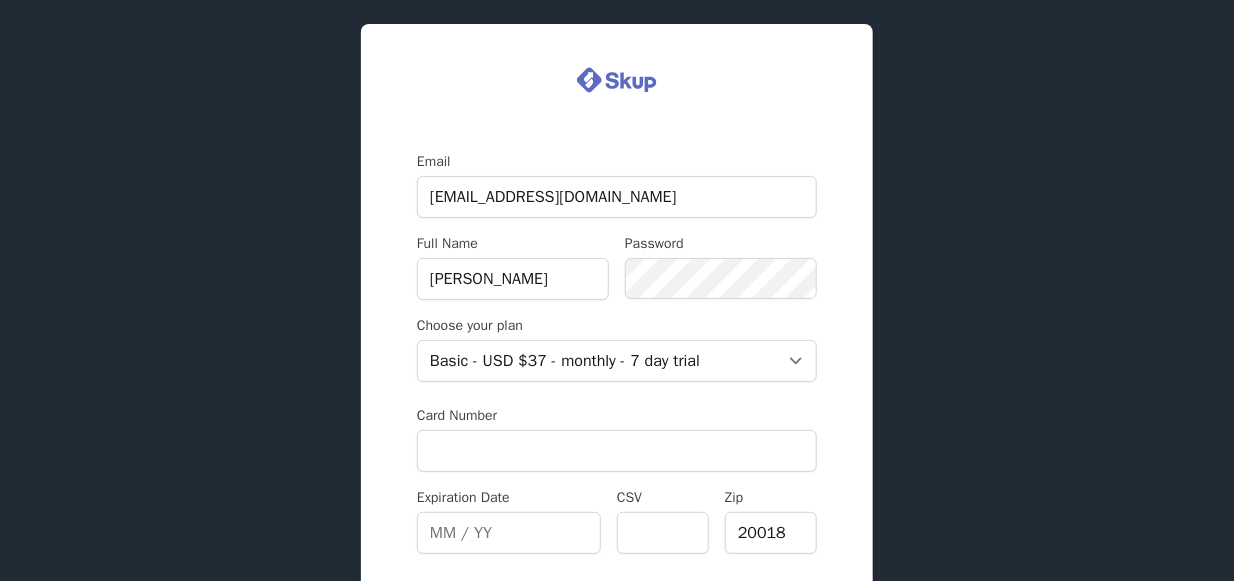click on "Full Name
David Seegars" at bounding box center [513, 267] 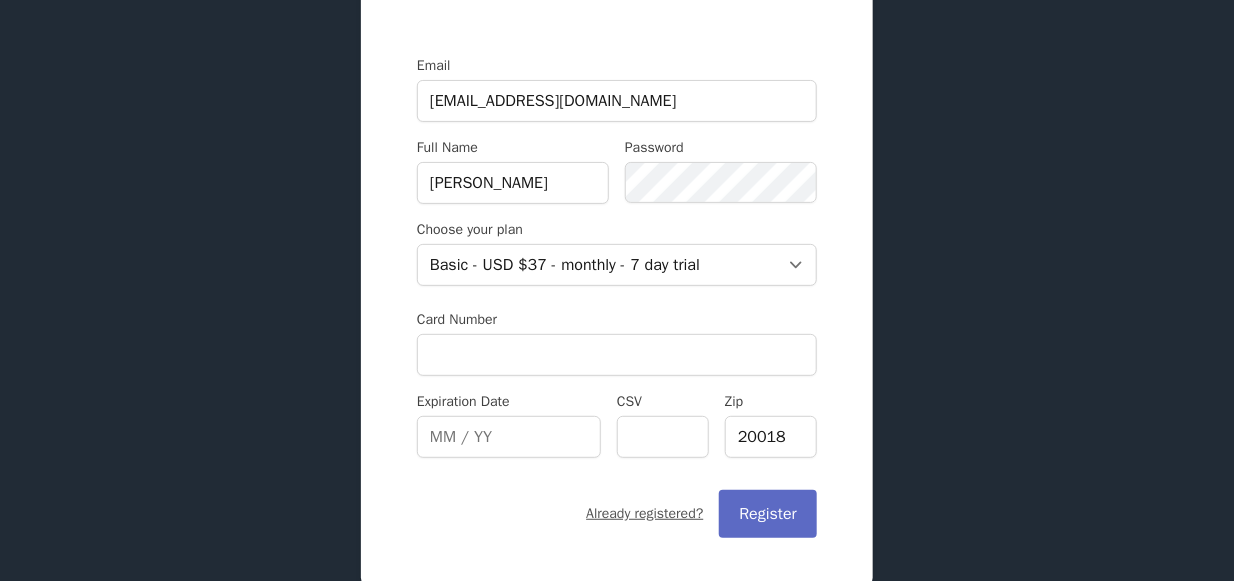 scroll, scrollTop: 96, scrollLeft: 0, axis: vertical 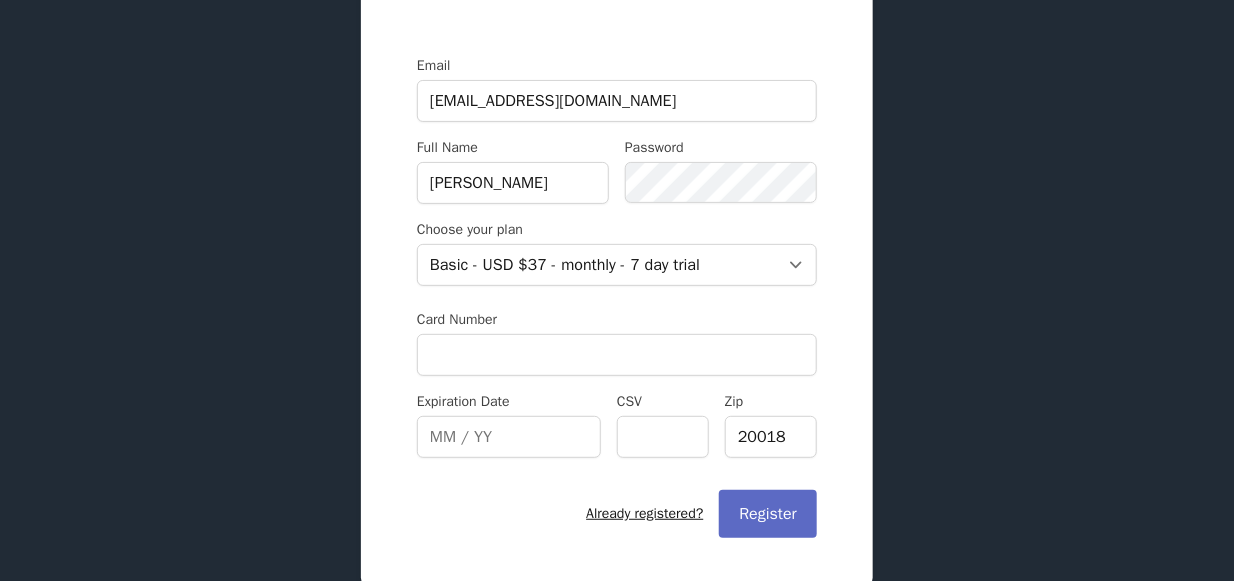 click on "Already registered?" at bounding box center (644, 514) 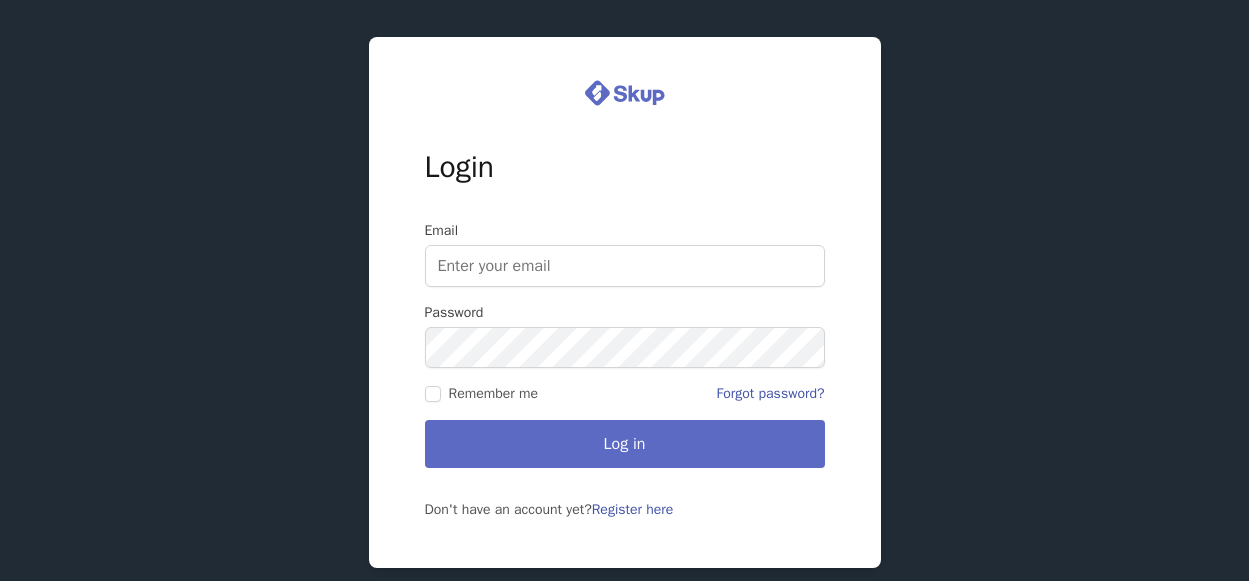 scroll, scrollTop: 0, scrollLeft: 0, axis: both 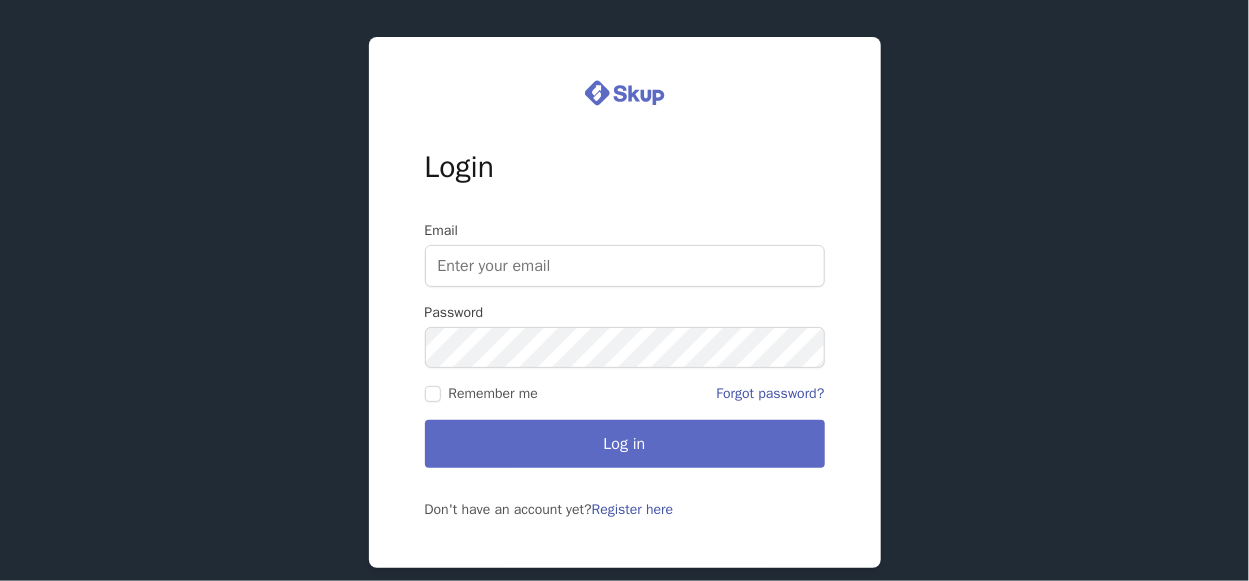 click on "Email" at bounding box center [625, 266] 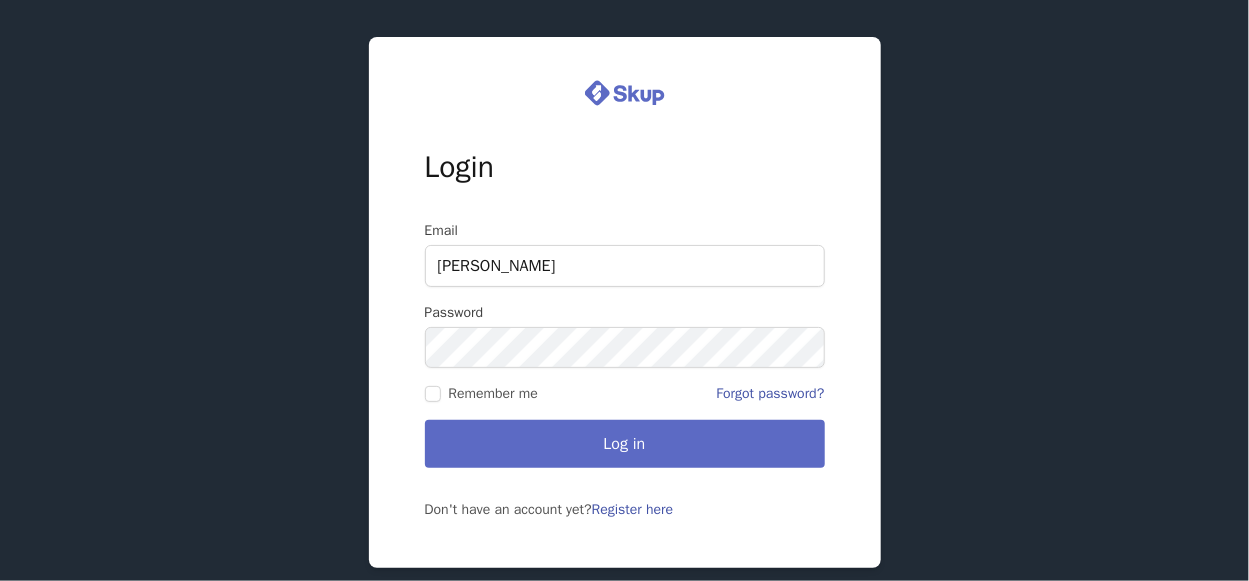 type on "[EMAIL_ADDRESS][DOMAIN_NAME]" 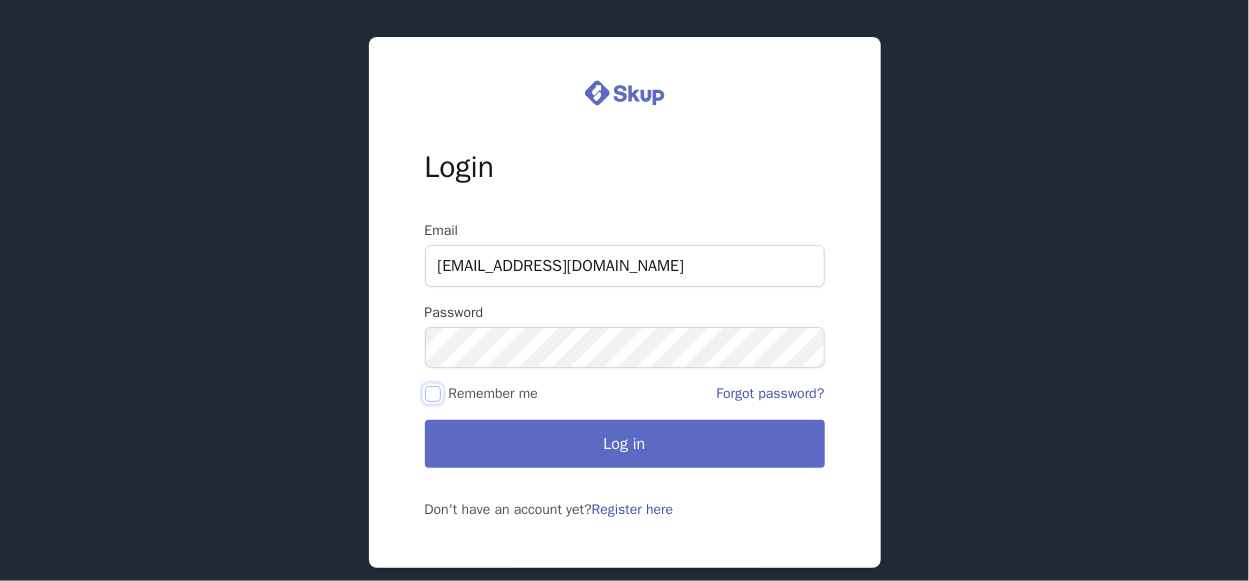 click on "Remember me" at bounding box center (433, 394) 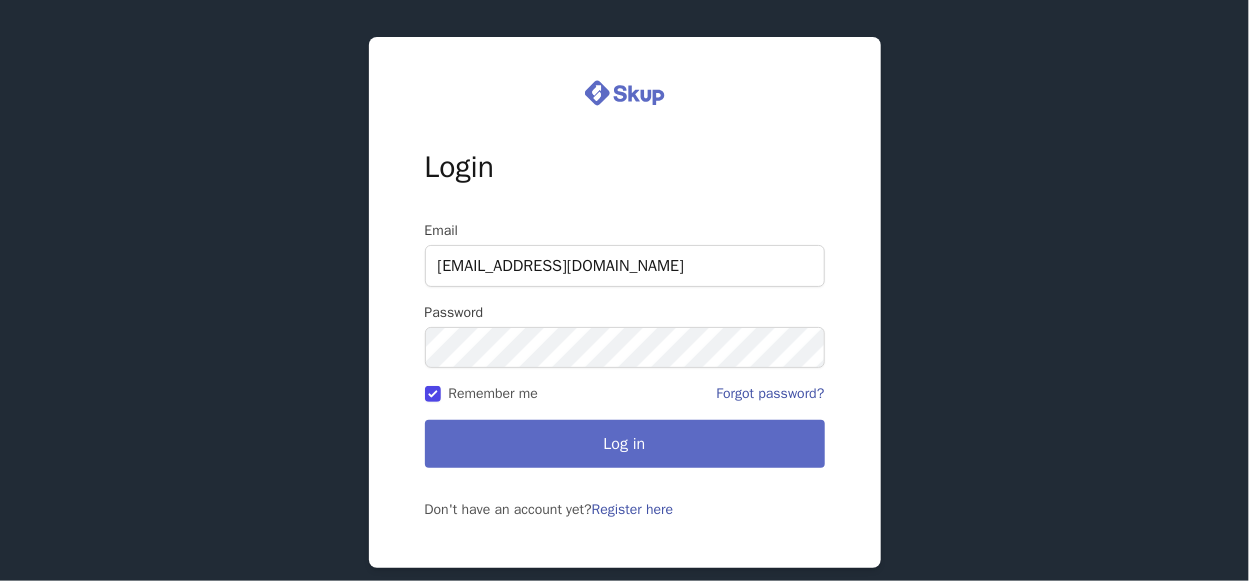 click on "Log in" at bounding box center [625, 444] 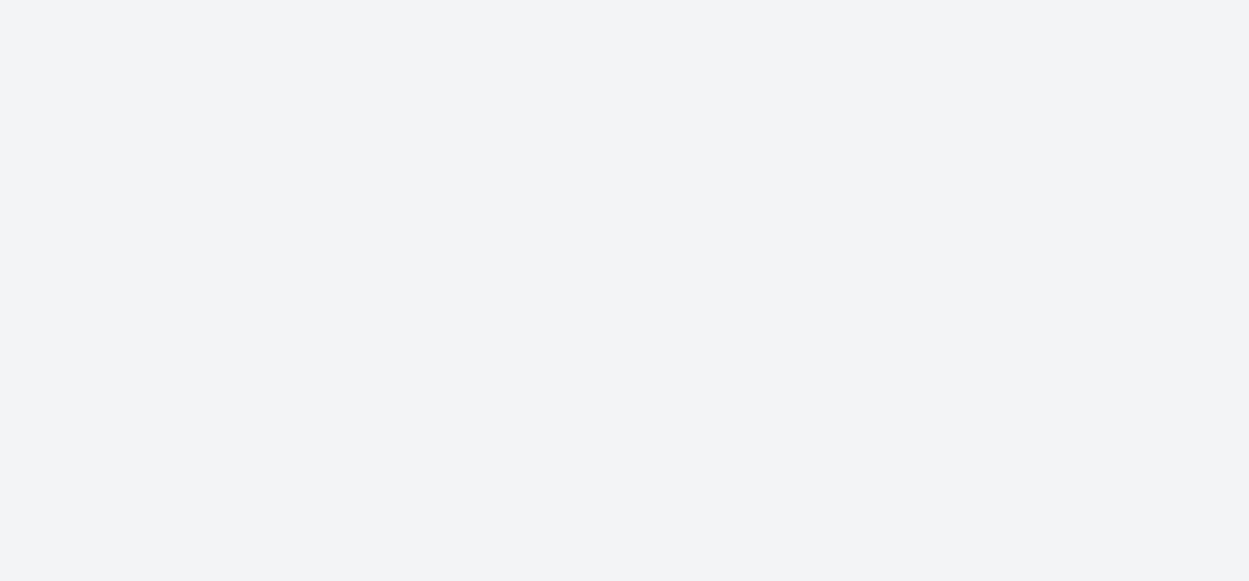 scroll, scrollTop: 0, scrollLeft: 0, axis: both 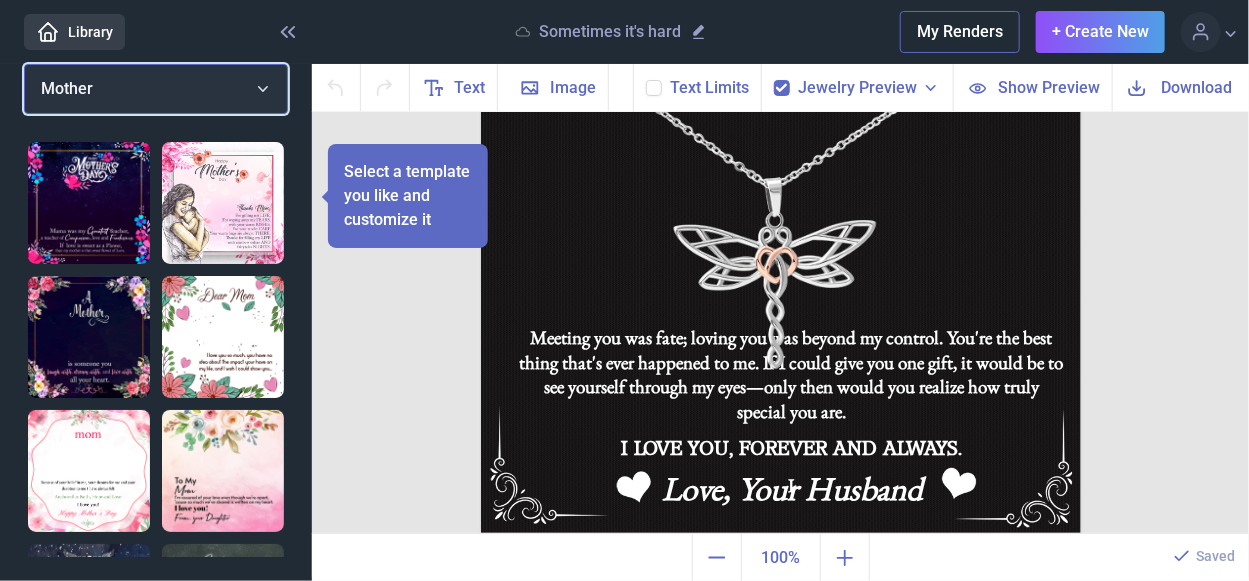 click on "Mother" at bounding box center [156, 89] 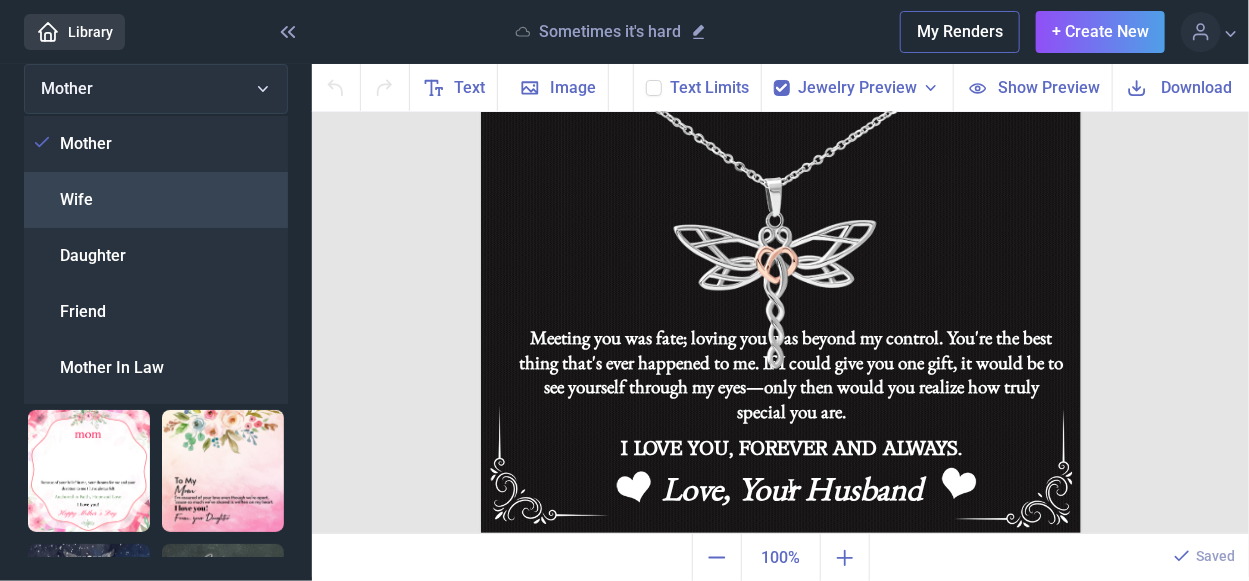 click on "Wife" at bounding box center [156, 200] 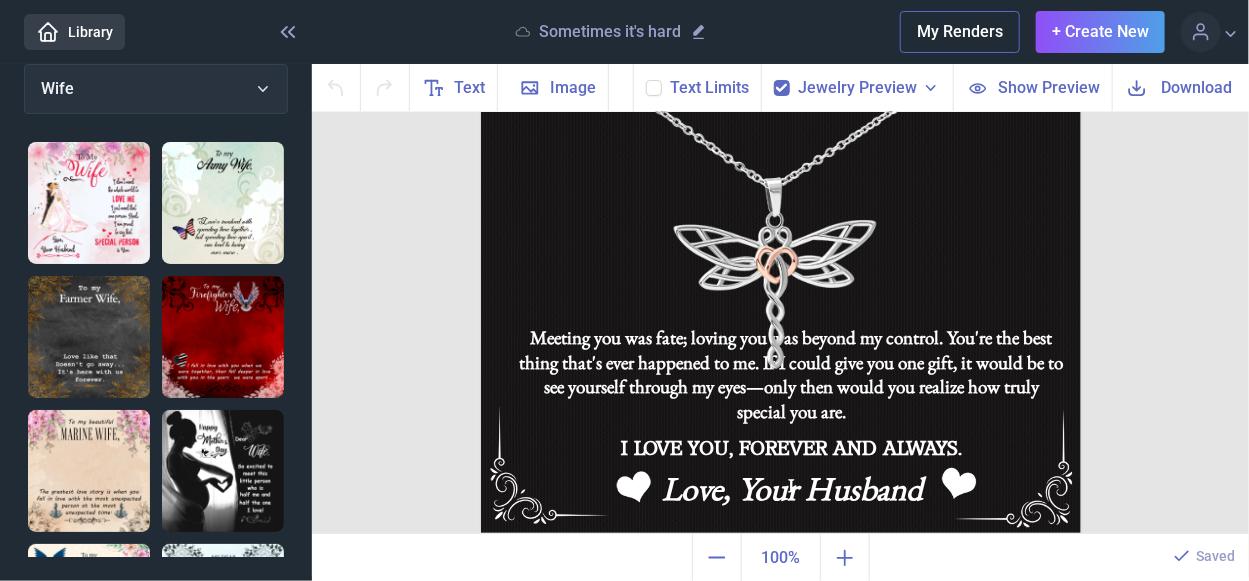 click at bounding box center [89, 203] 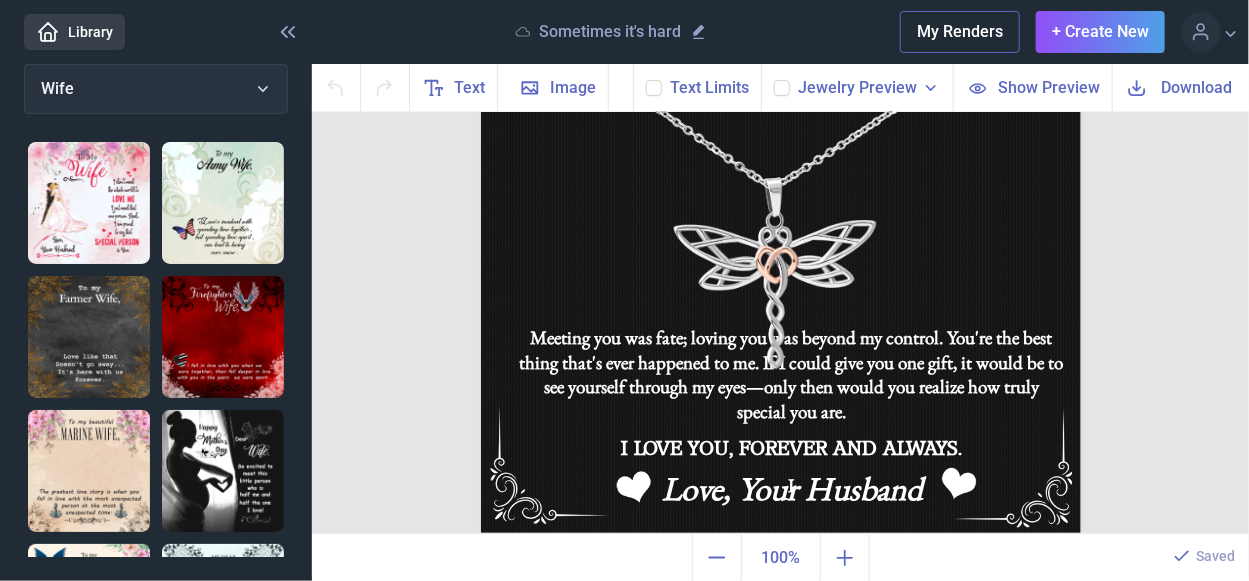checkbox on "false" 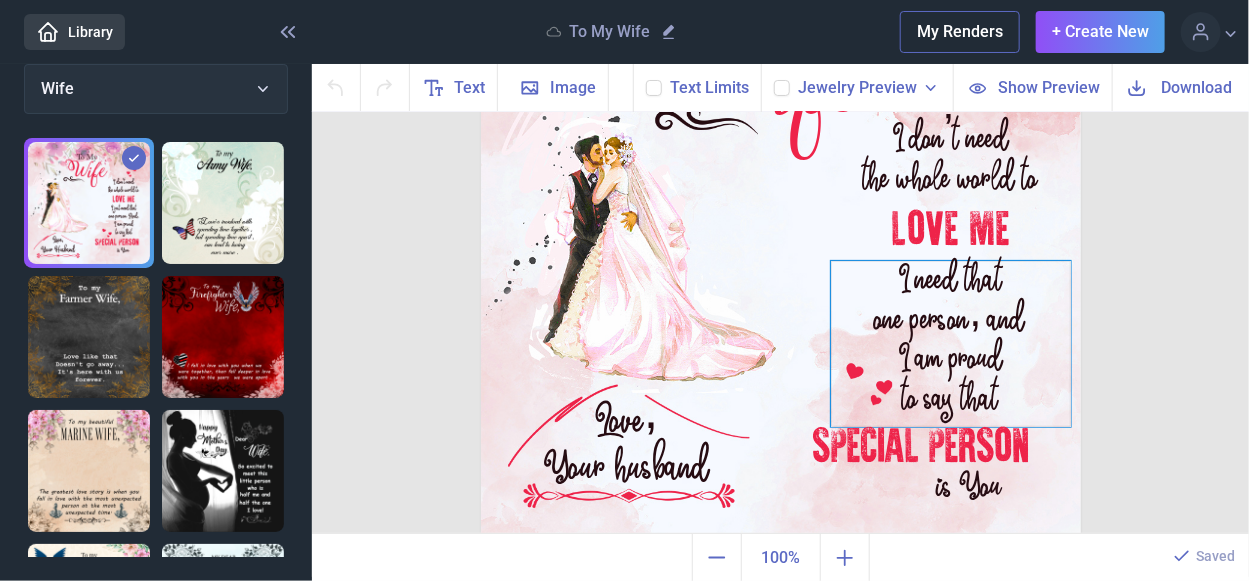 scroll, scrollTop: 246, scrollLeft: 0, axis: vertical 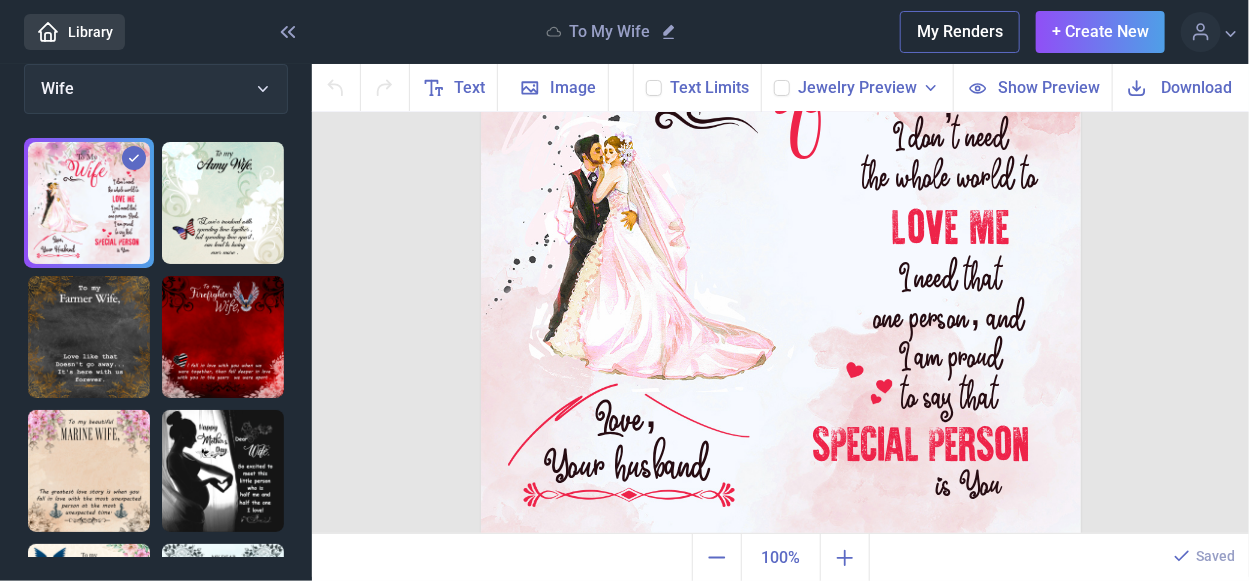 click at bounding box center (781, 236) 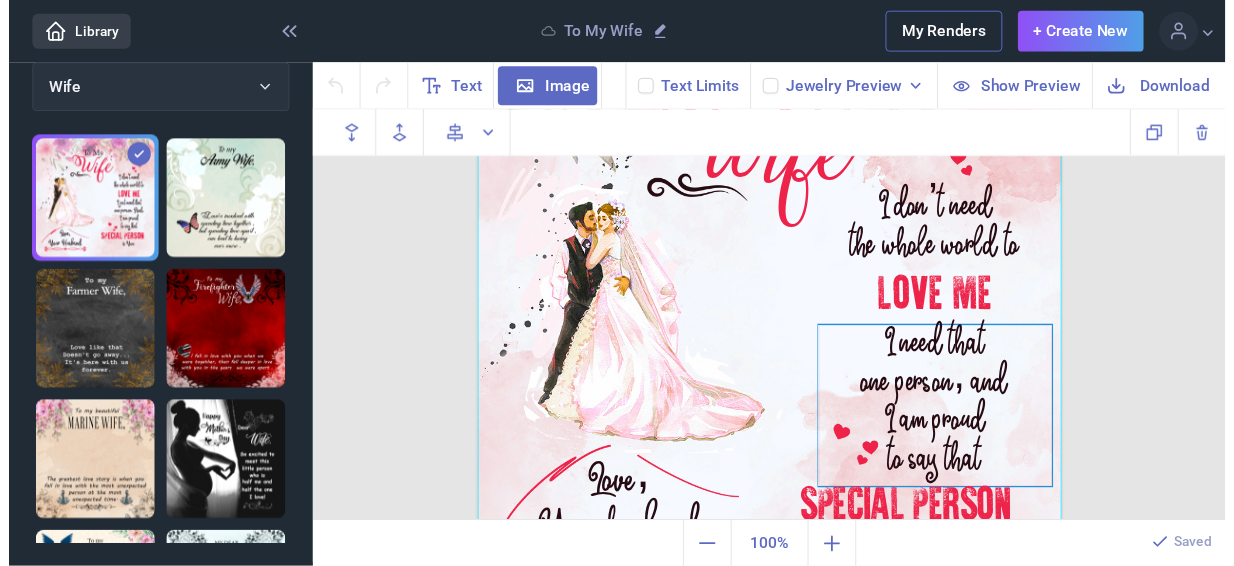 scroll, scrollTop: 46, scrollLeft: 0, axis: vertical 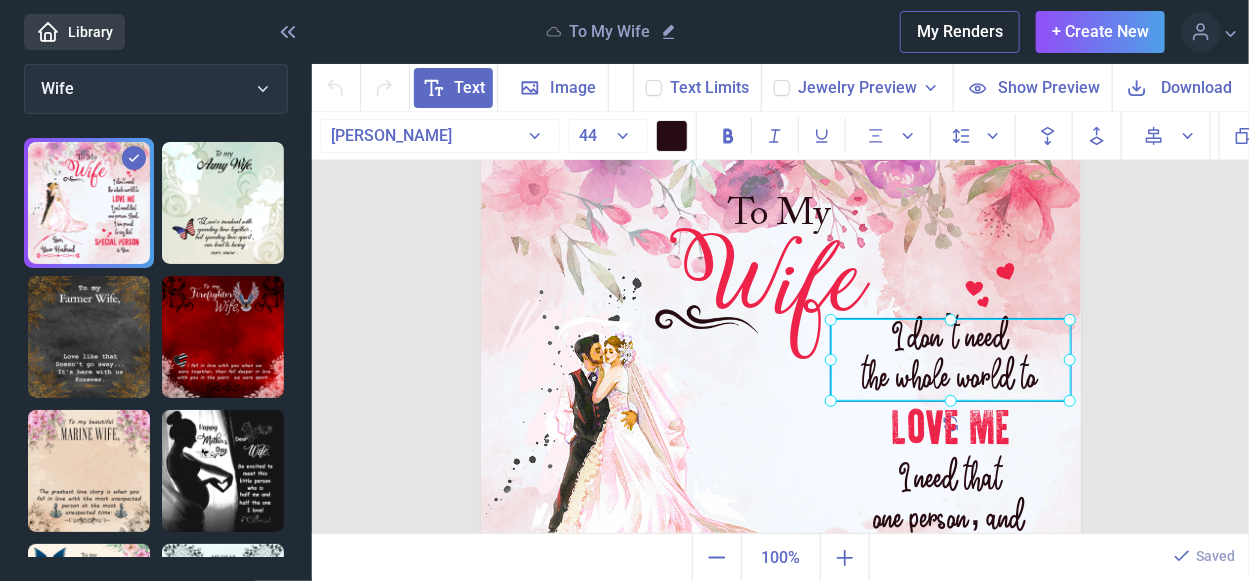 click on "I don’t need  the whole world to" at bounding box center (481, 136) 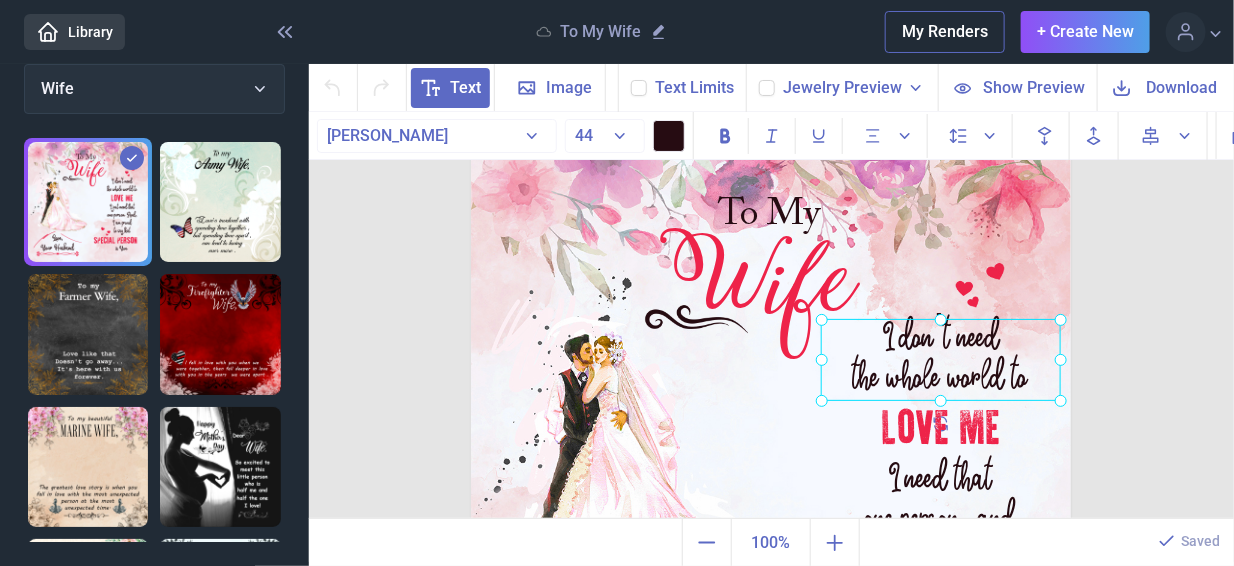 click at bounding box center [941, 360] 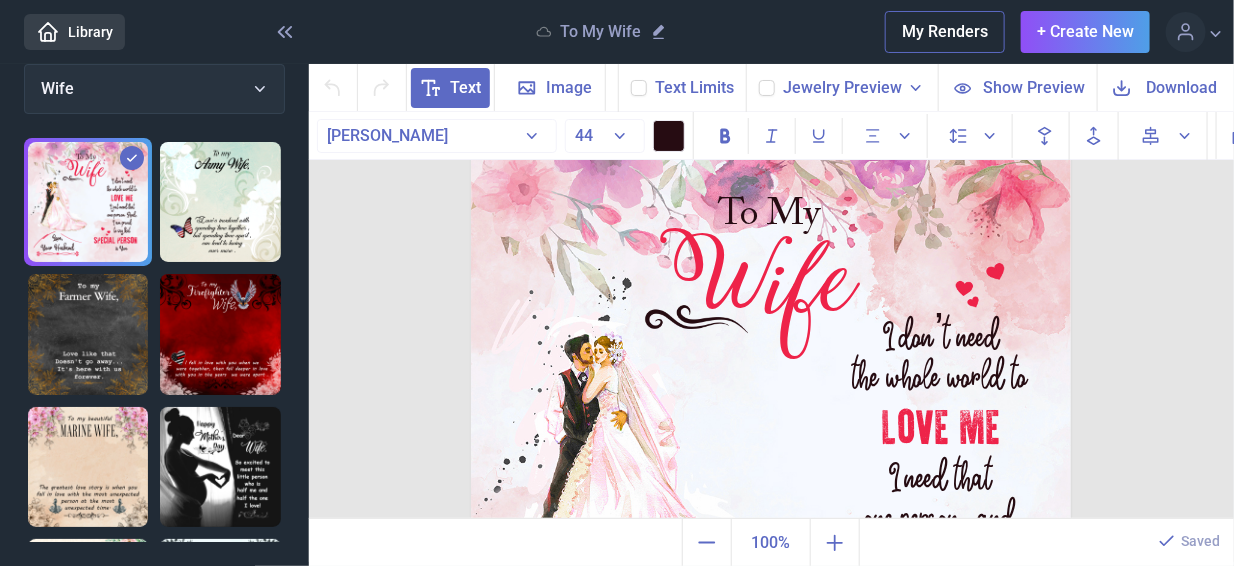 click on "I don’t need  the whole world to" at bounding box center (941, 360) 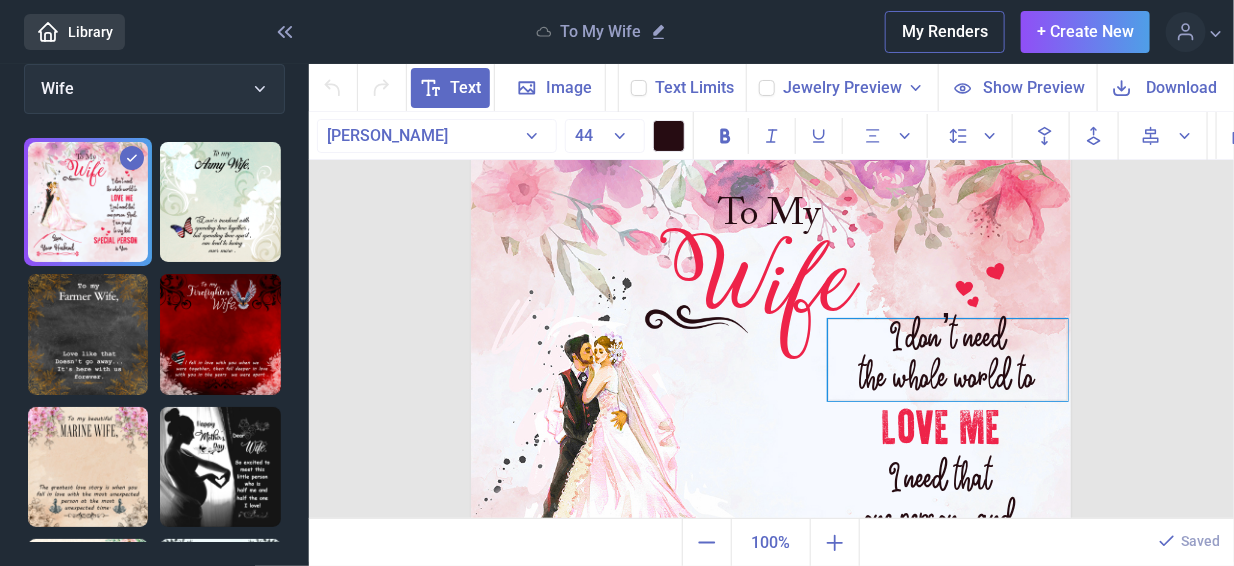 click on "I don’t need  the whole world to" at bounding box center (948, 360) 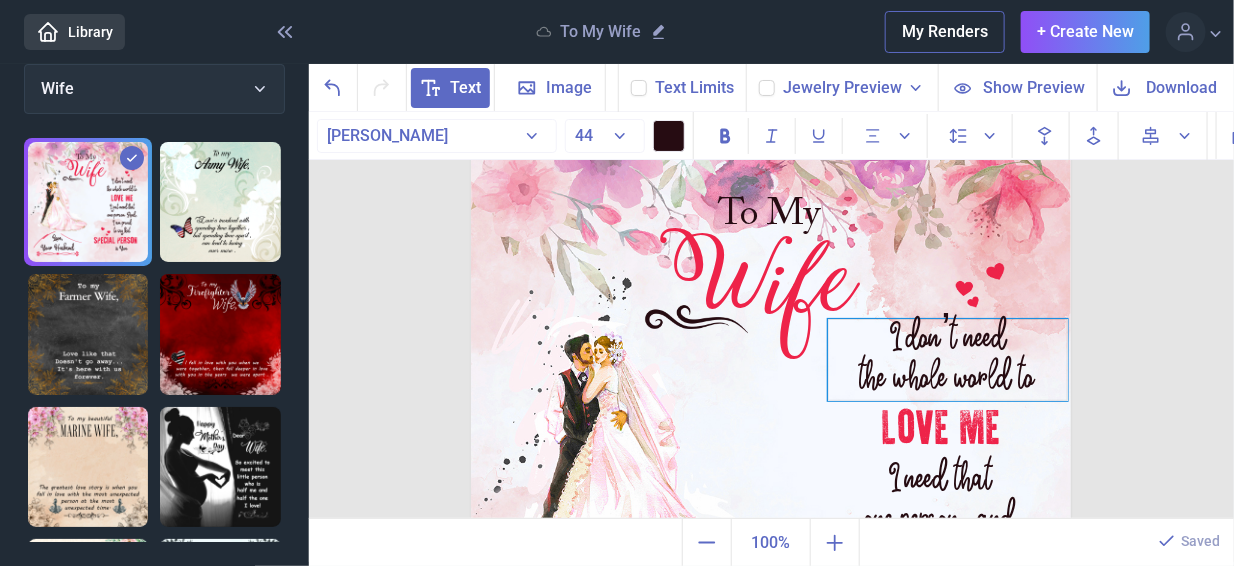 click on "I don’t need  the whole world to" at bounding box center [948, 360] 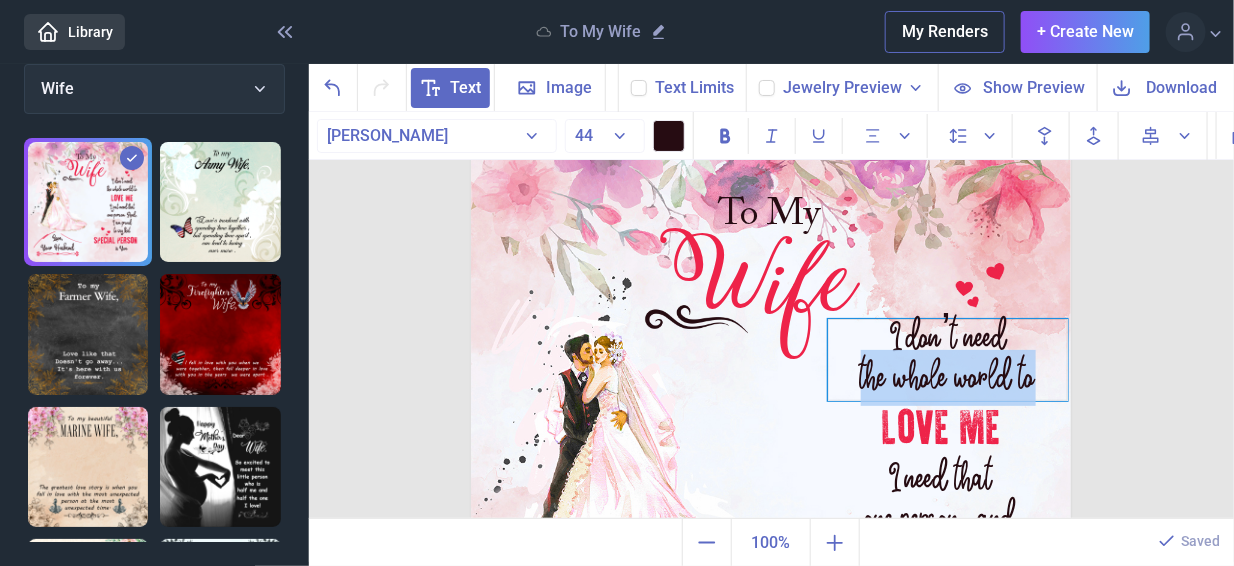 click on "I don’t need  the whole world to" at bounding box center [948, 360] 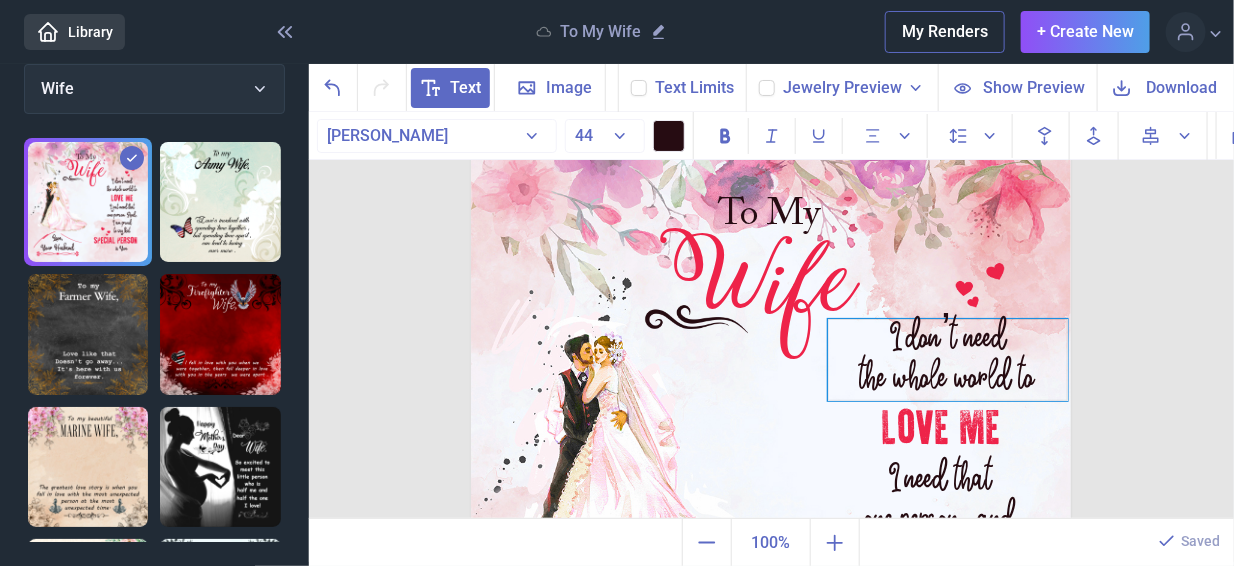 click on "I don’t need  the whole world to" at bounding box center [948, 360] 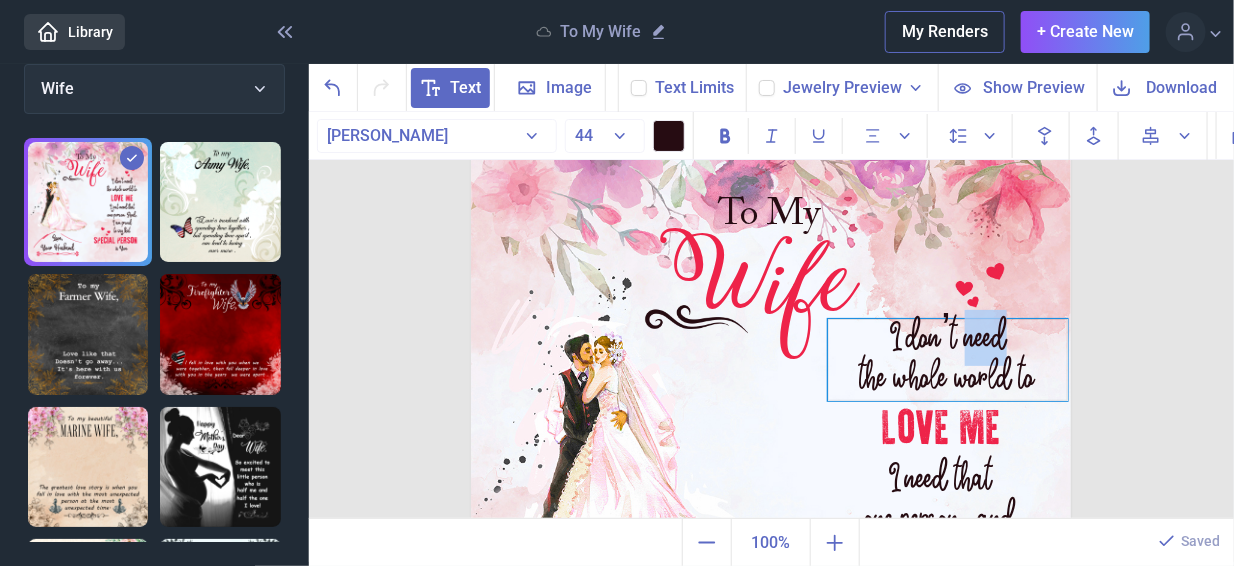click on "I don’t need  the whole world to" at bounding box center [948, 360] 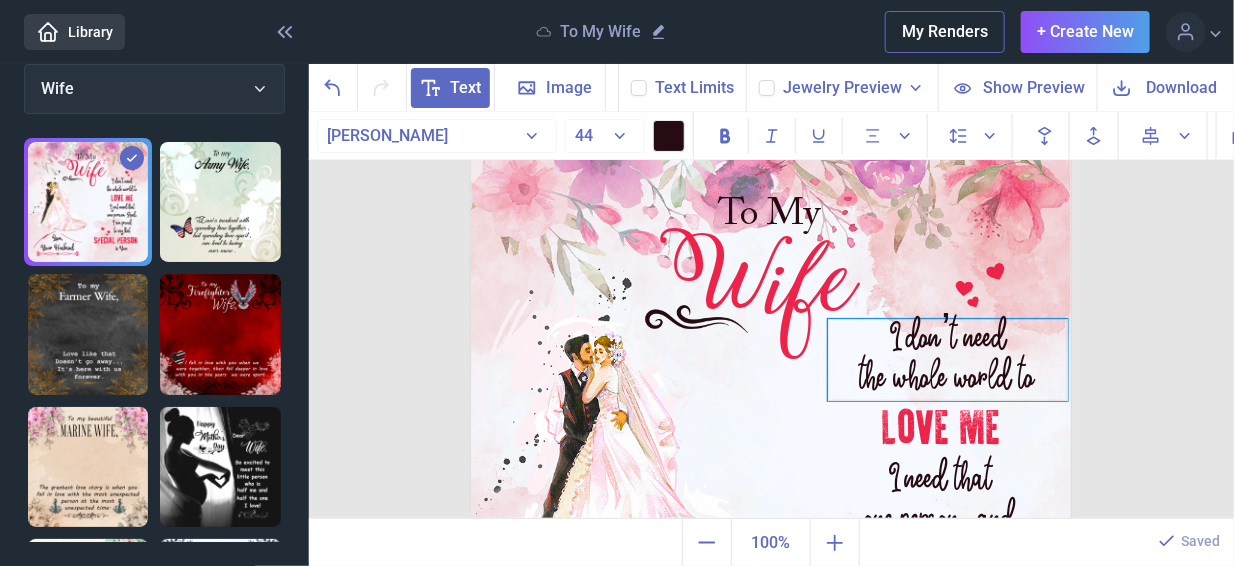 click on "I don’t need  the whole world to" at bounding box center (948, 360) 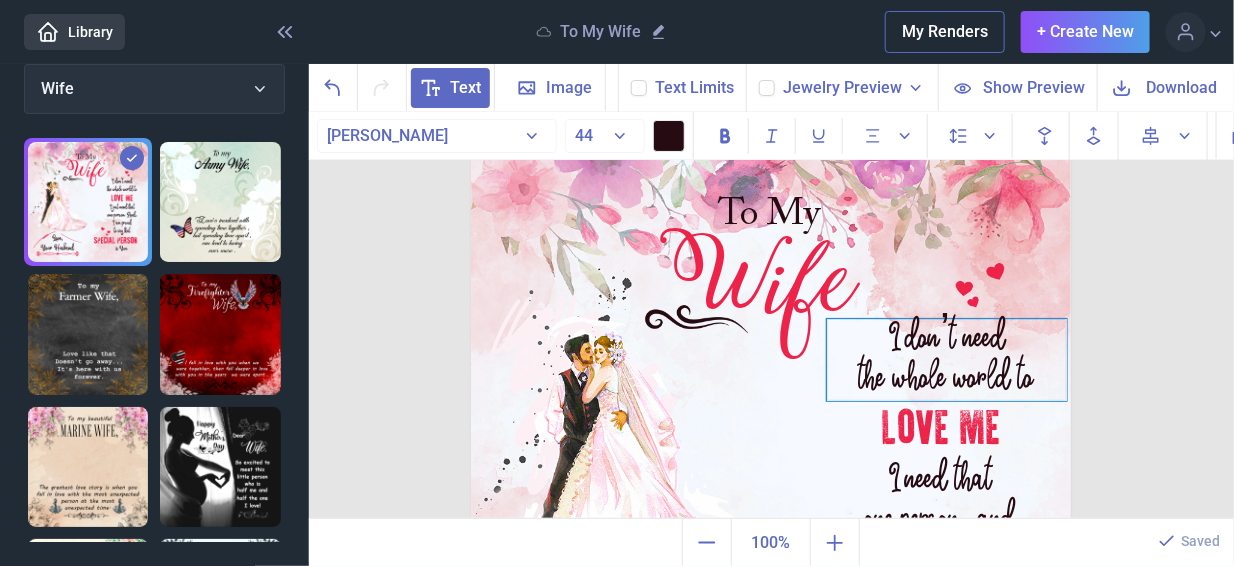 click on "I don’t need  the whole world to" at bounding box center [947, 360] 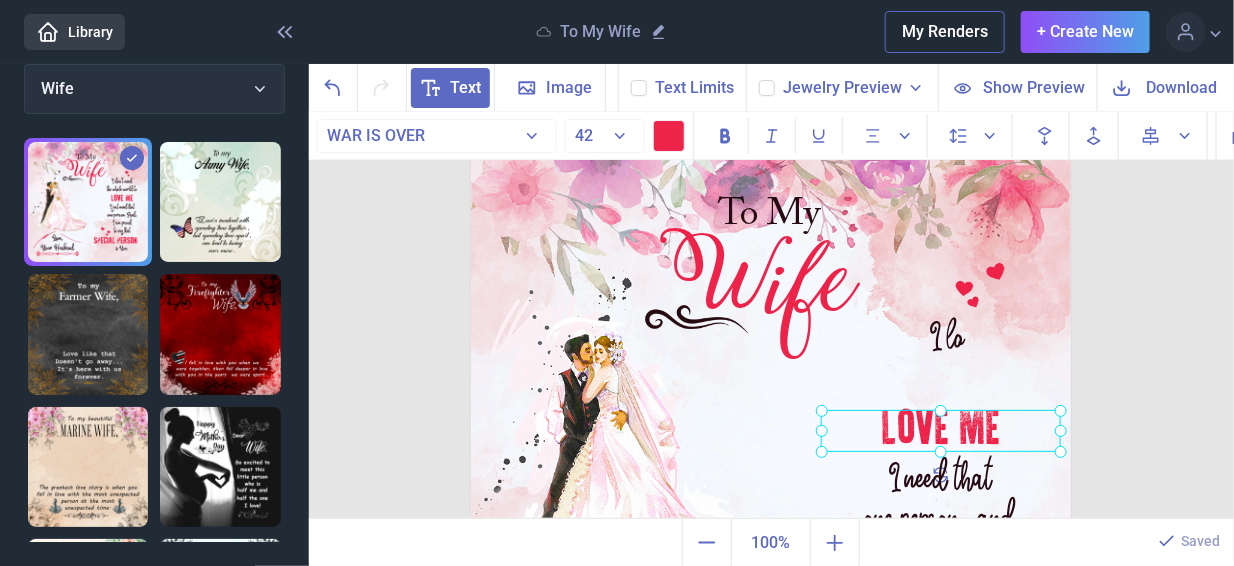 click on "LOVE ME" at bounding box center (471, 136) 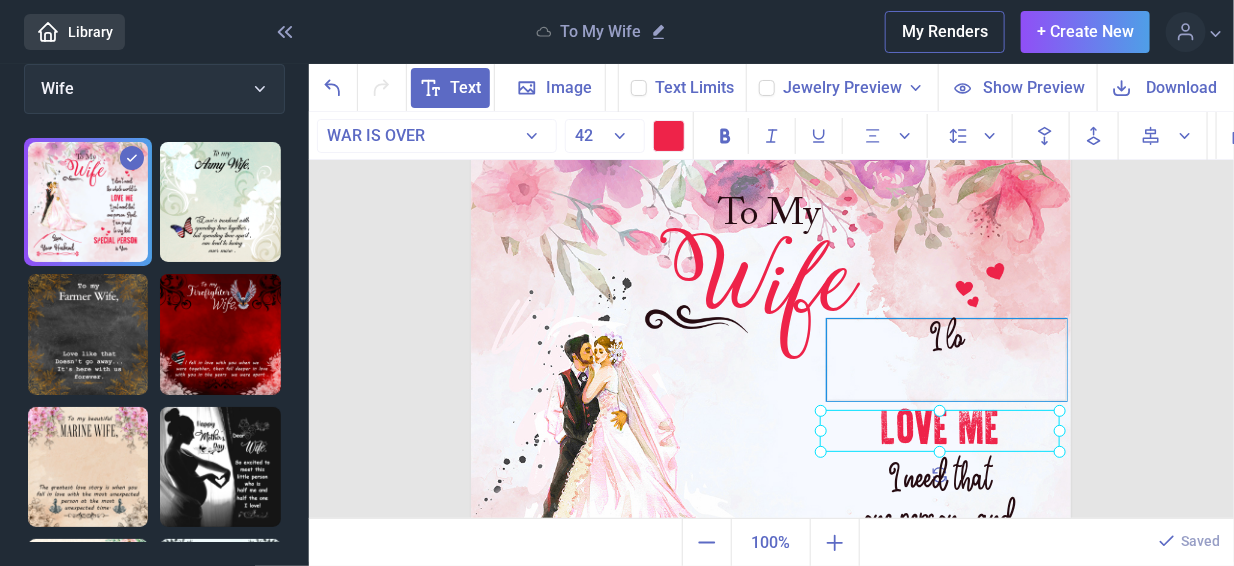 click on "I lo" at bounding box center [947, 360] 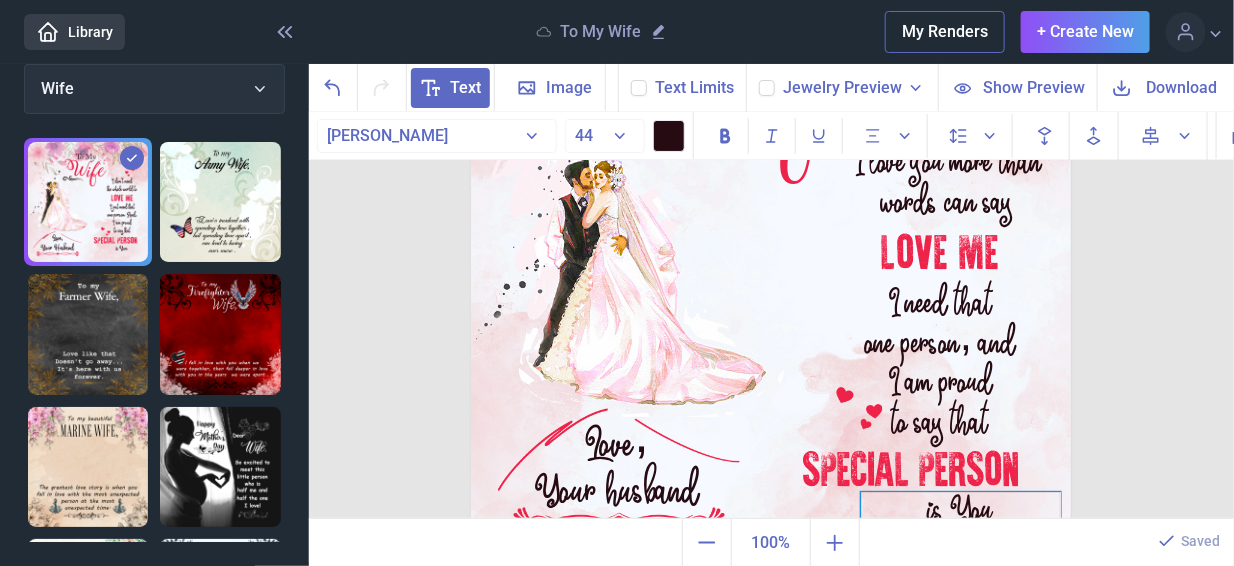 scroll, scrollTop: 246, scrollLeft: 0, axis: vertical 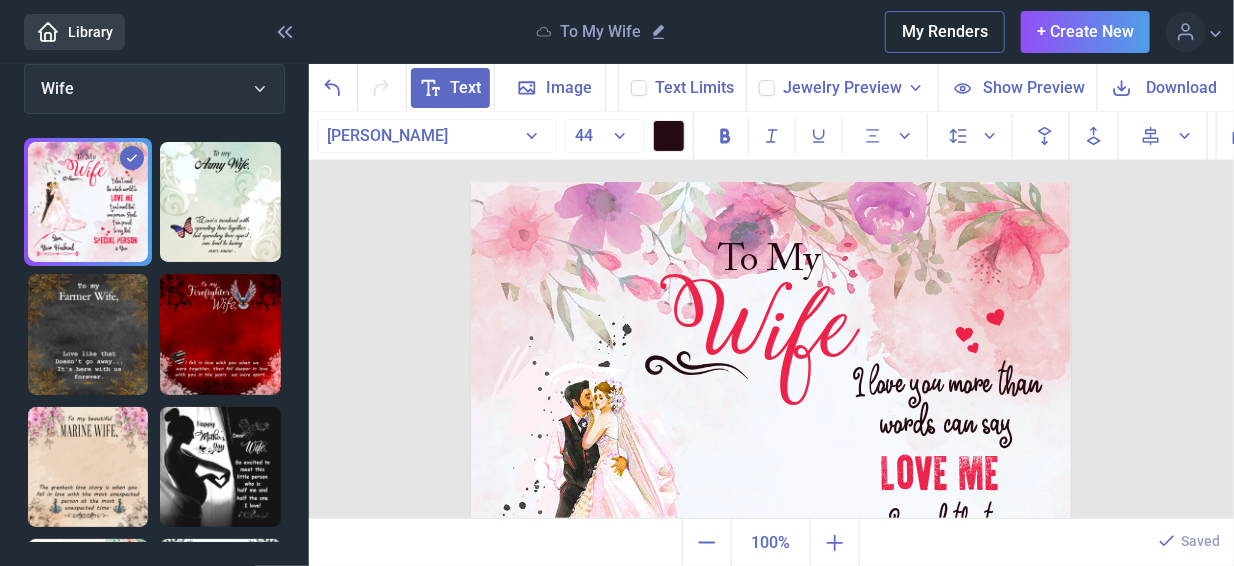 click at bounding box center (88, 202) 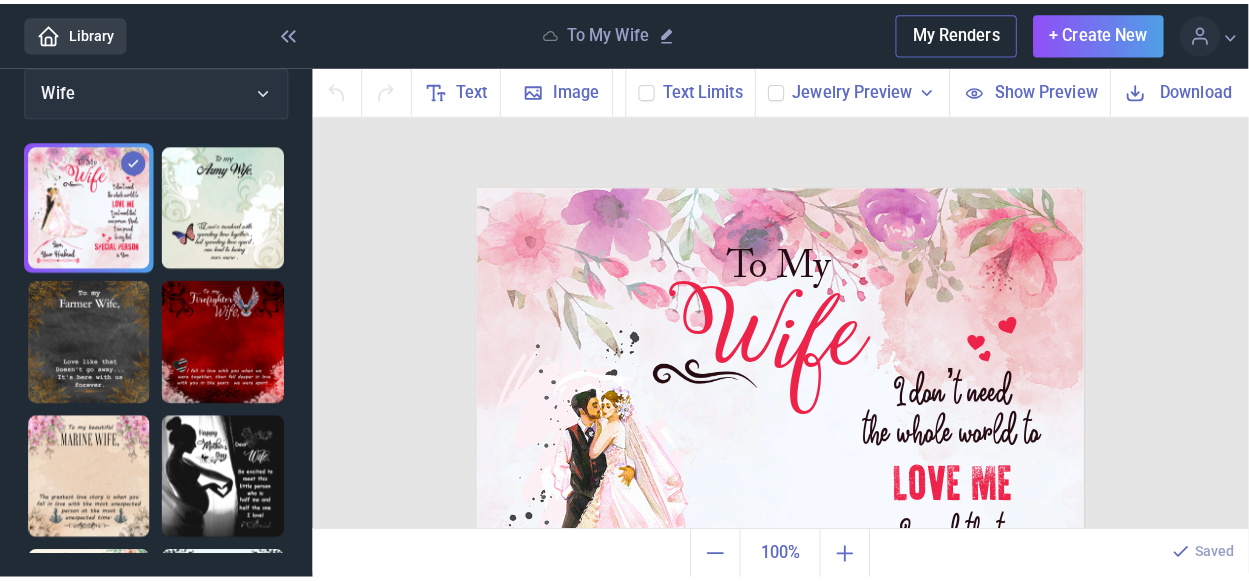 scroll, scrollTop: 0, scrollLeft: 0, axis: both 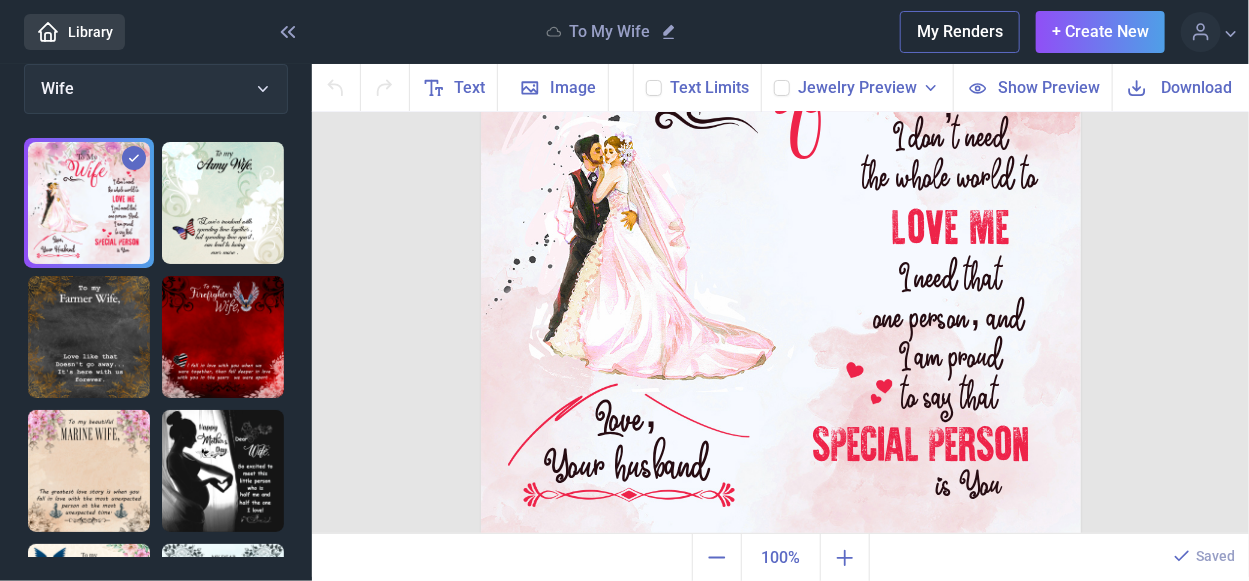 click at bounding box center [223, 203] 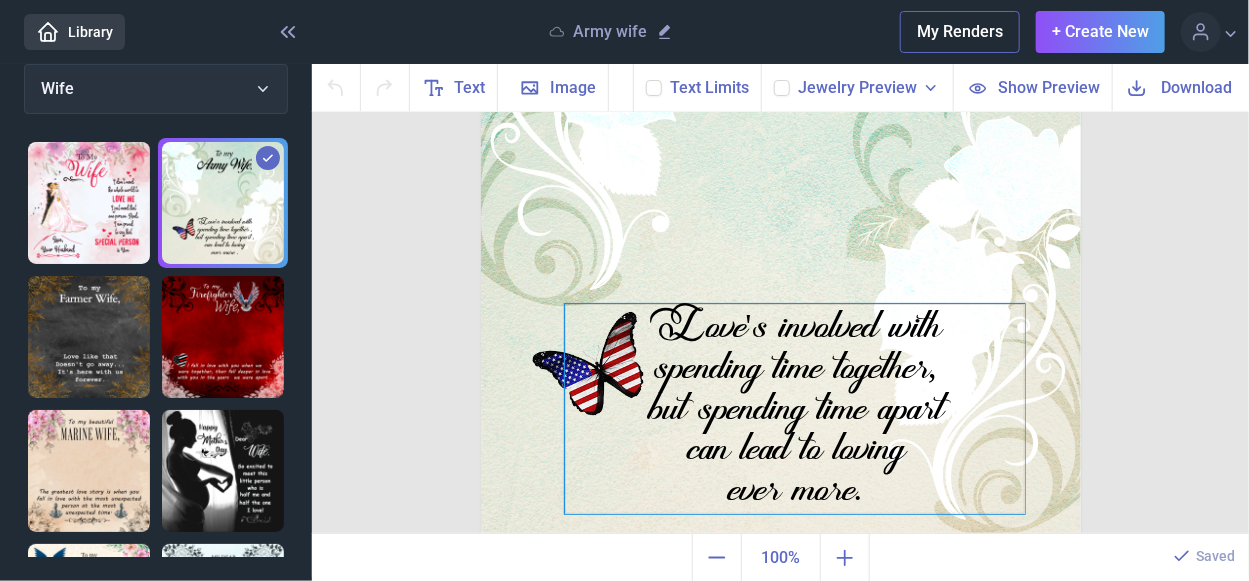 scroll, scrollTop: 200, scrollLeft: 0, axis: vertical 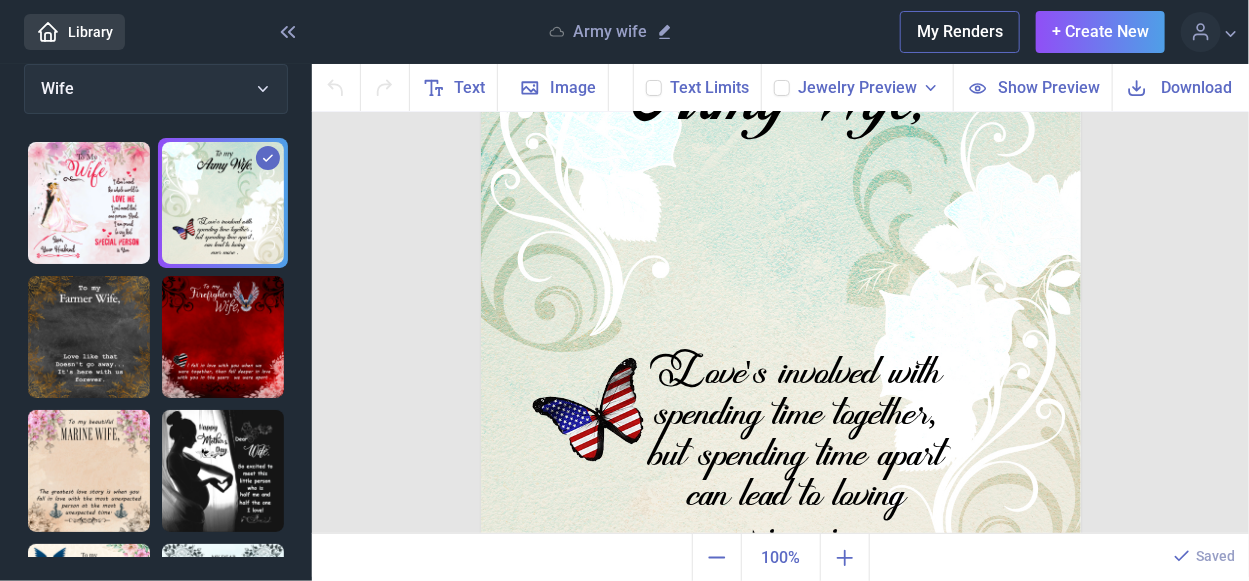 click at bounding box center [89, 337] 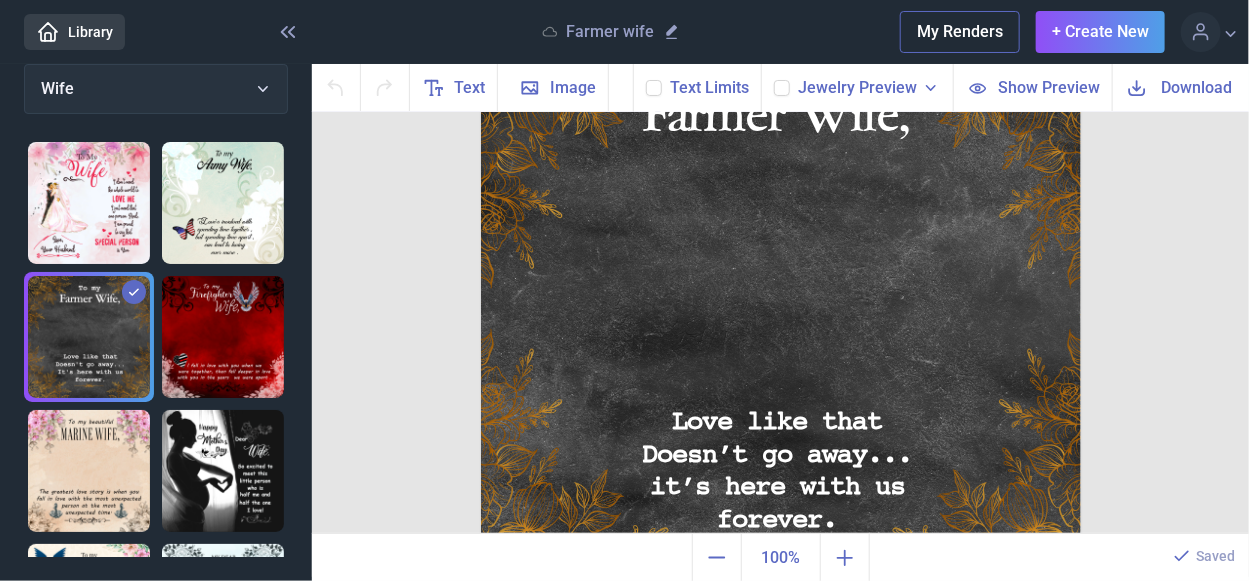 scroll, scrollTop: 146, scrollLeft: 0, axis: vertical 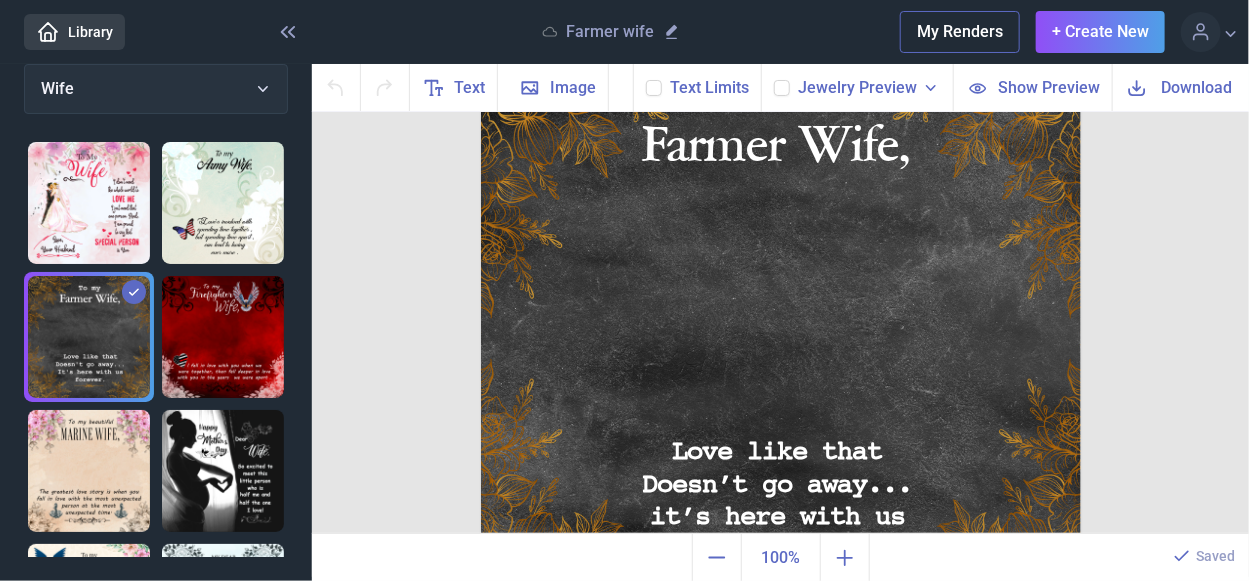 click at bounding box center (223, 337) 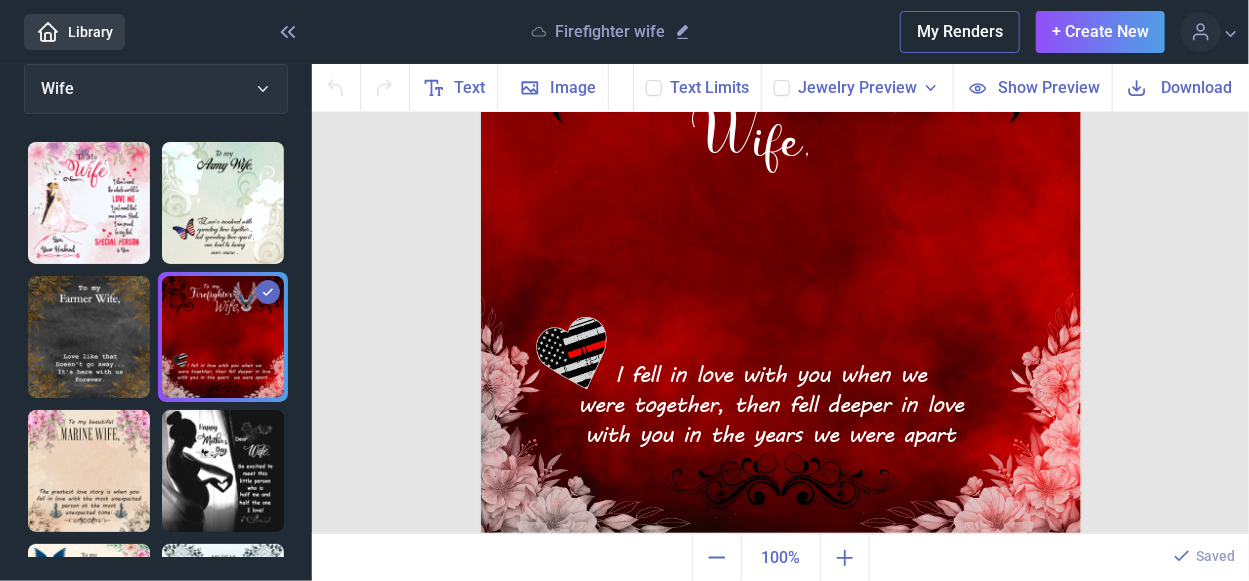 scroll, scrollTop: 246, scrollLeft: 0, axis: vertical 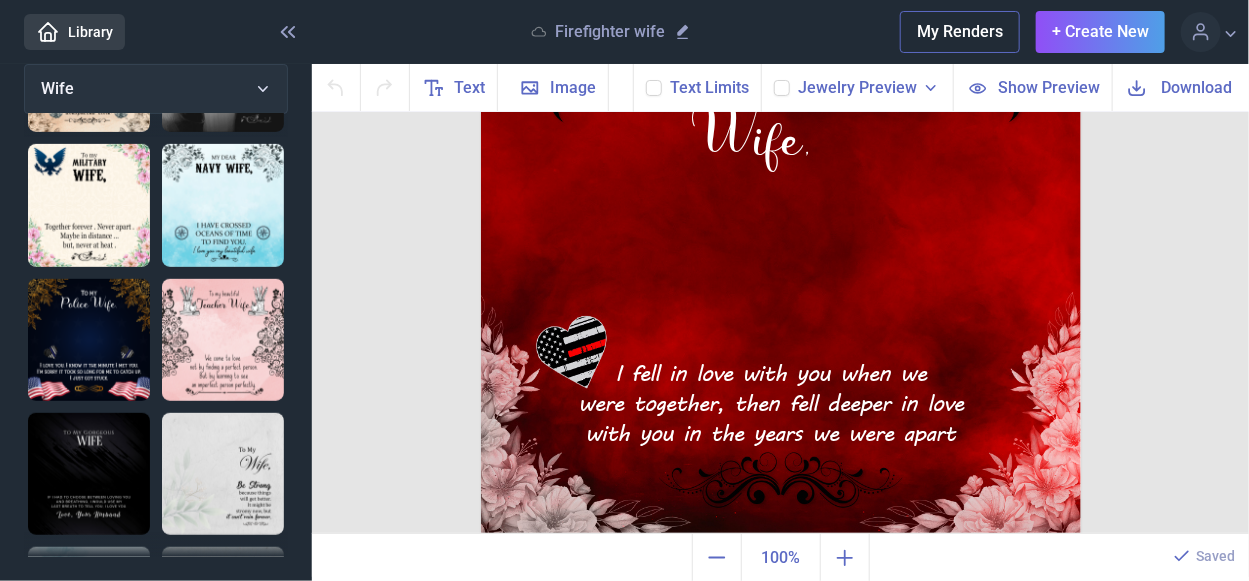 click at bounding box center [89, 340] 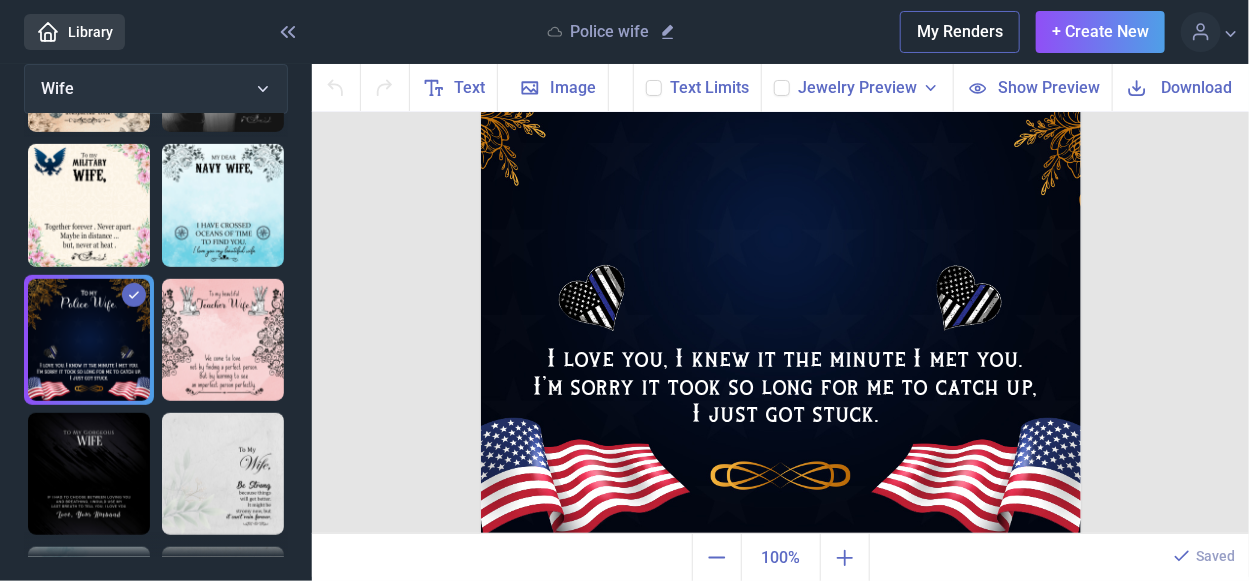 click at bounding box center (89, 474) 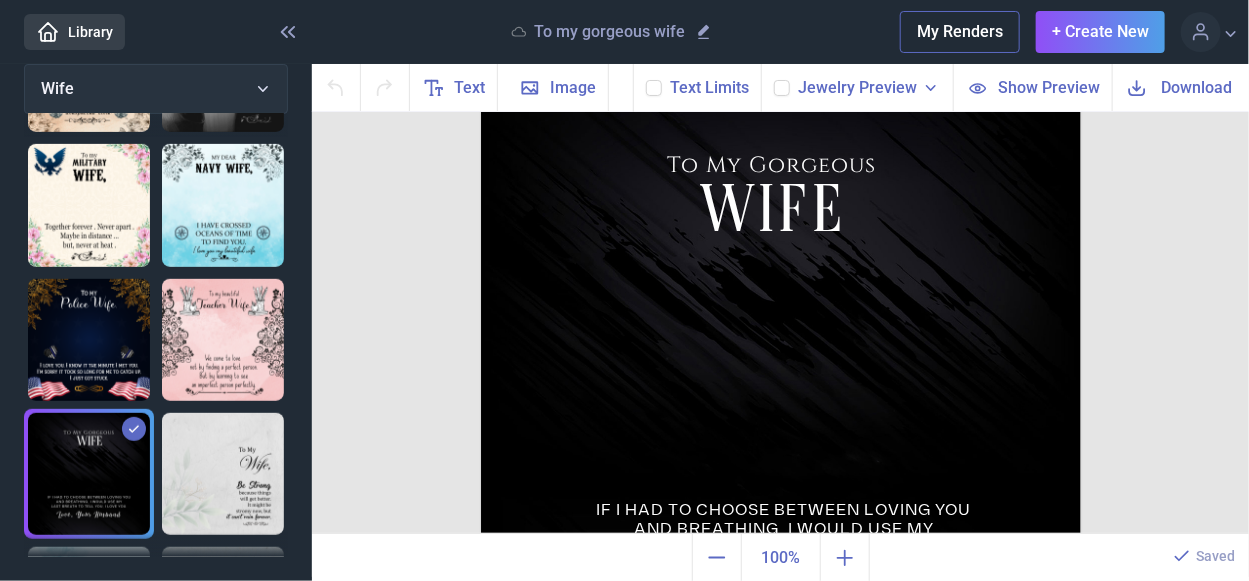 scroll, scrollTop: 0, scrollLeft: 0, axis: both 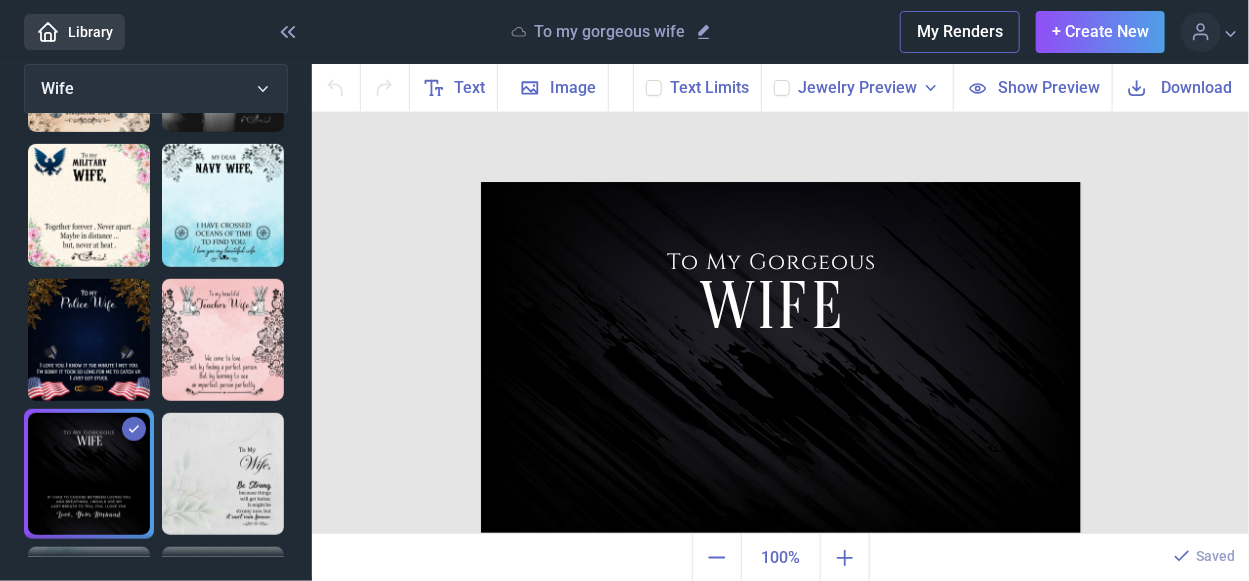 click at bounding box center [781, 482] 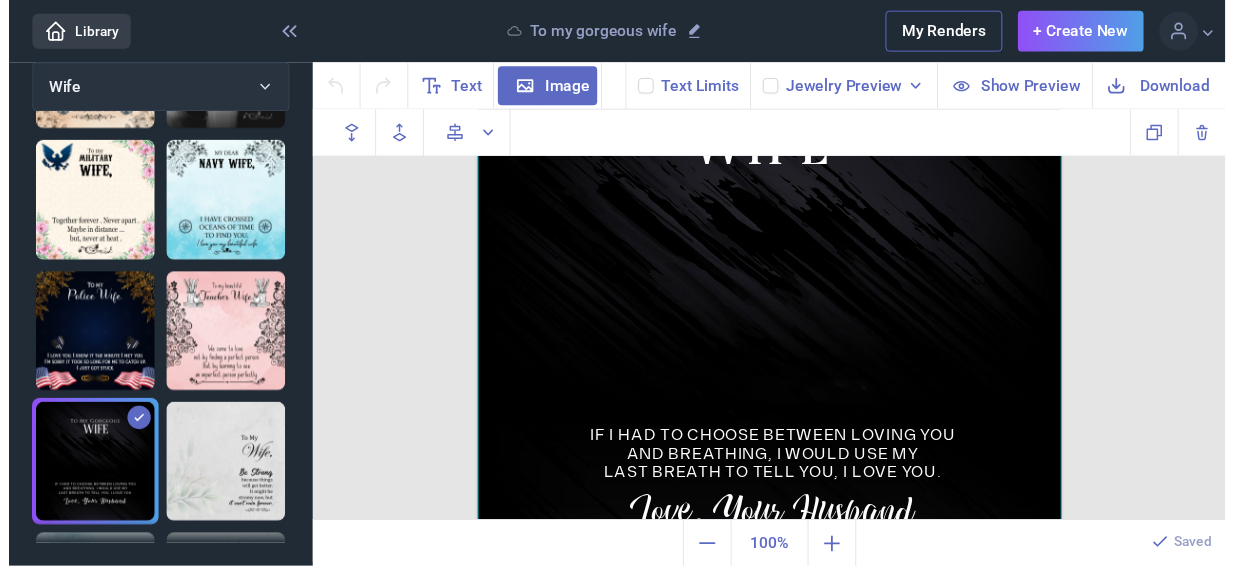 scroll, scrollTop: 200, scrollLeft: 0, axis: vertical 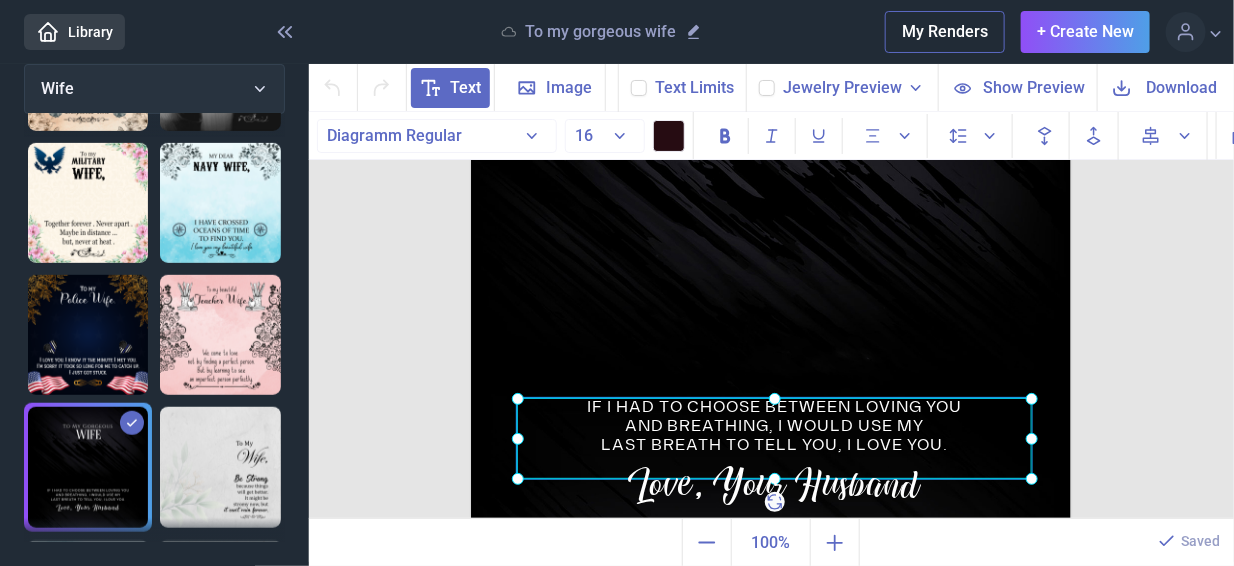 click on "IF I HAD TO CHOOSE BETWEEN LOVING YOU AND BREATHING, I WOULD USE MY LAST BREATH TO TELL YOU, I LOVE YOU." at bounding box center [471, -18] 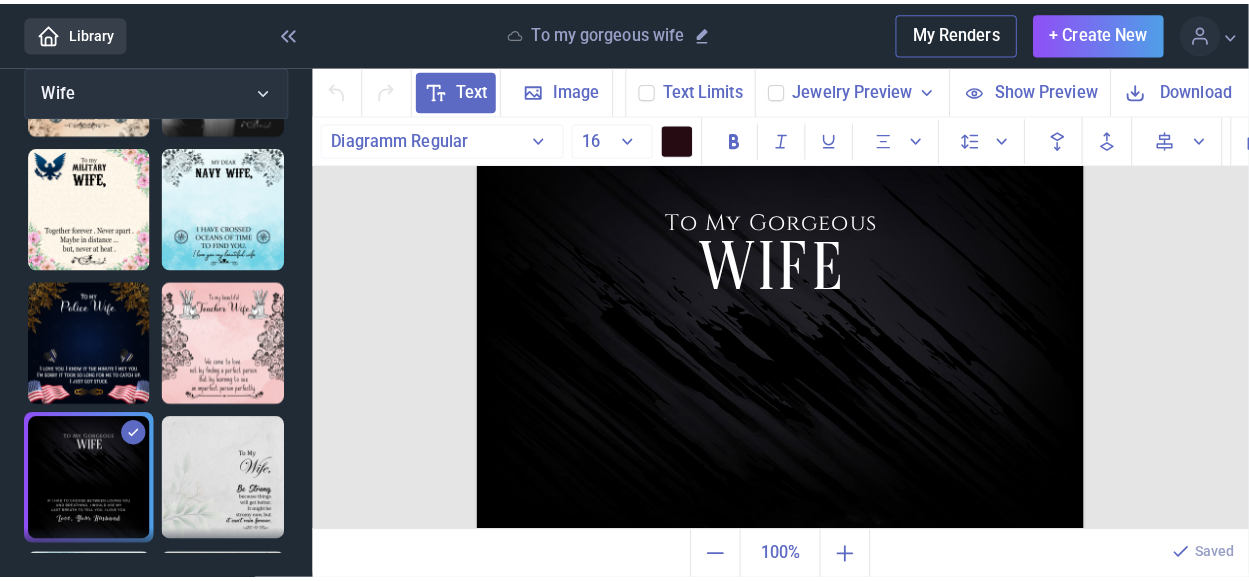 scroll, scrollTop: 100, scrollLeft: 0, axis: vertical 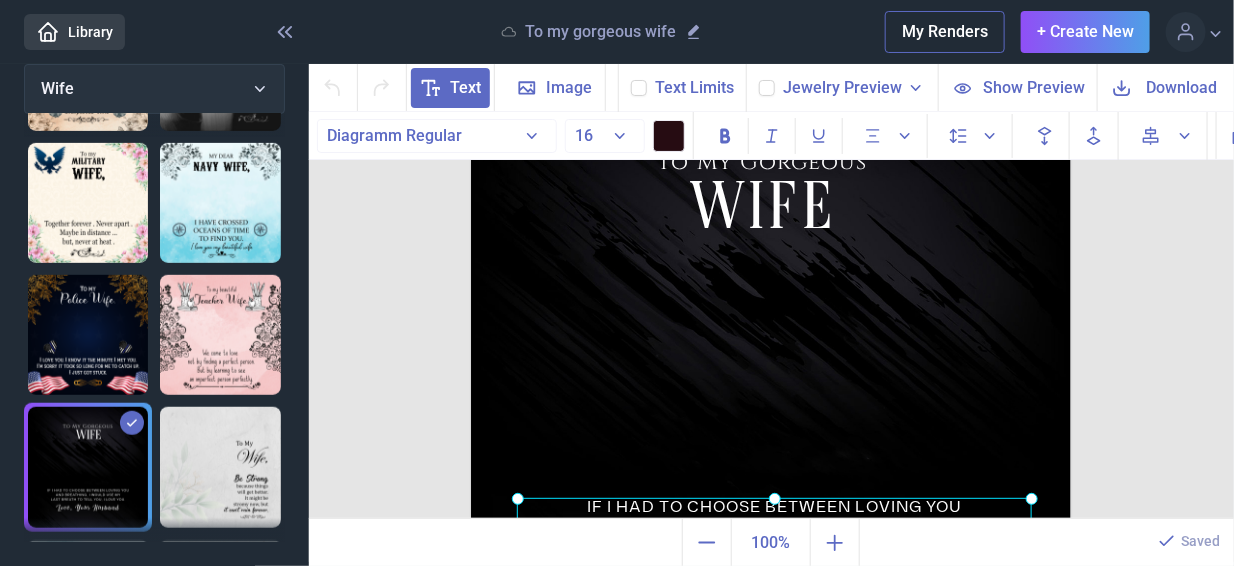 click at bounding box center [220, 467] 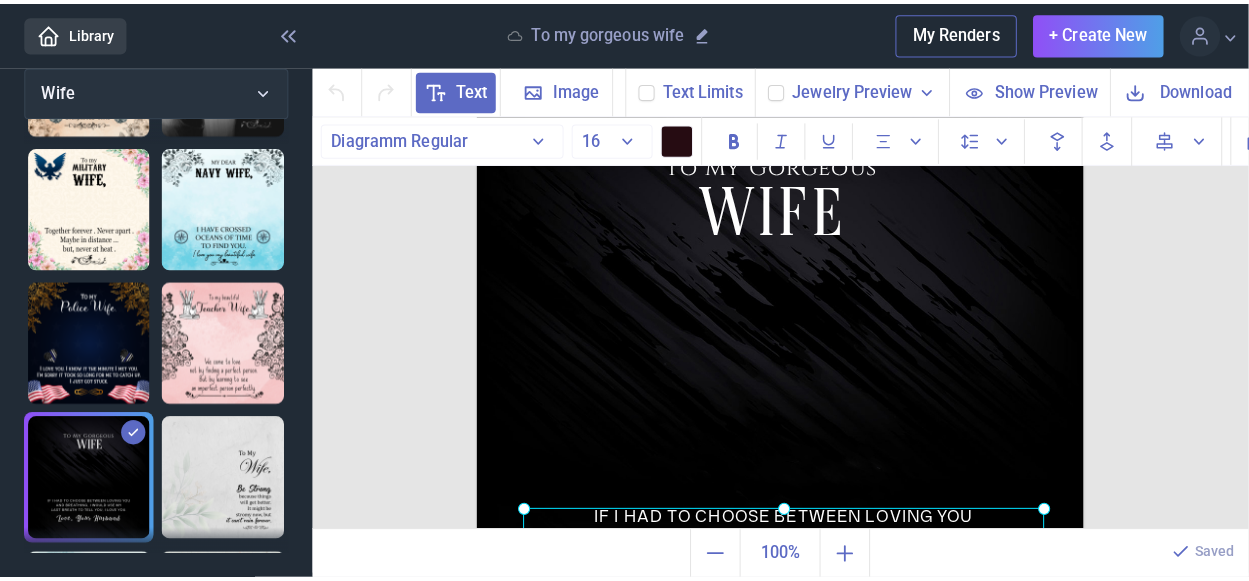 scroll, scrollTop: 400, scrollLeft: 0, axis: vertical 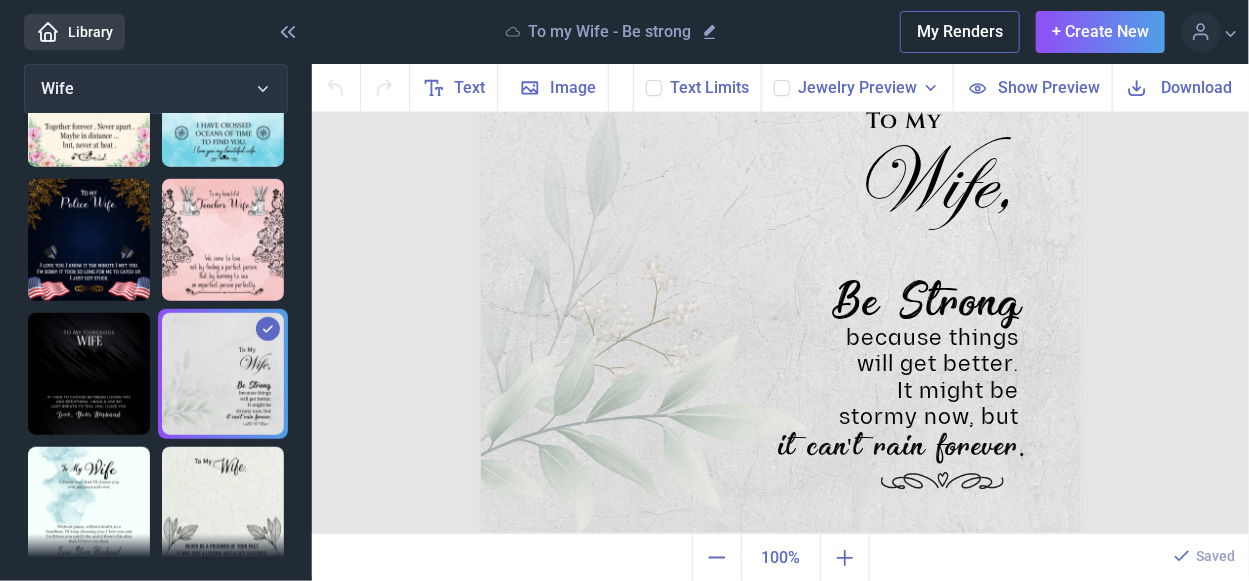click at bounding box center (223, 240) 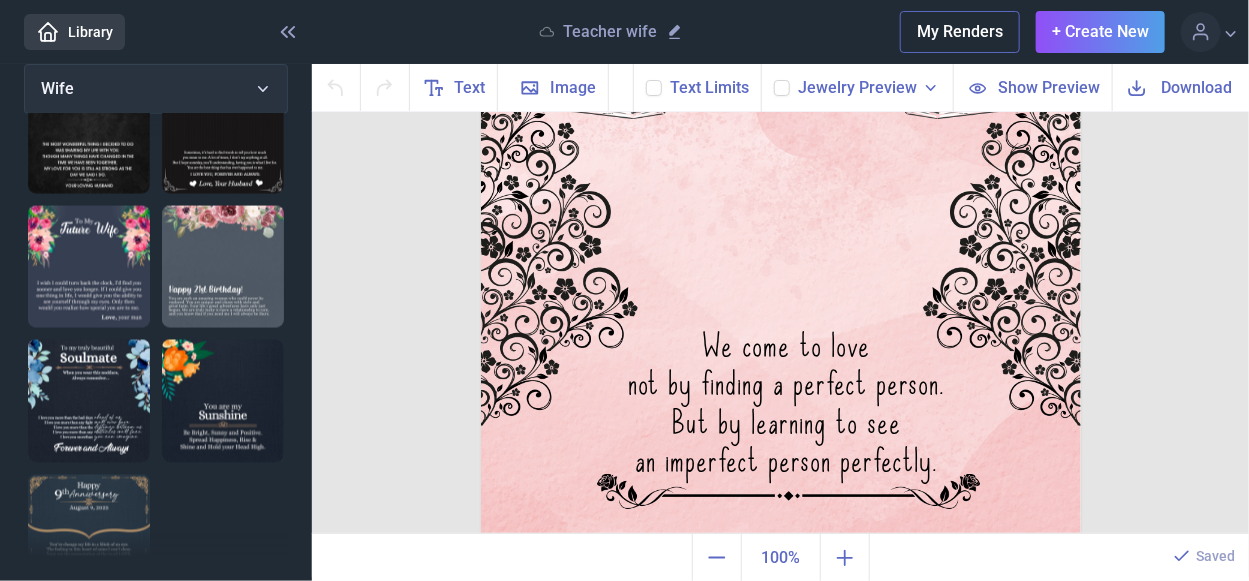 scroll, scrollTop: 1280, scrollLeft: 0, axis: vertical 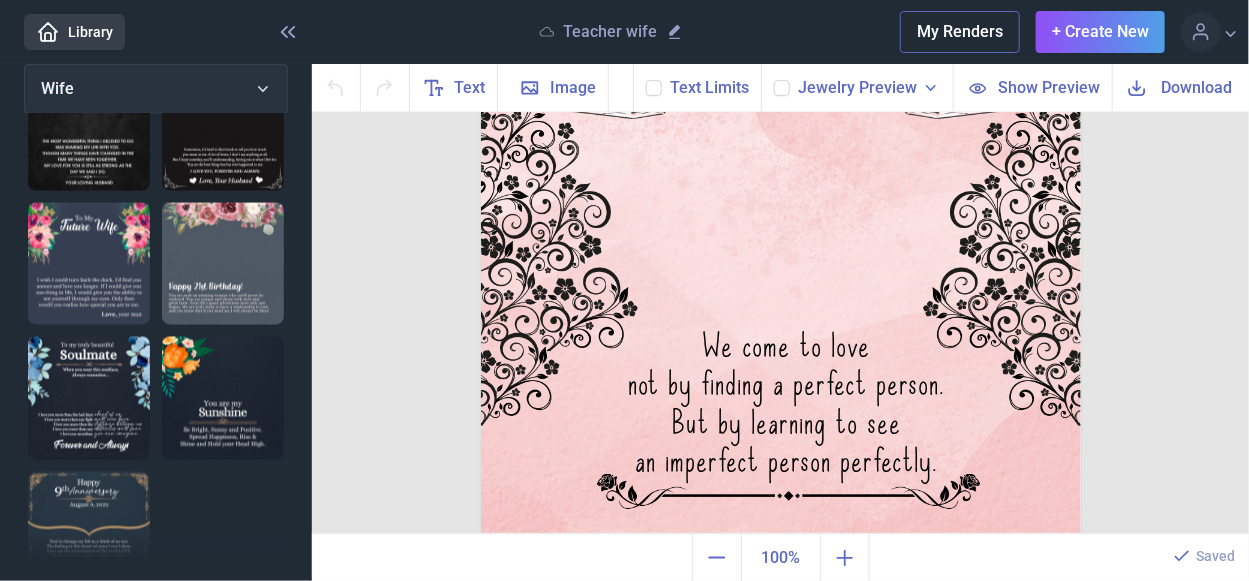 click at bounding box center [89, 533] 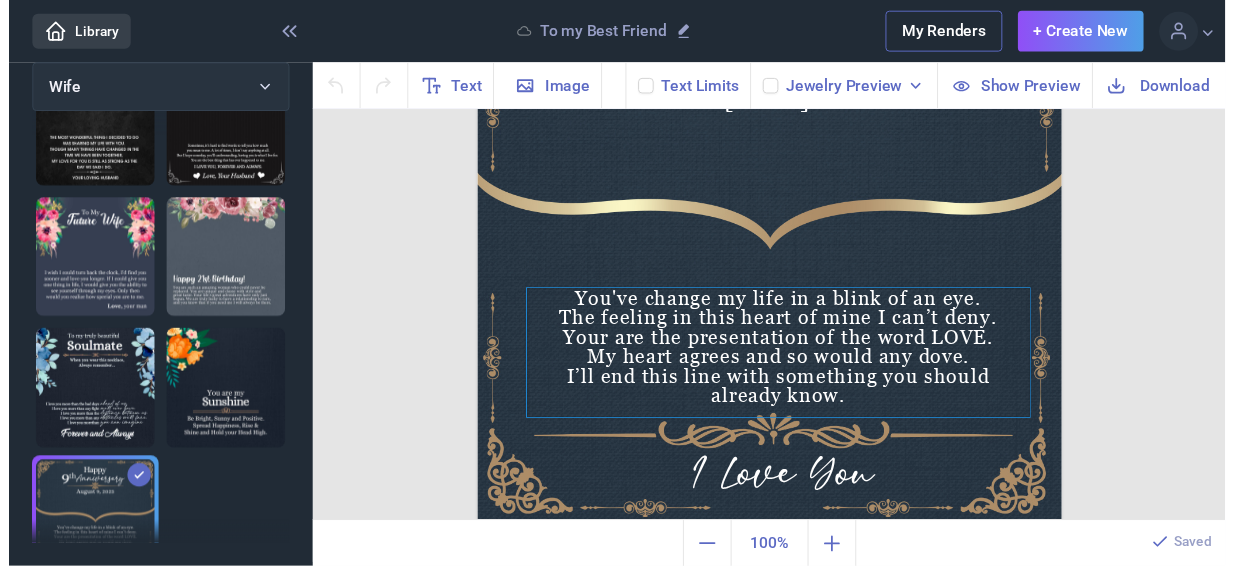 scroll, scrollTop: 246, scrollLeft: 0, axis: vertical 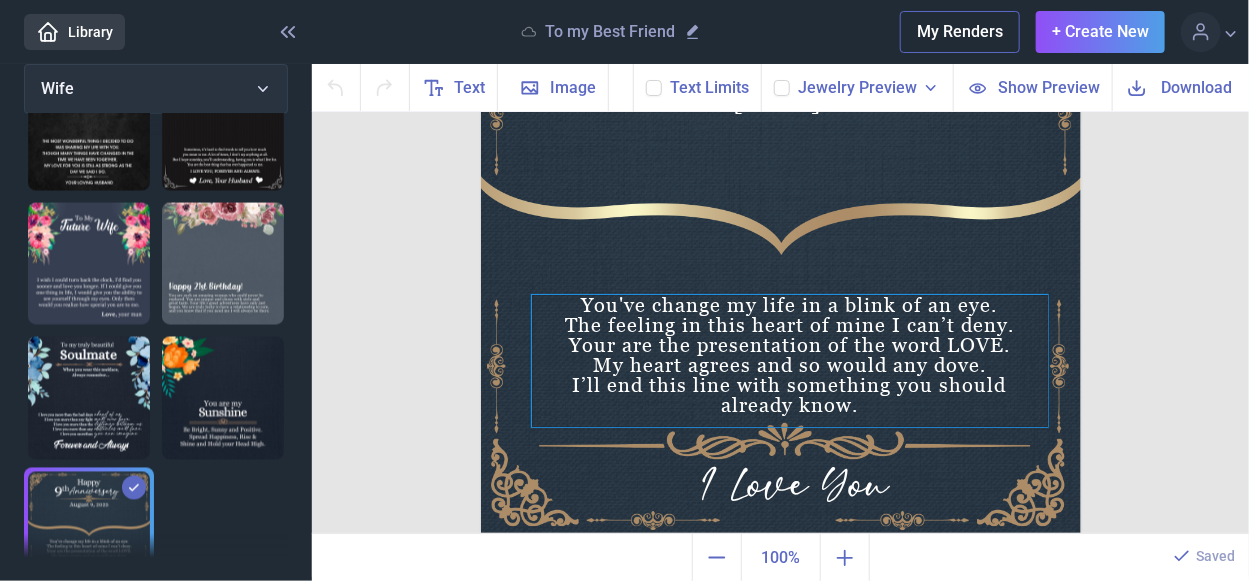 click on "You've change my life in a blink of an eye. The feeling in this heart of mine I can’t deny. Your are the presentation of the word LOVE. My heart agrees and so would any dove. I’ll end this line with something you should already know." at bounding box center [781, -64] 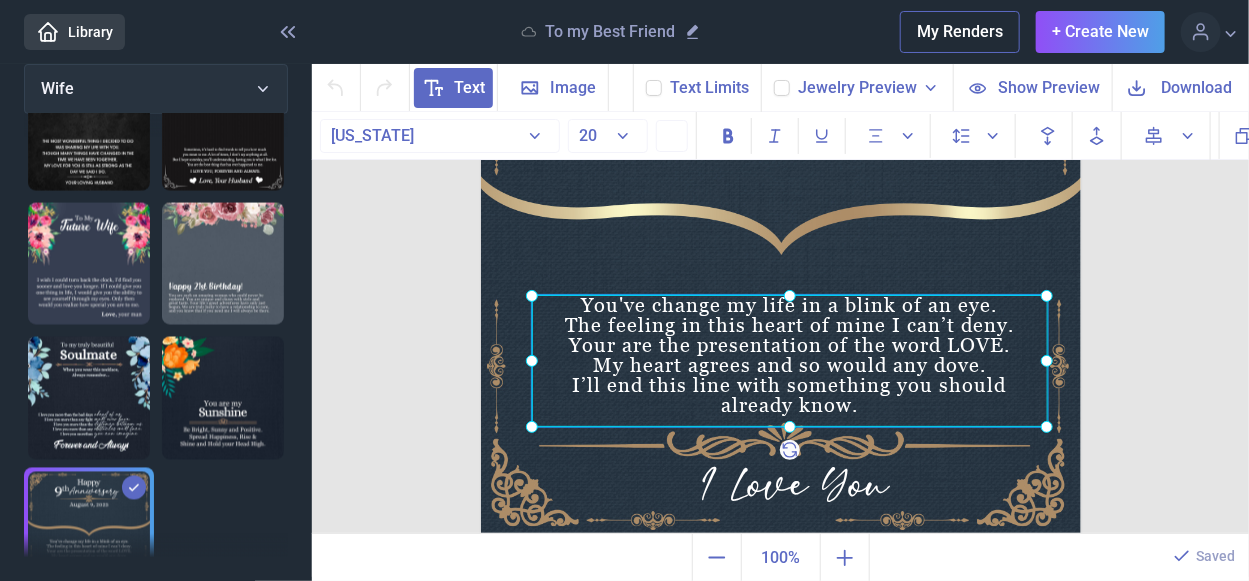 scroll, scrollTop: 1256, scrollLeft: 0, axis: vertical 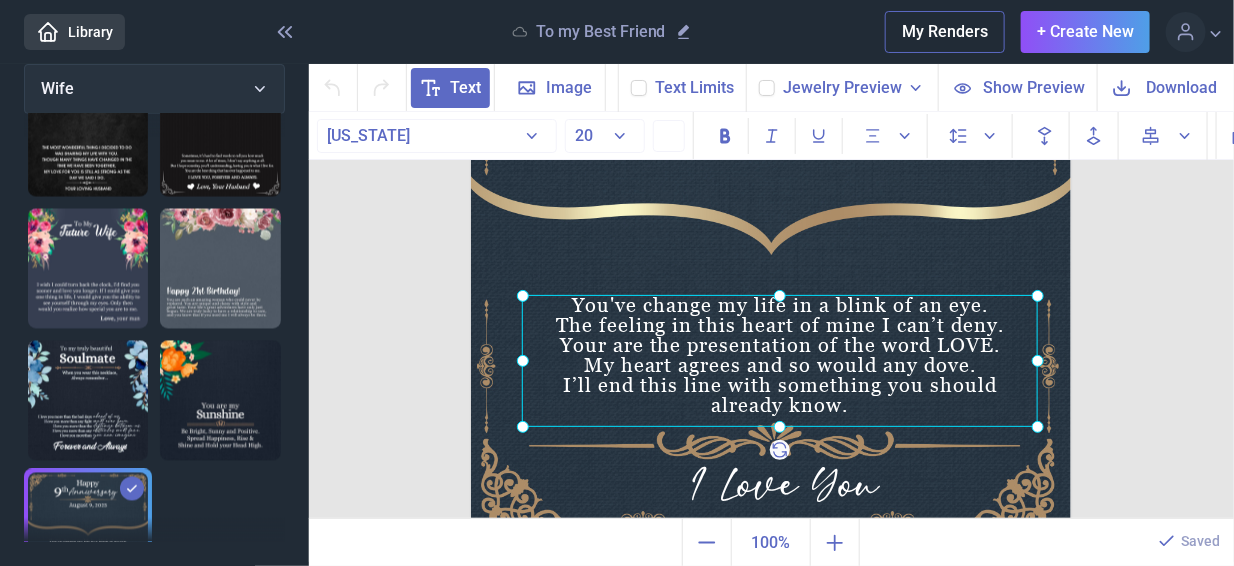 click at bounding box center [780, 361] 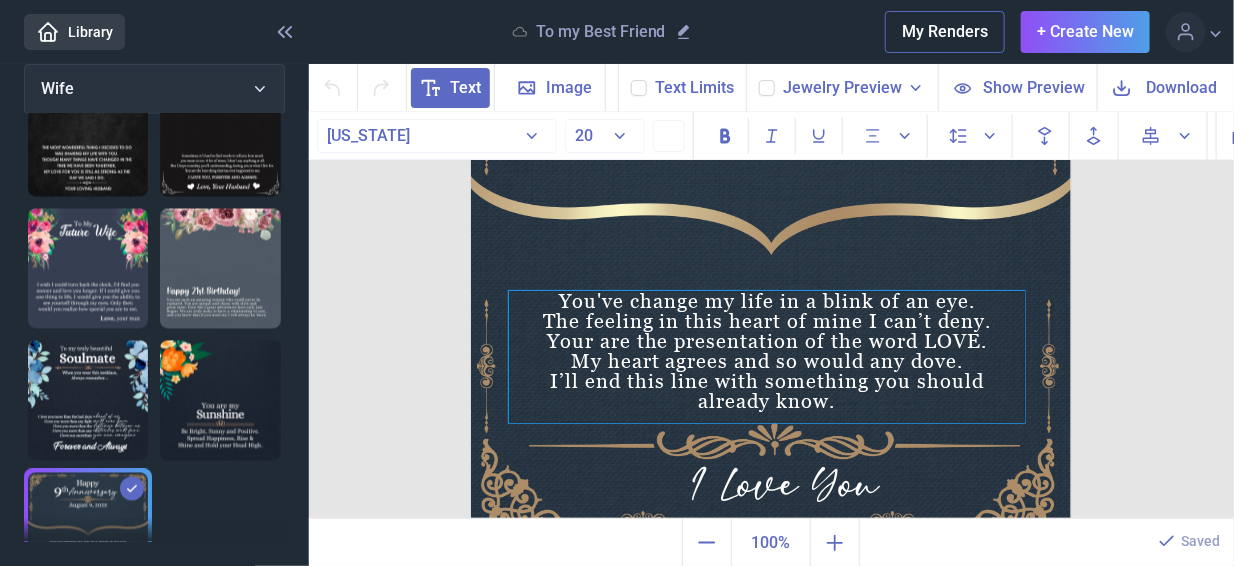 drag, startPoint x: 842, startPoint y: 399, endPoint x: 829, endPoint y: 394, distance: 13.928389 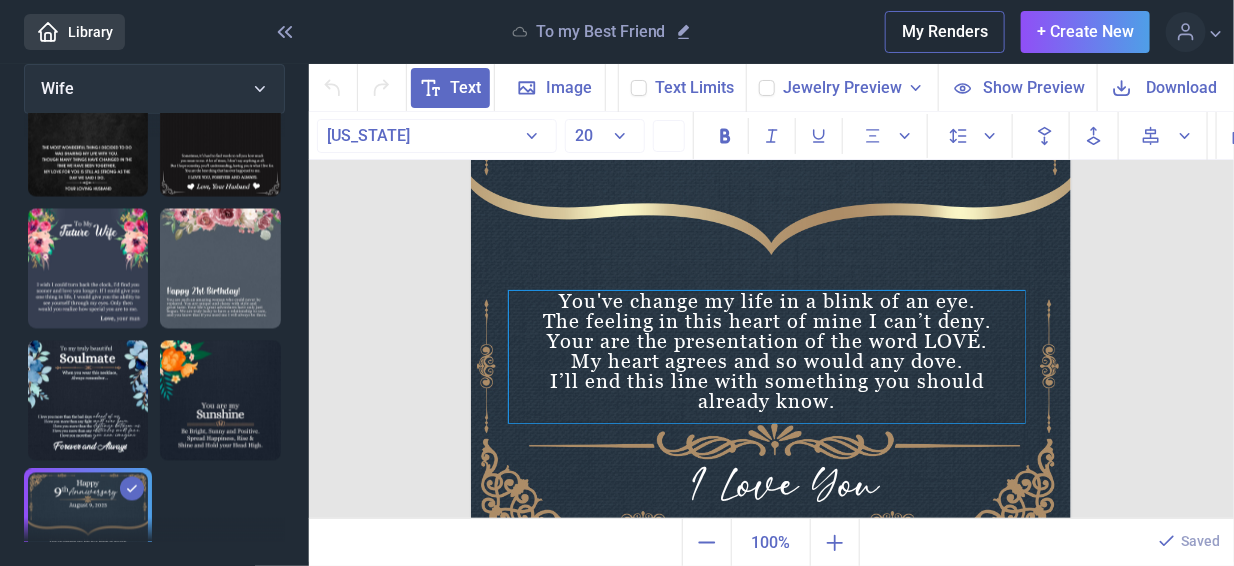click on "You've change my life in a blink of an eye. The feeling in this heart of mine I can’t deny. Your are the presentation of the word LOVE. My heart agrees and so would any dove. I’ll end this line with something you should already know." at bounding box center (767, 357) 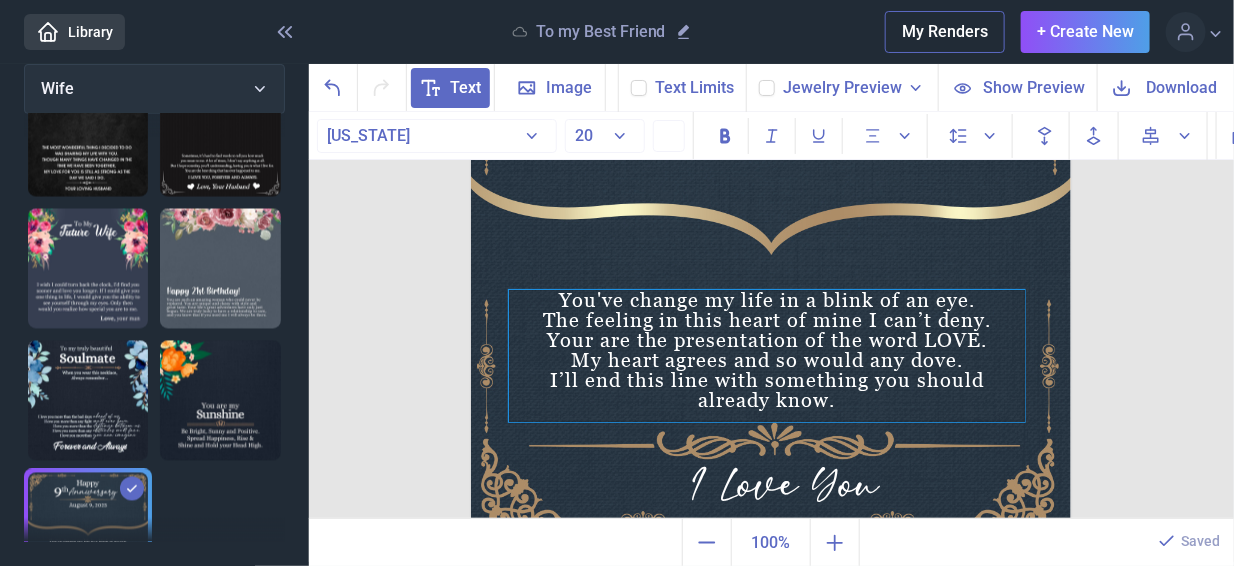 click on "You've change my life in a blink of an eye. The feeling in this heart of mine I can’t deny. Your are the presentation of the word LOVE. My heart agrees and so would any dove. I’ll end this line with something you should already know." at bounding box center (767, 356) 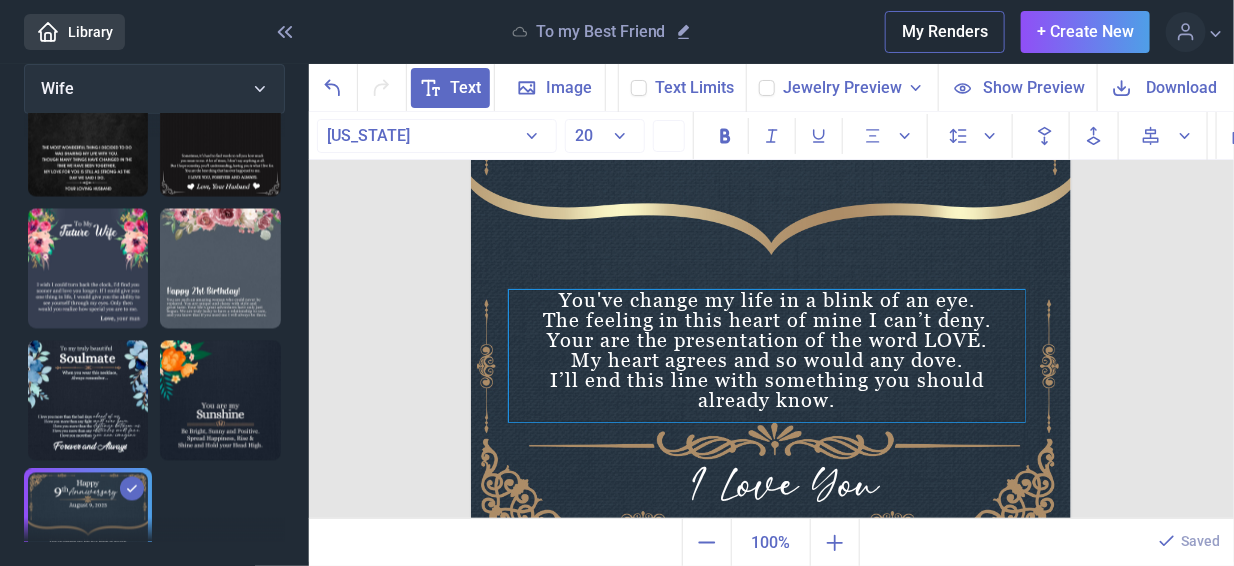 click on "You've change my life in a blink of an eye. The feeling in this heart of mine I can’t deny. Your are the presentation of the word LOVE. My heart agrees and so would any dove. I’ll end this line with something you should already know." at bounding box center [767, 356] 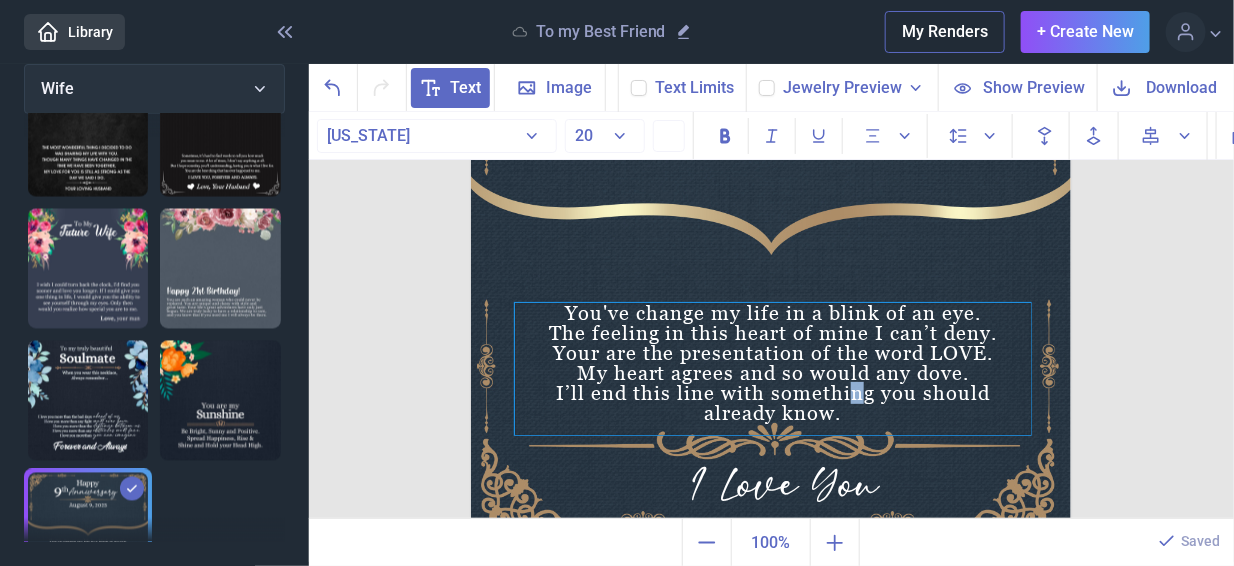 drag, startPoint x: 844, startPoint y: 390, endPoint x: 850, endPoint y: 403, distance: 14.3178215 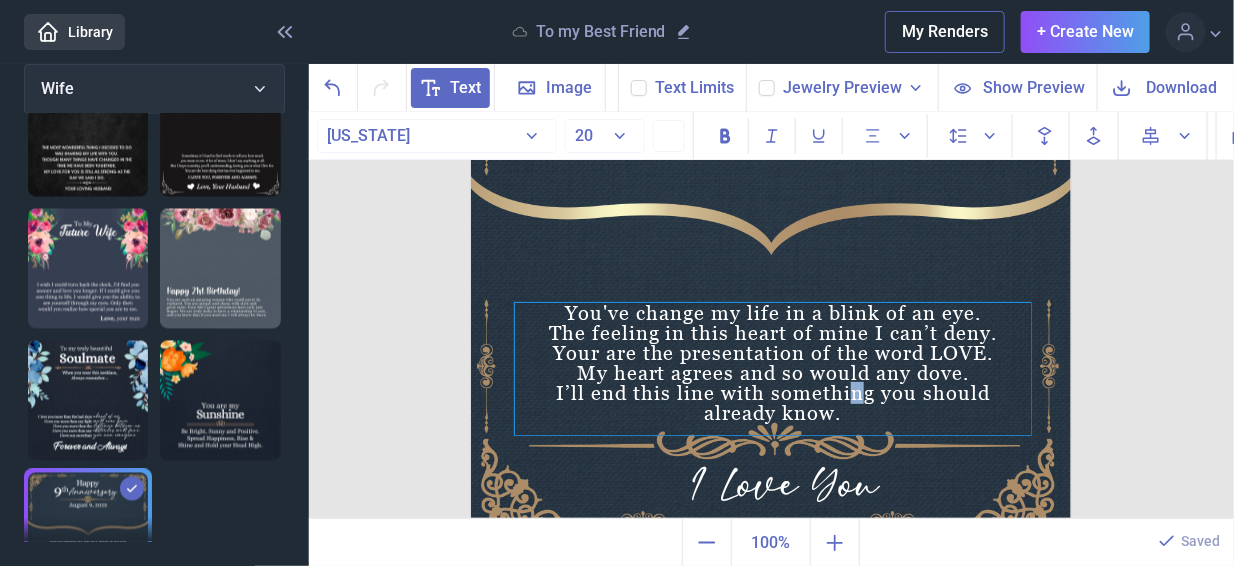click on "You've change my life in a blink of an eye. The feeling in this heart of mine I can’t deny. Your are the presentation of the word LOVE. My heart agrees and so would any dove. I’ll end this line with something you should already know." at bounding box center (773, 369) 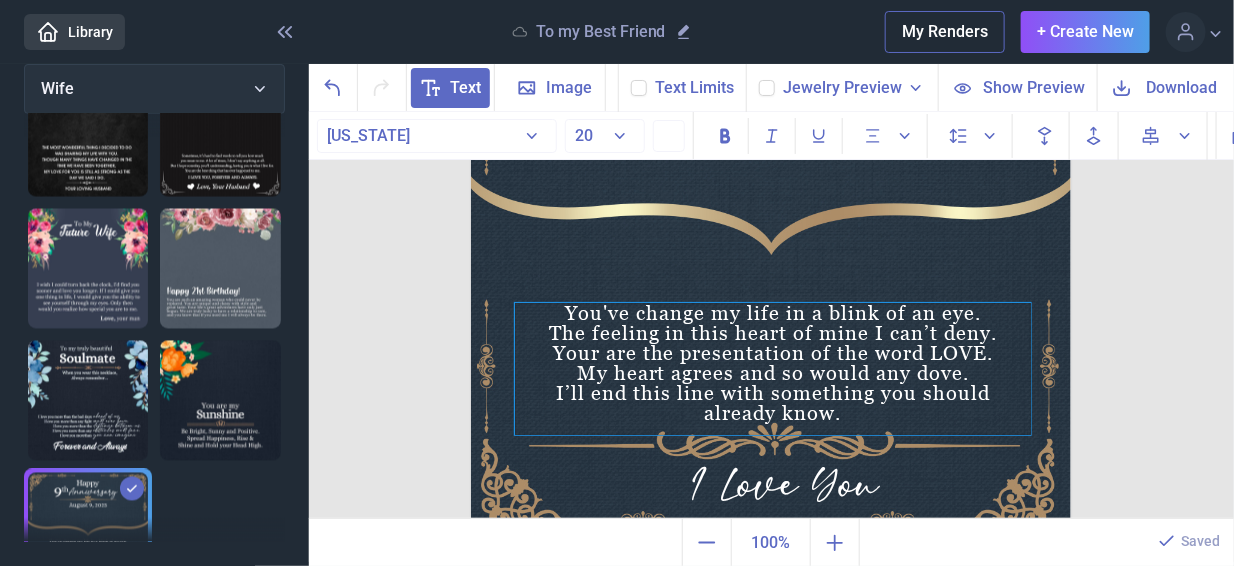 click on "You've change my life in a blink of an eye. The feeling in this heart of mine I can’t deny. Your are the presentation of the word LOVE. My heart agrees and so would any dove. I’ll end this line with something you should already know." at bounding box center (773, 369) 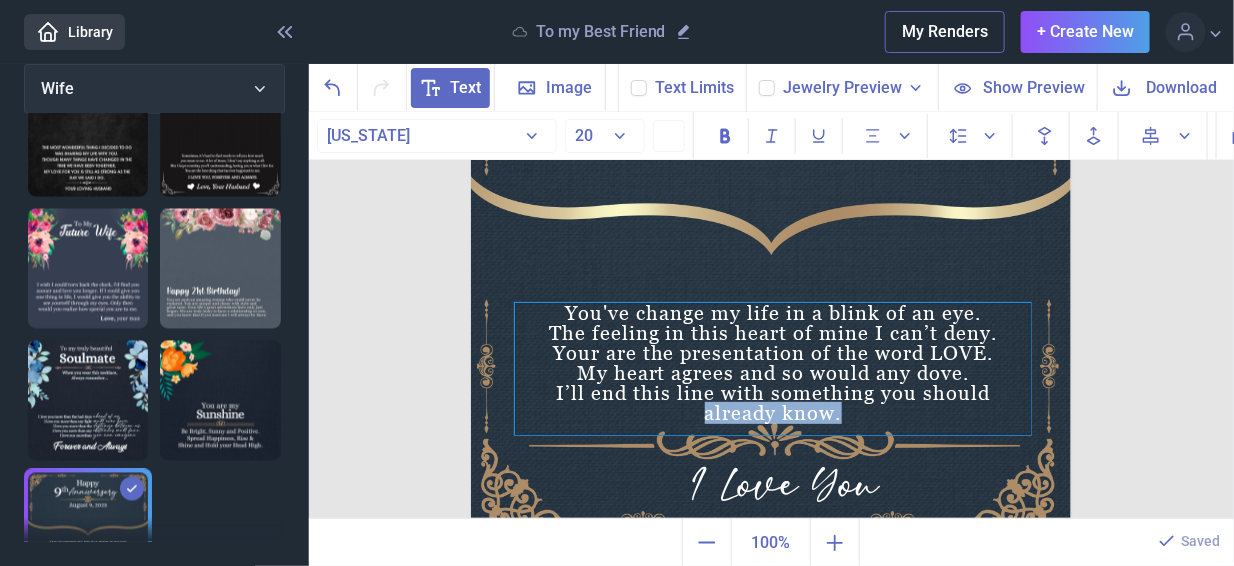 click on "You've change my life in a blink of an eye. The feeling in this heart of mine I can’t deny. Your are the presentation of the word LOVE. My heart agrees and so would any dove. I’ll end this line with something you should already know." at bounding box center [773, 369] 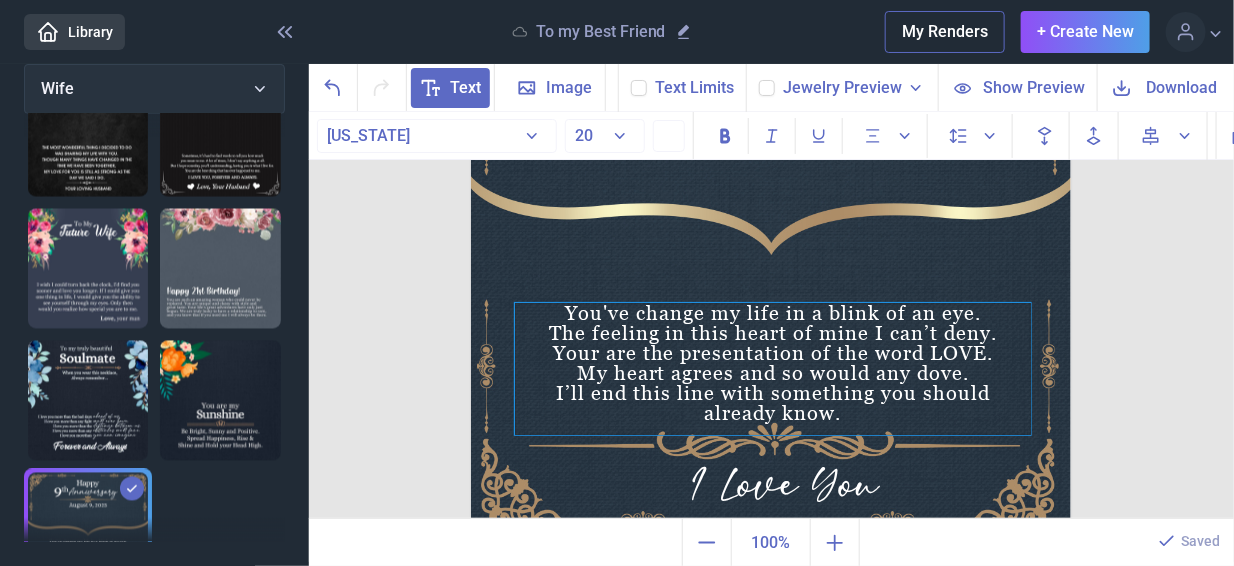 click on "You've change my life in a blink of an eye. The feeling in this heart of mine I can’t deny. Your are the presentation of the word LOVE. My heart agrees and so would any dove. I’ll end this line with something you should already know." at bounding box center [773, 369] 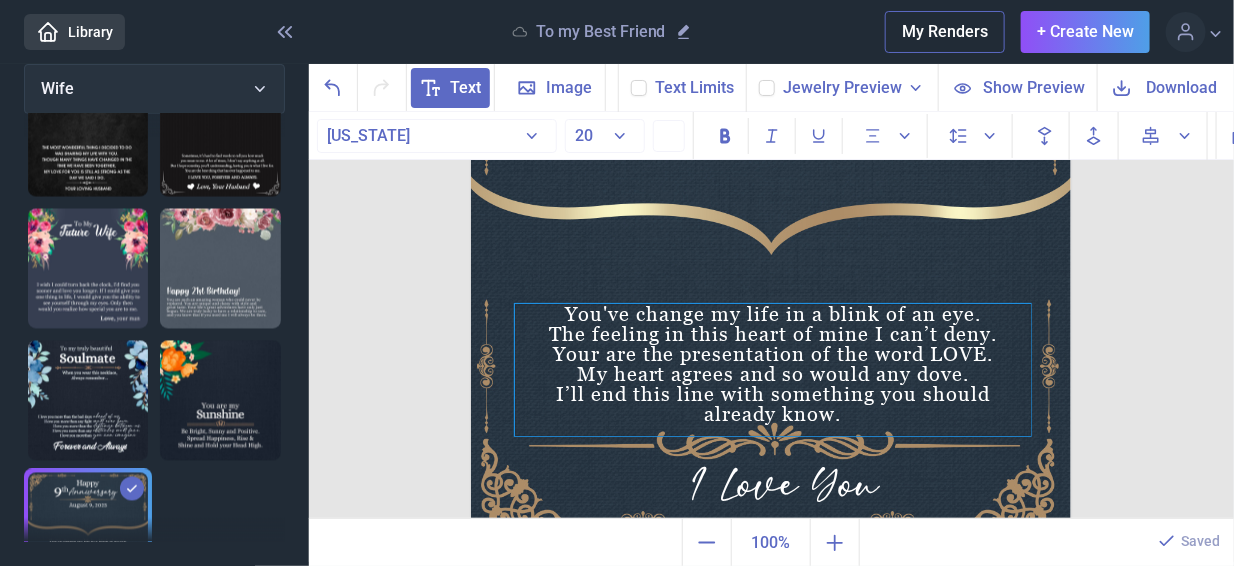 click on "You've change my life in a blink of an eye. The feeling in this heart of mine I can’t deny. Your are the presentation of the word LOVE. My heart agrees and so would any dove. I’ll end this line with something you should already know." at bounding box center [773, 370] 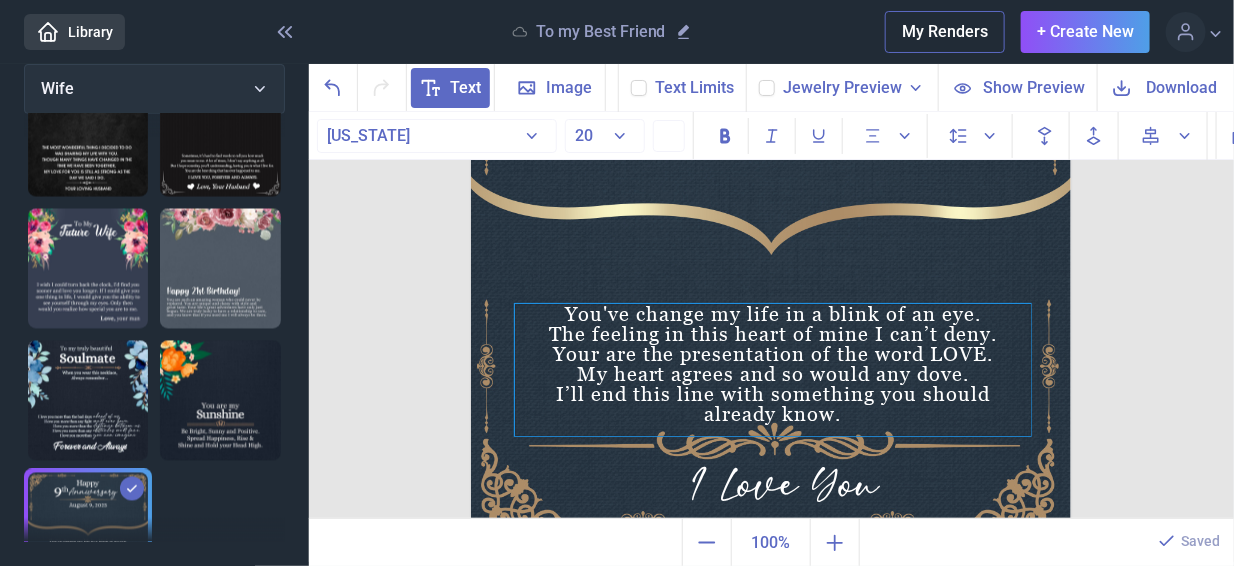 click on "You've change my life in a blink of an eye. The feeling in this heart of mine I can’t deny. Your are the presentation of the word LOVE. My heart agrees and so would any dove. I’ll end this line with something you should already know." at bounding box center [773, 370] 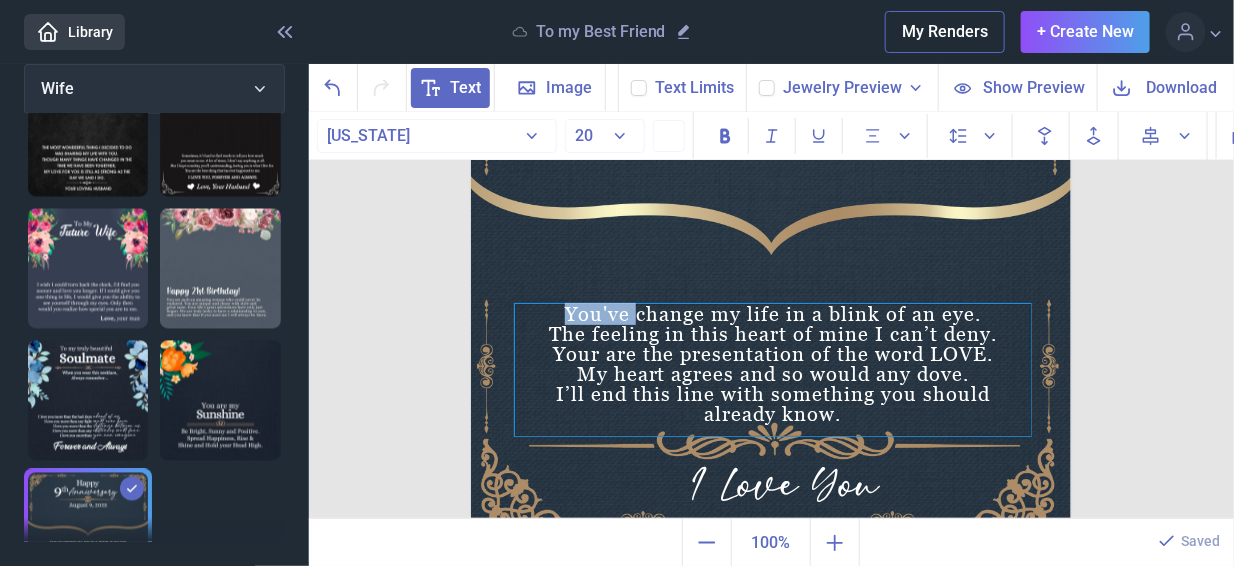 click on "You've change my life in a blink of an eye. The feeling in this heart of mine I can’t deny. Your are the presentation of the word LOVE. My heart agrees and so would any dove. I’ll end this line with something you should already know." at bounding box center (773, 370) 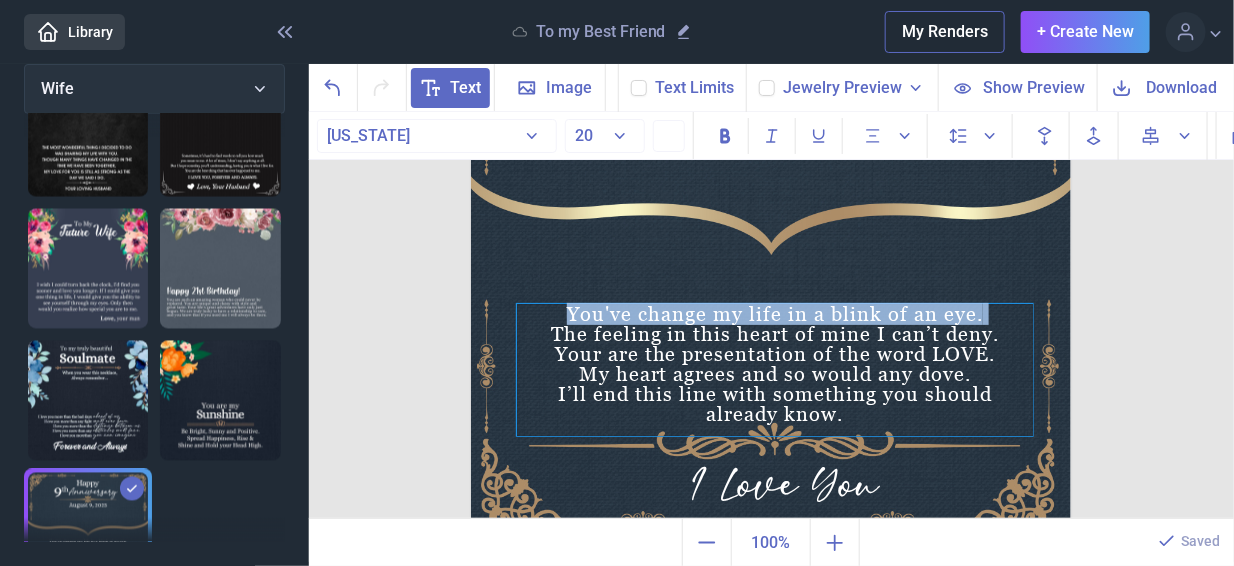 click on "You've change my life in a blink of an eye. The feeling in this heart of mine I can’t deny. Your are the presentation of the word LOVE. My heart agrees and so would any dove. I’ll end this line with something you should already know." at bounding box center [775, 370] 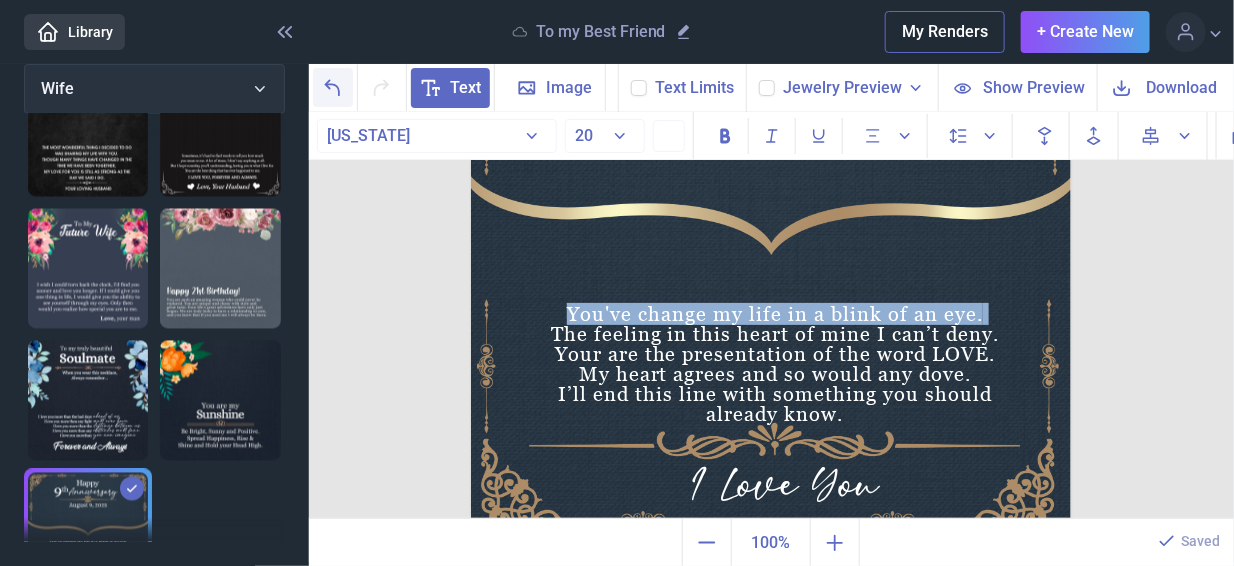 click 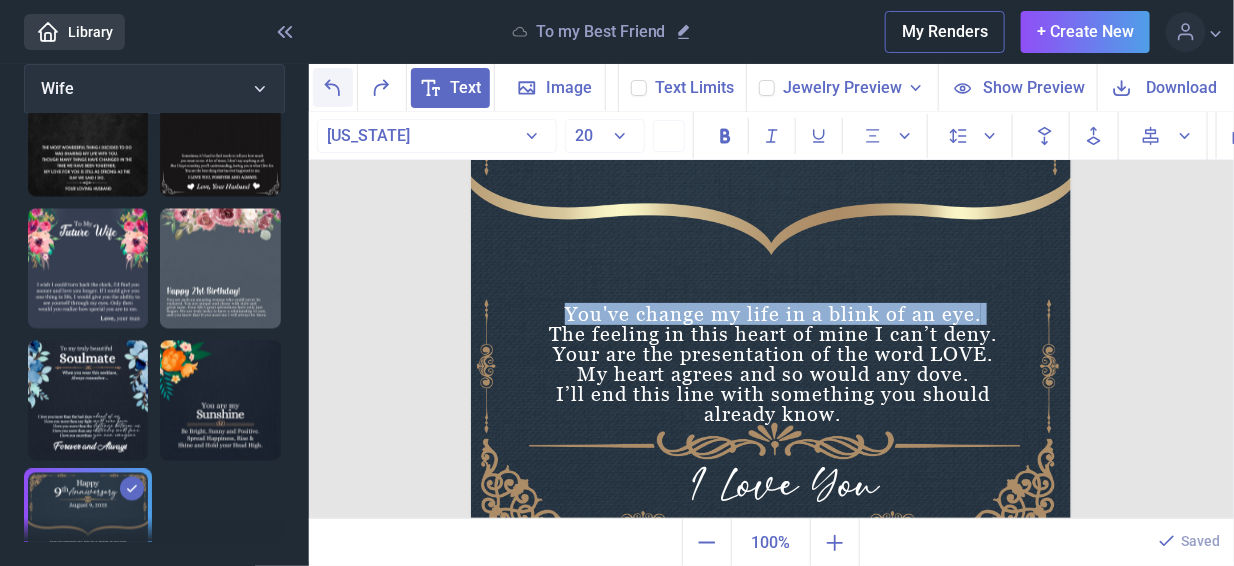 click 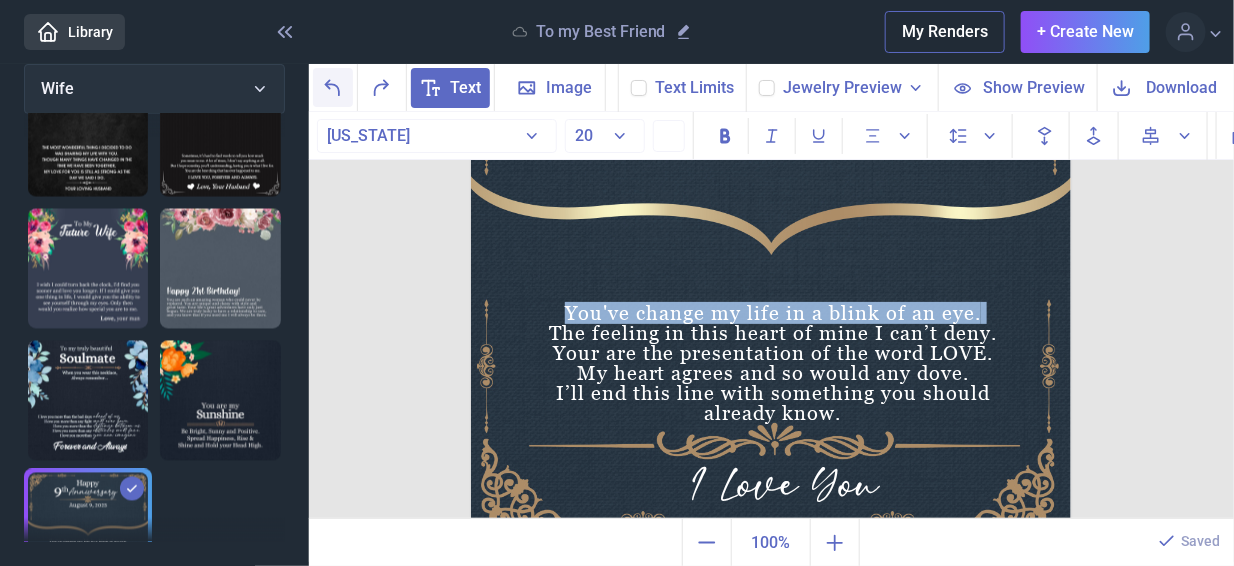 click 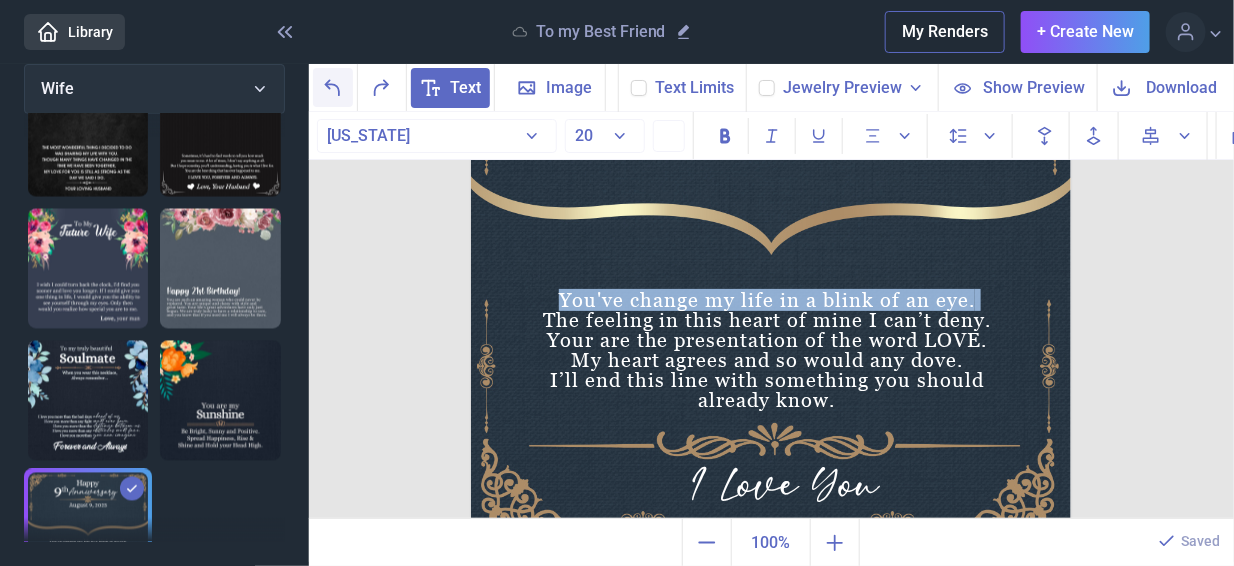 click 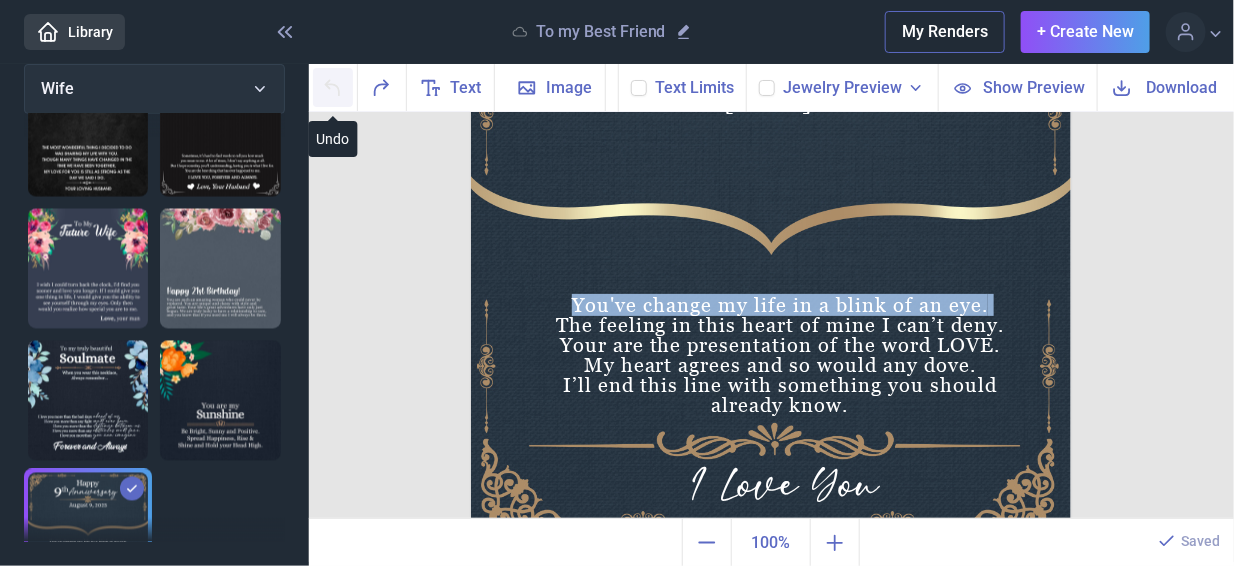 scroll, scrollTop: 1273, scrollLeft: 0, axis: vertical 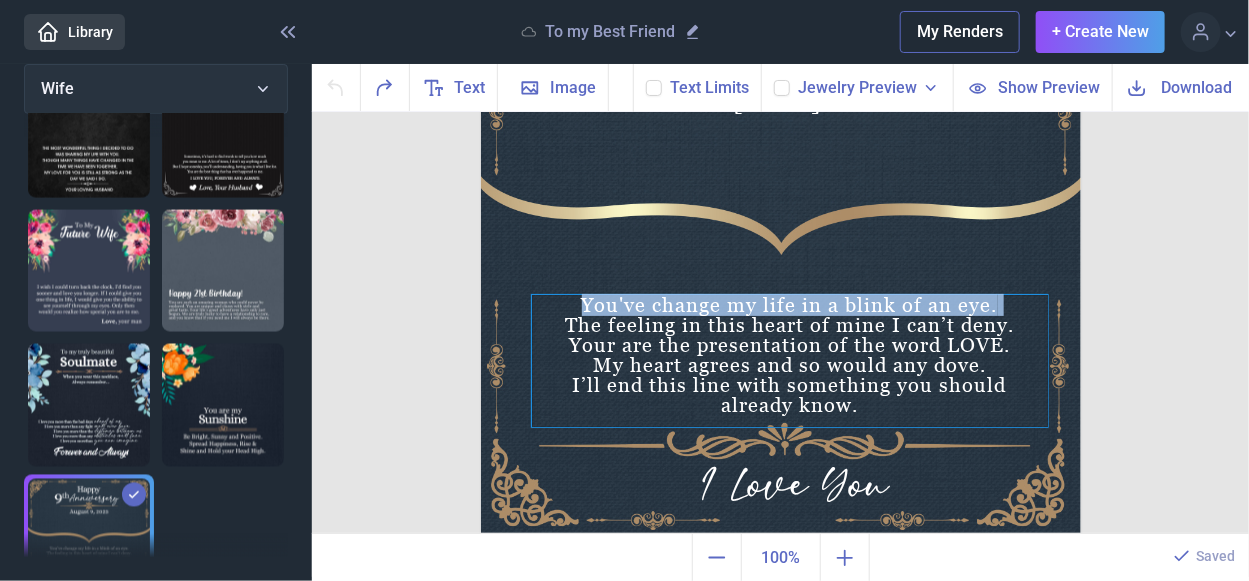 click on "You've change my life in a blink of an eye. The feeling in this heart of mine I can’t deny. Your are the presentation of the word LOVE. My heart agrees and so would any dove. I’ll end this line with something you should already know." at bounding box center [790, 361] 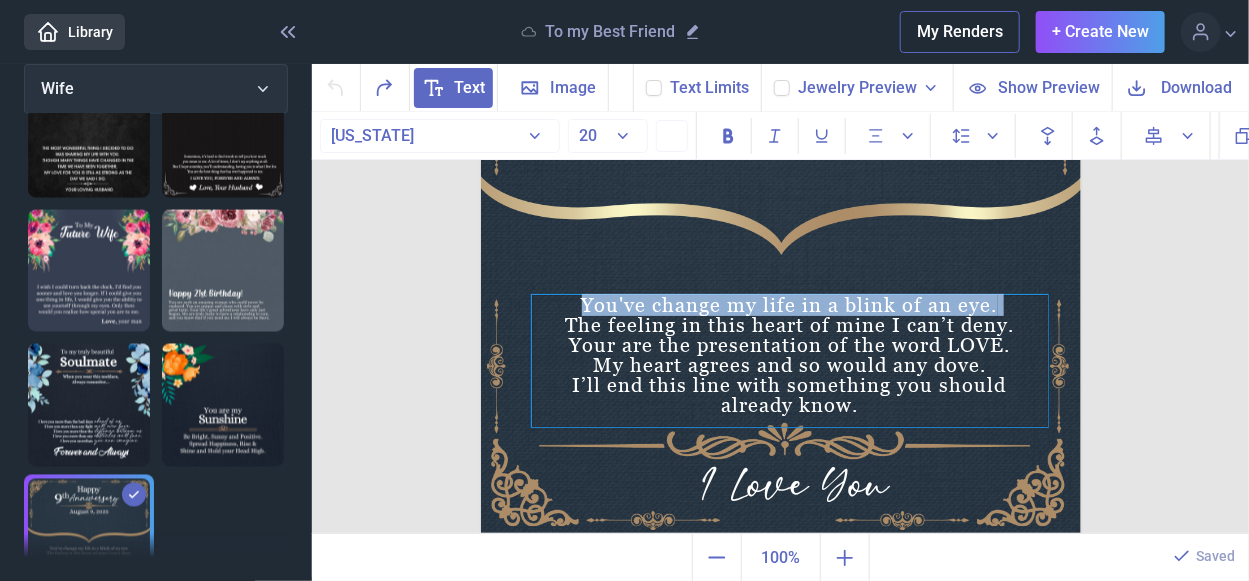 scroll, scrollTop: 1256, scrollLeft: 0, axis: vertical 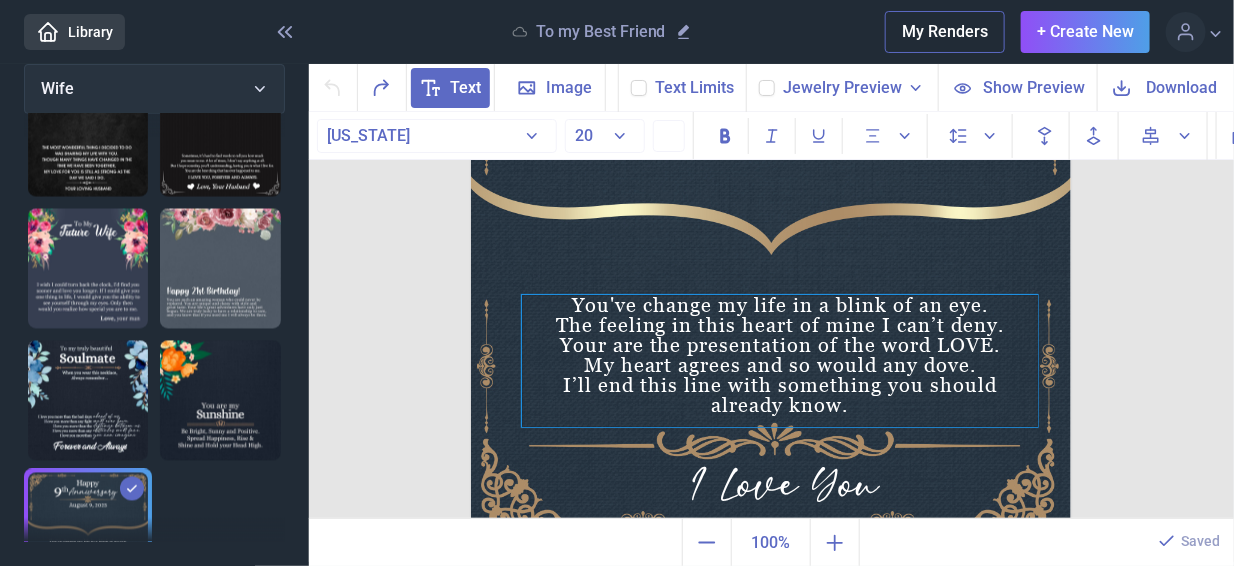 click on "You've change my life in a blink of an eye. The feeling in this heart of mine I can’t deny. Your are the presentation of the word LOVE. My heart agrees and so would any dove. I’ll end this line with something you should already know." at bounding box center [780, 361] 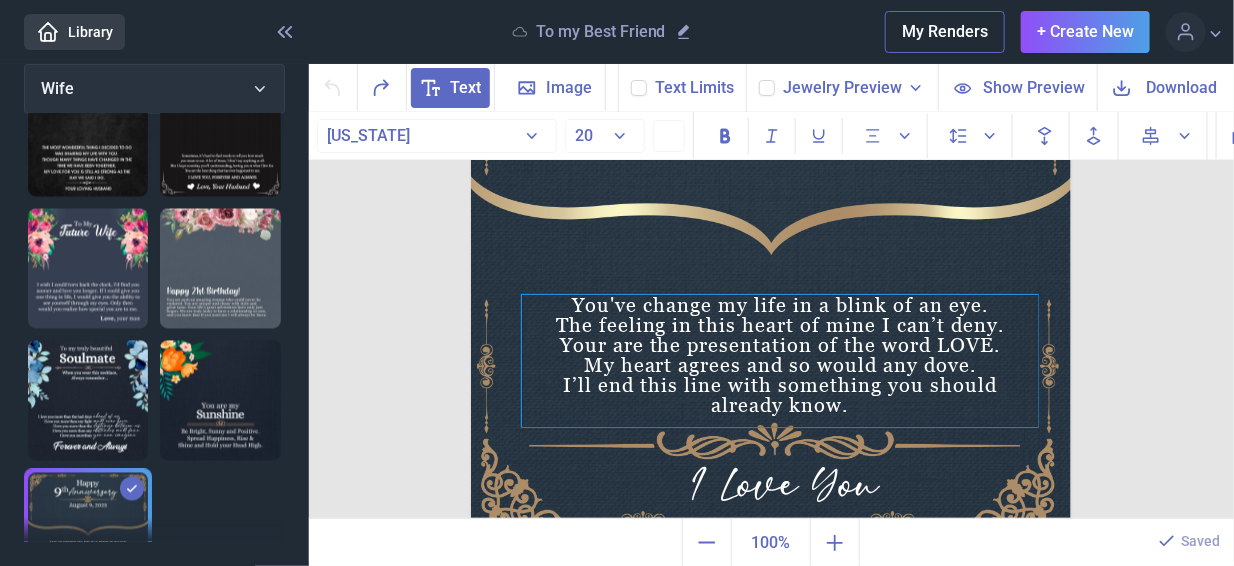 click on "You've change my life in a blink of an eye. The feeling in this heart of mine I can’t deny. Your are the presentation of the word LOVE. My heart agrees and so would any dove. I’ll end this line with something you should already know." at bounding box center (780, 361) 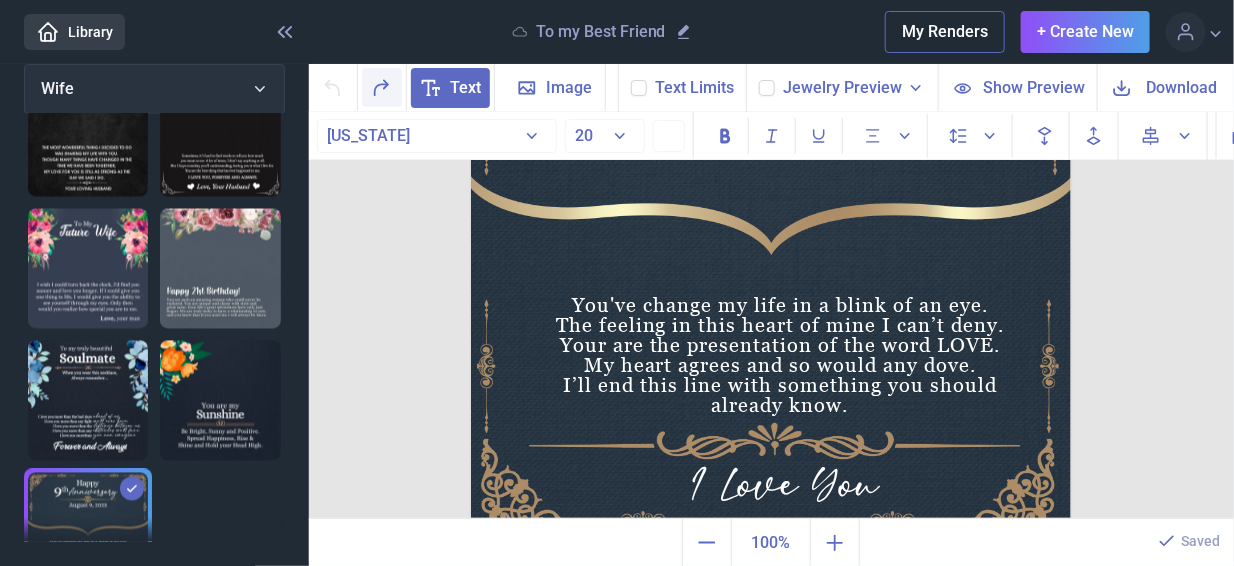 click 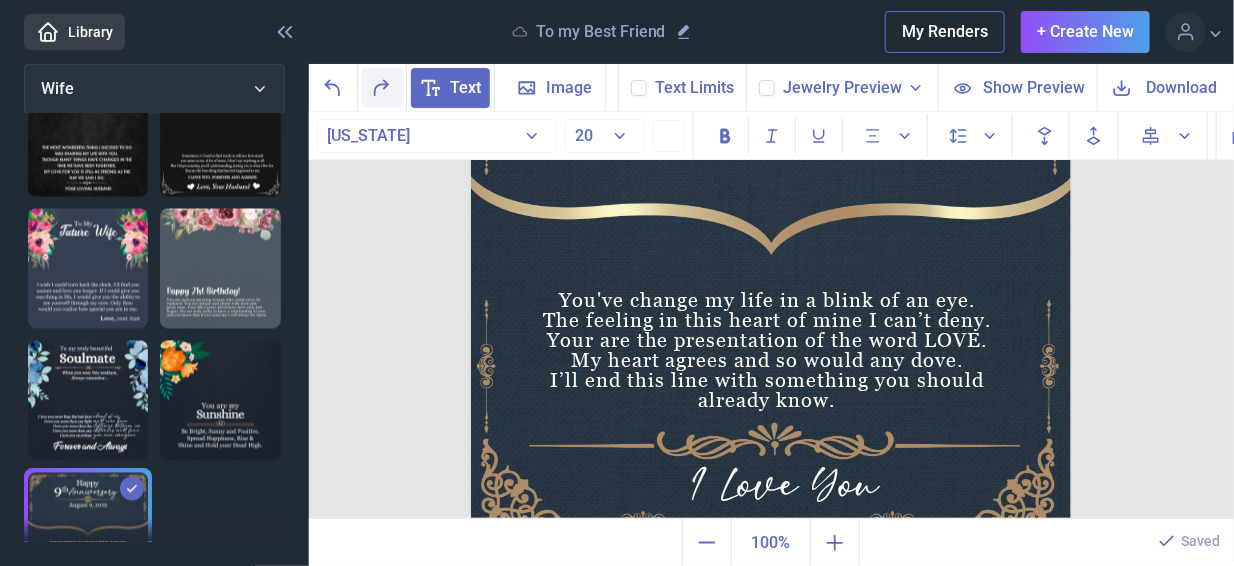click 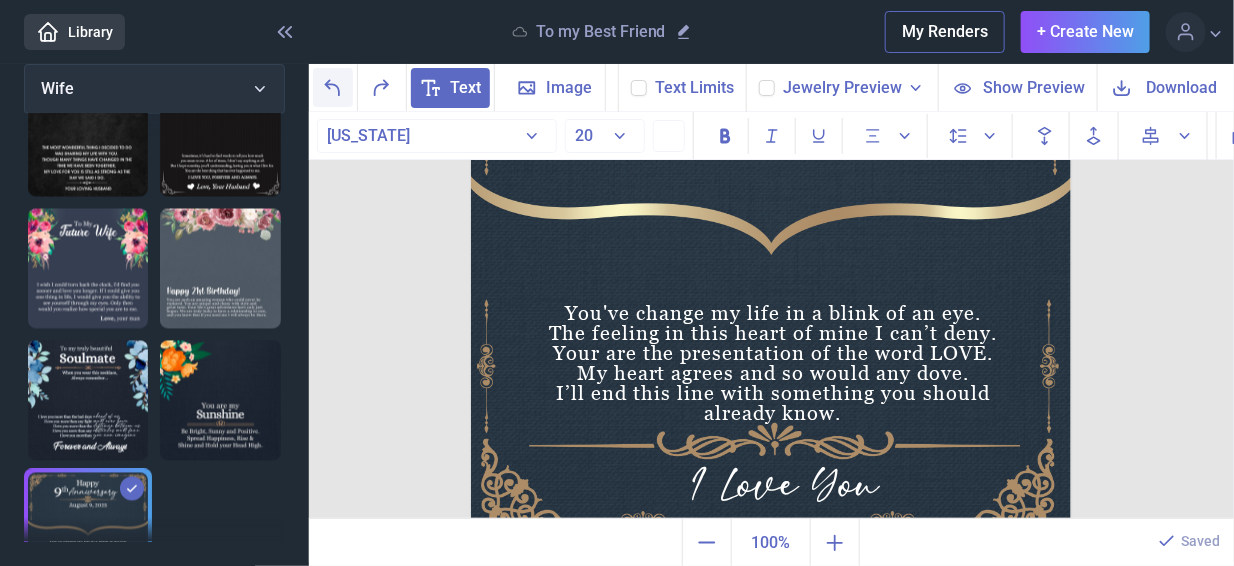 click 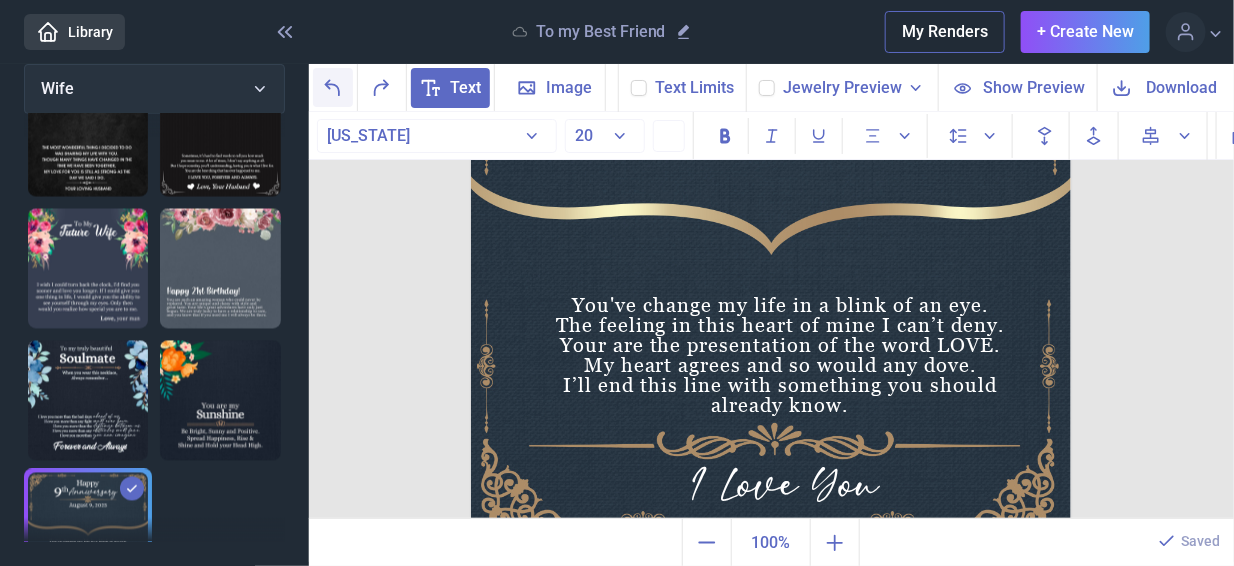 click 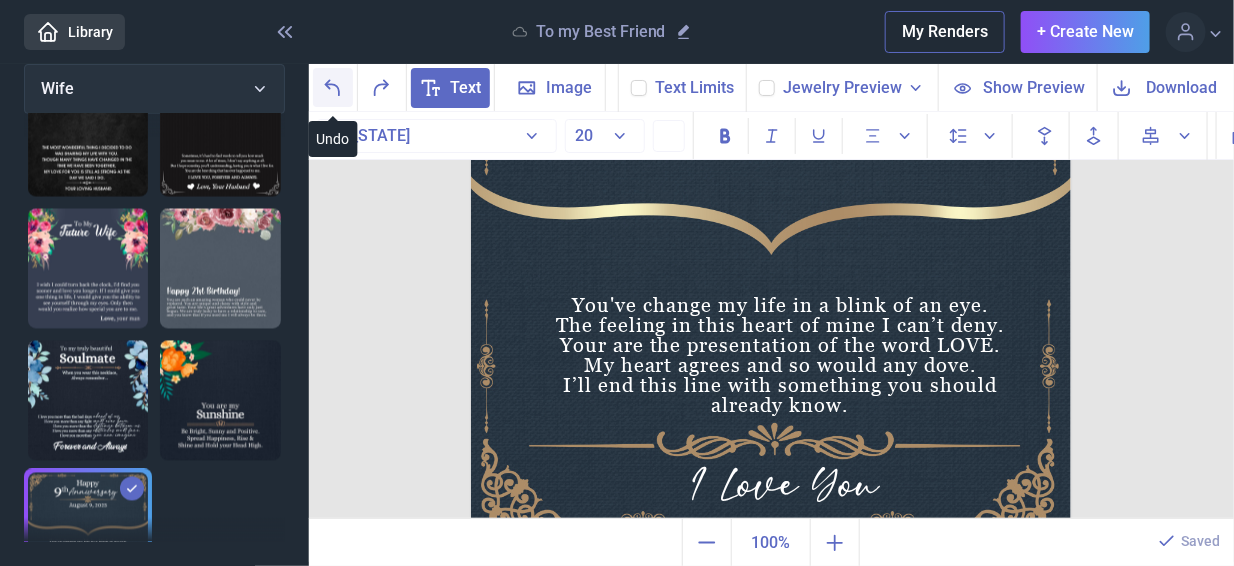 scroll, scrollTop: 1273, scrollLeft: 0, axis: vertical 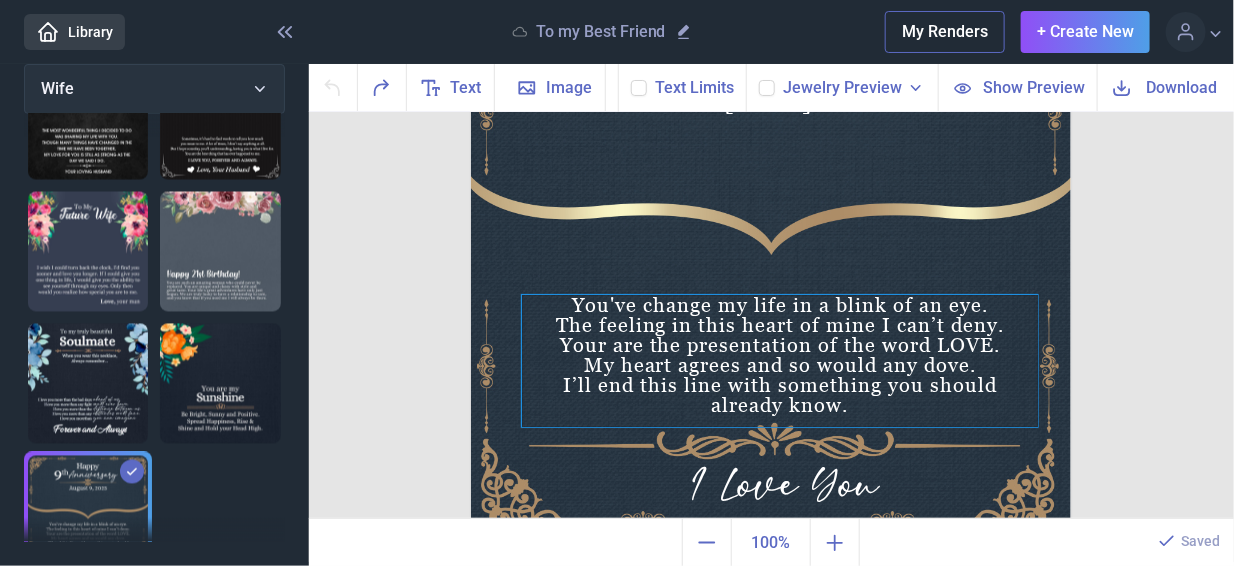 click on "You've change my life in a blink of an eye. The feeling in this heart of mine I can’t deny. Your are the presentation of the word LOVE. My heart agrees and so would any dove. I’ll end this line with something you should already know." at bounding box center (780, 361) 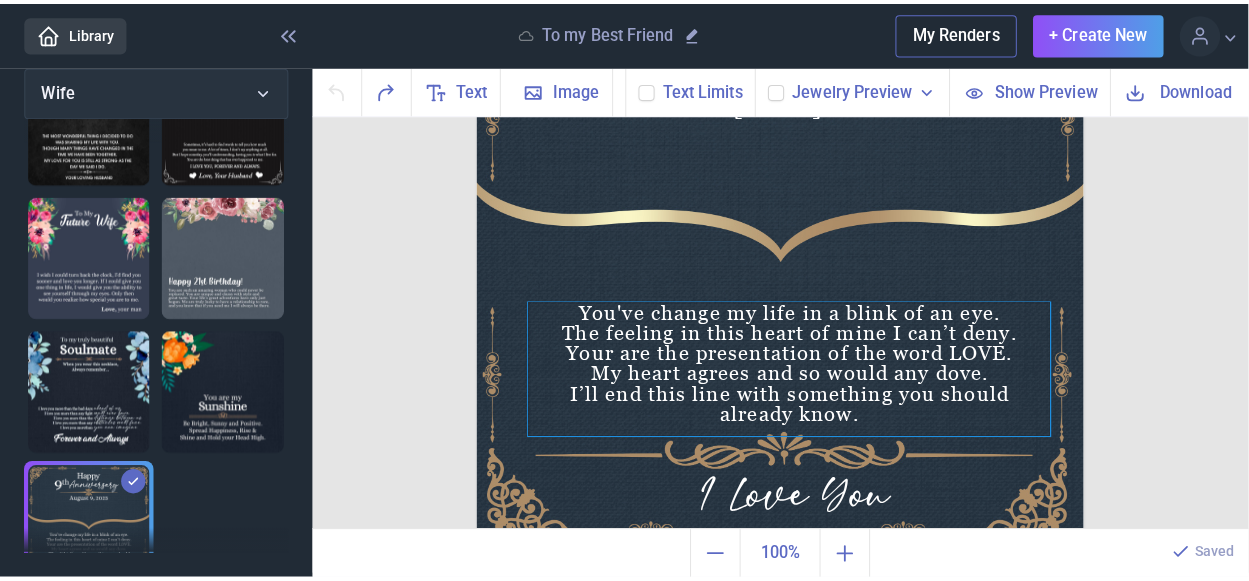 scroll, scrollTop: 1256, scrollLeft: 0, axis: vertical 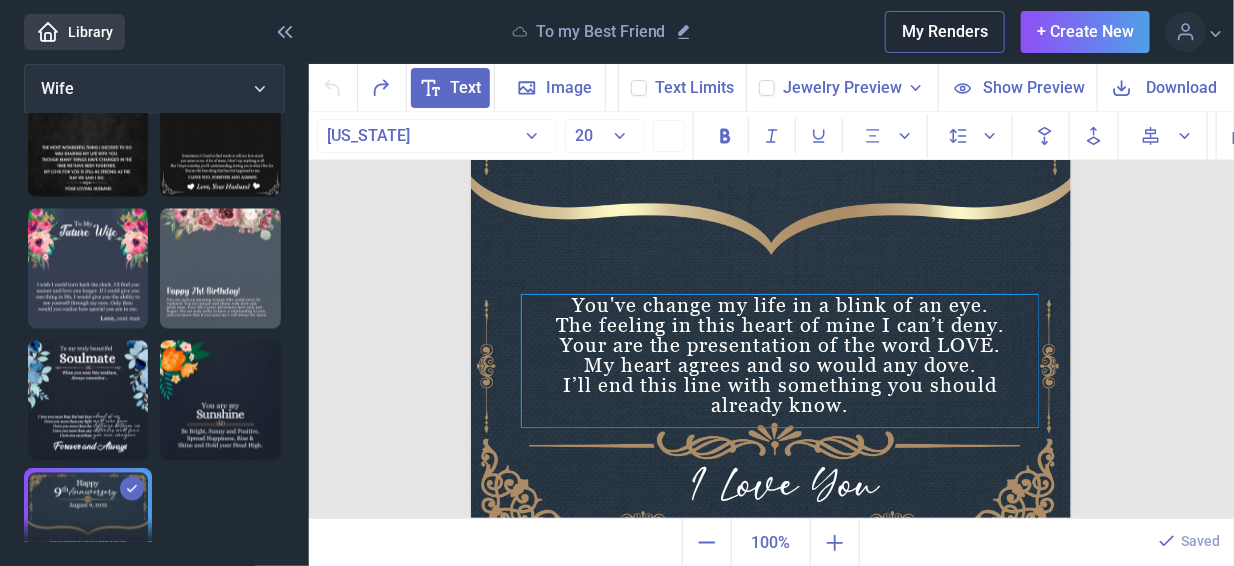 click on "You've change my life in a blink of an eye. The feeling in this heart of mine I can’t deny. Your are the presentation of the word LOVE. My heart agrees and so would any dove. I’ll end this line with something you should already know." at bounding box center (780, 361) 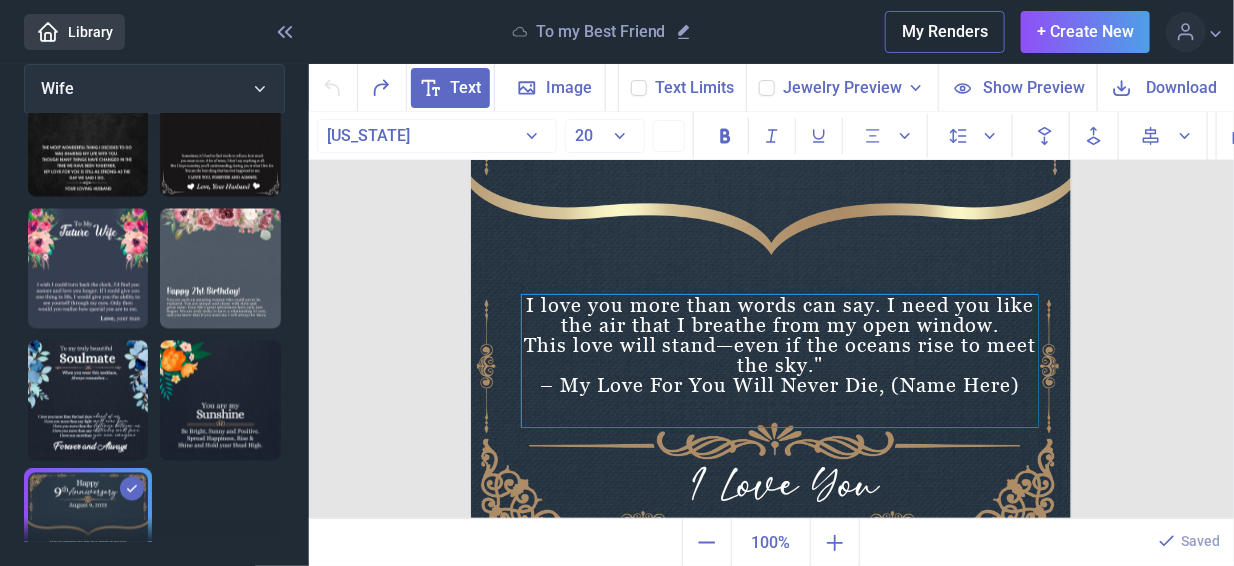 click on "– My Love For You Will Never Die, (Name Here)" at bounding box center [780, 385] 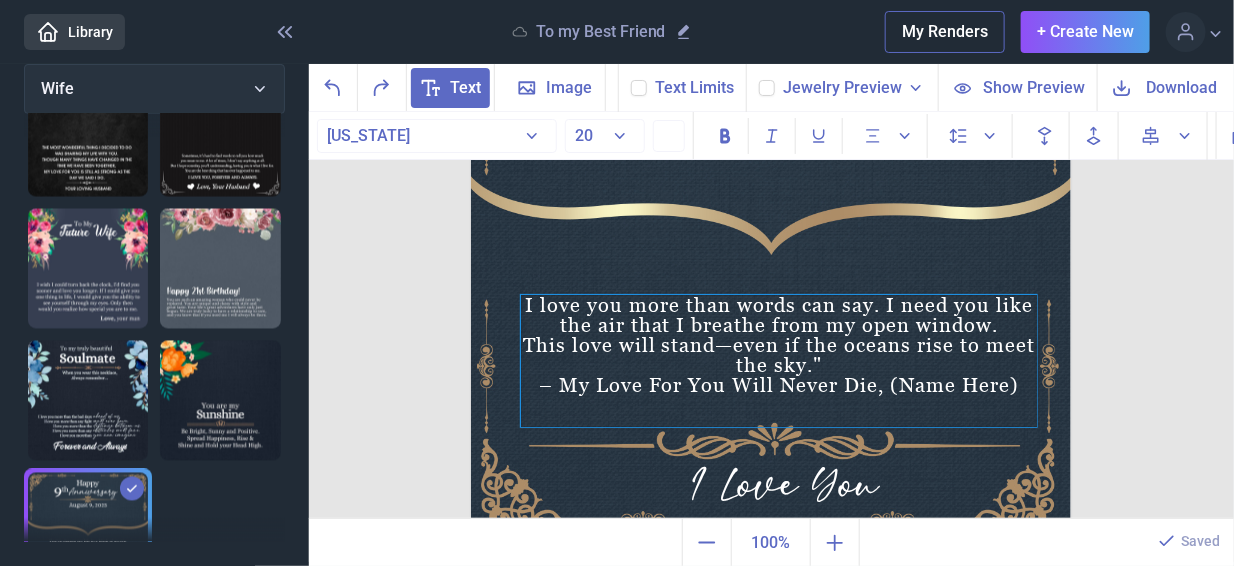click on "– My Love For You Will Never Die, (Name Here)" at bounding box center (779, 385) 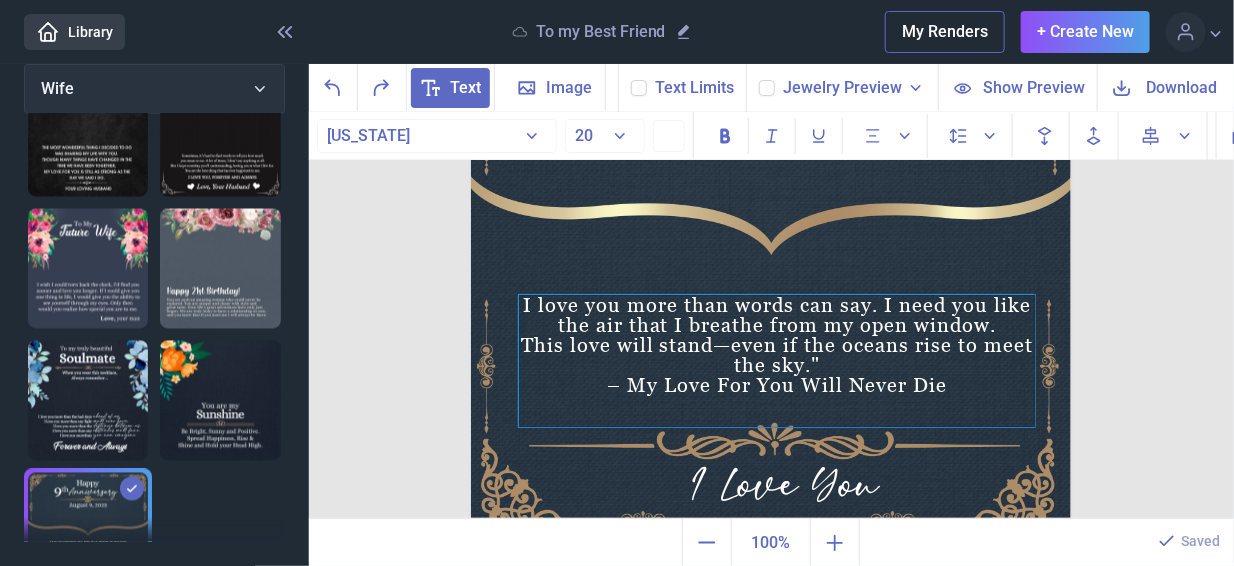 click on "I love you more than words can say. I need you like the air that I breathe from my open window.  This love will stand—even if the oceans rise to meet the sky."  – My Love For You Will Never Die" at bounding box center [777, 361] 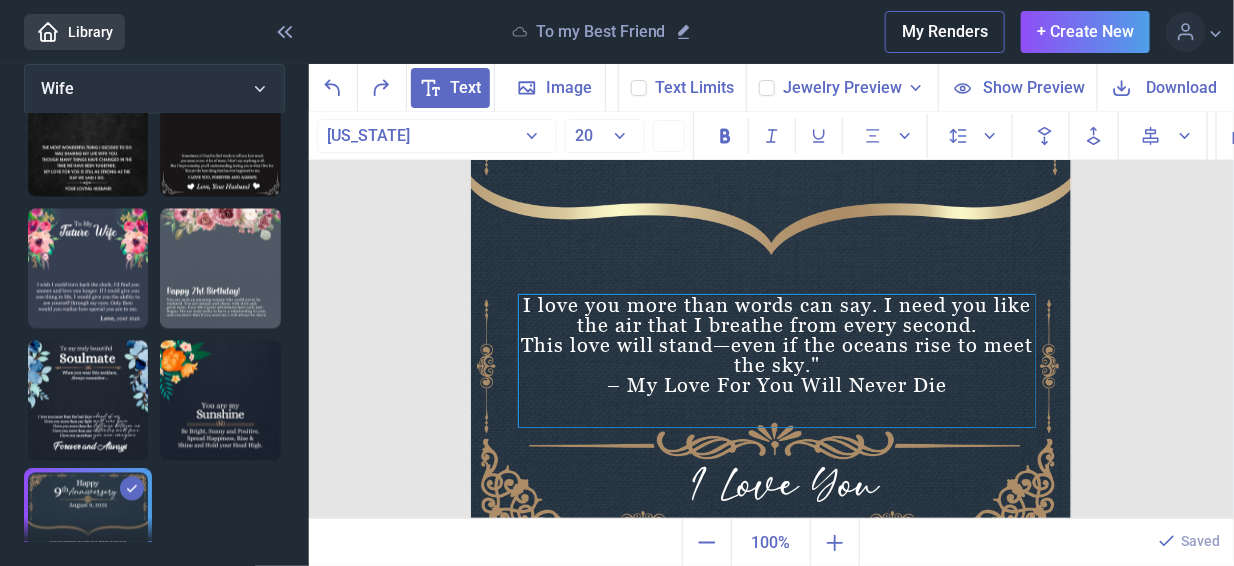 click on "I love you more than words can say. I need you like the air that I breathe from every second.  This love will stand—even if the oceans rise to meet the sky."  – My Love For You Will Never Die" at bounding box center (777, 361) 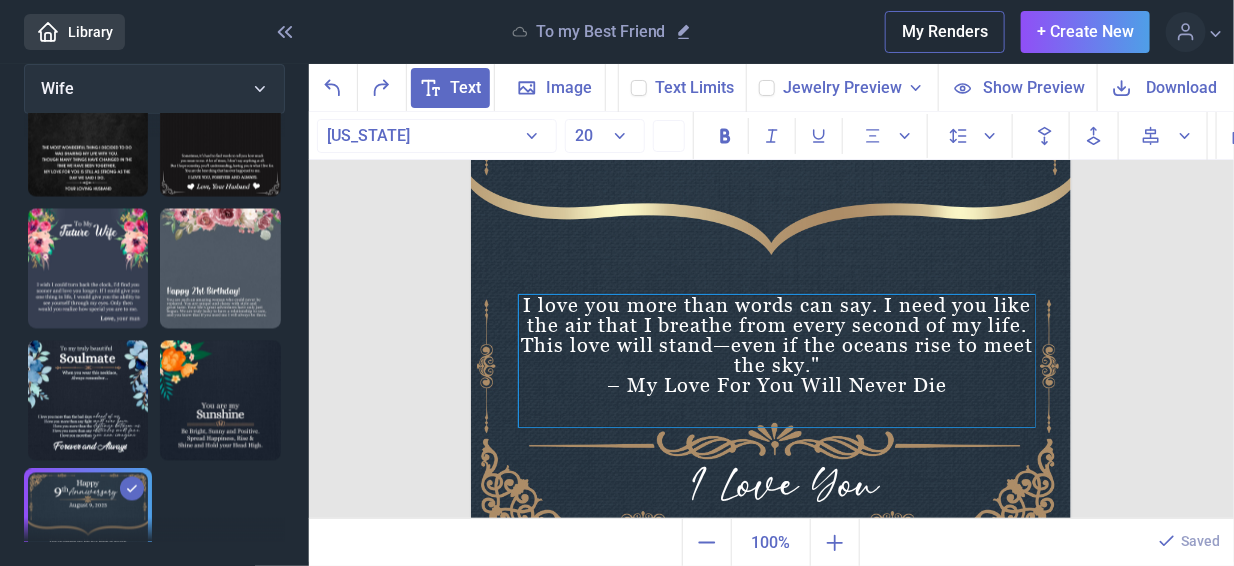 click on "– My Love For You Will Never Die" at bounding box center [777, 385] 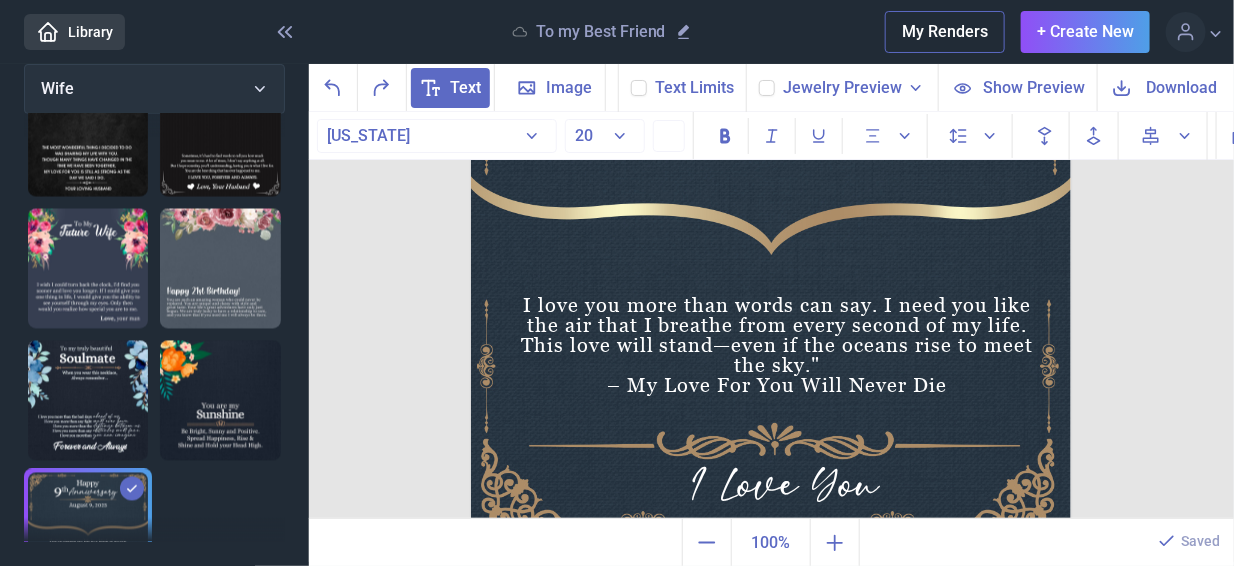 click on "from" at bounding box center [0, 0] 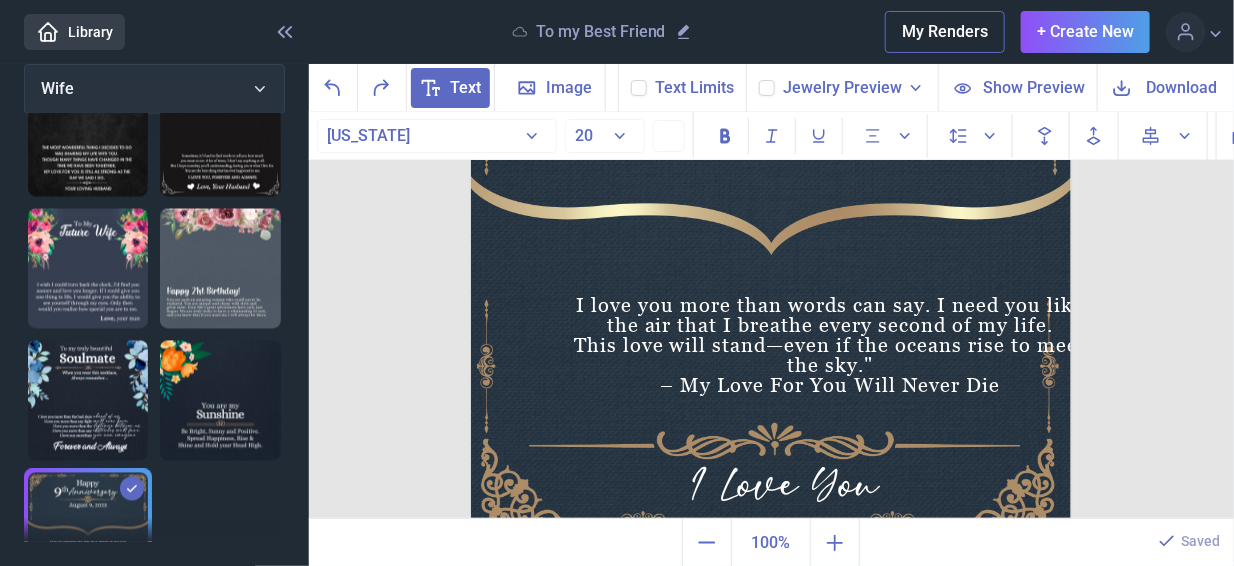 click at bounding box center (771, 236) 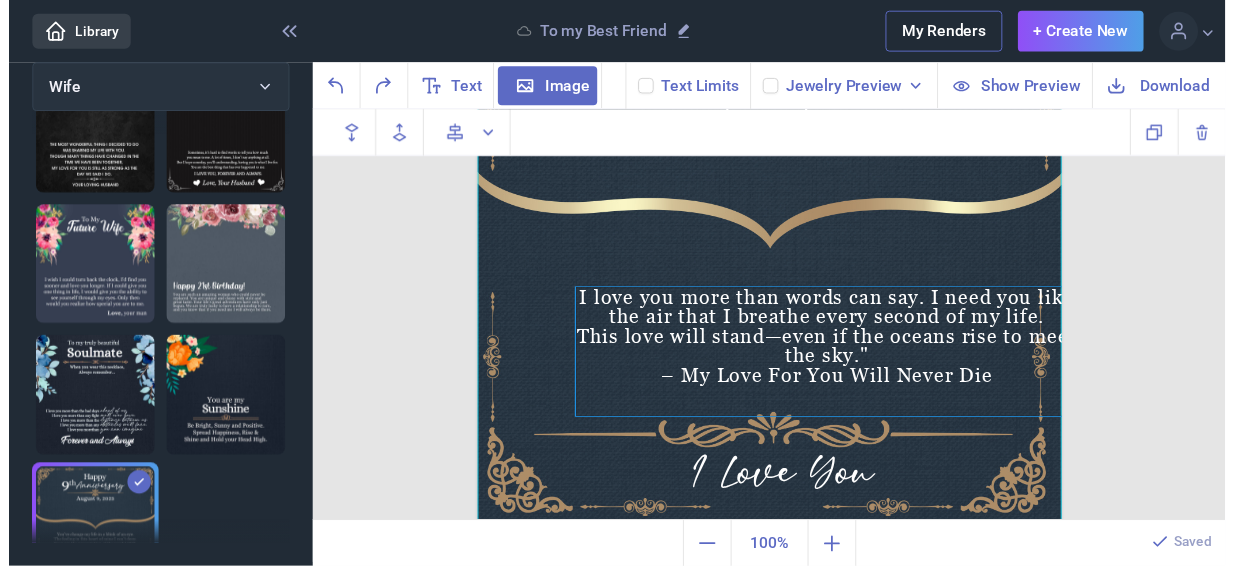 scroll, scrollTop: 1256, scrollLeft: 0, axis: vertical 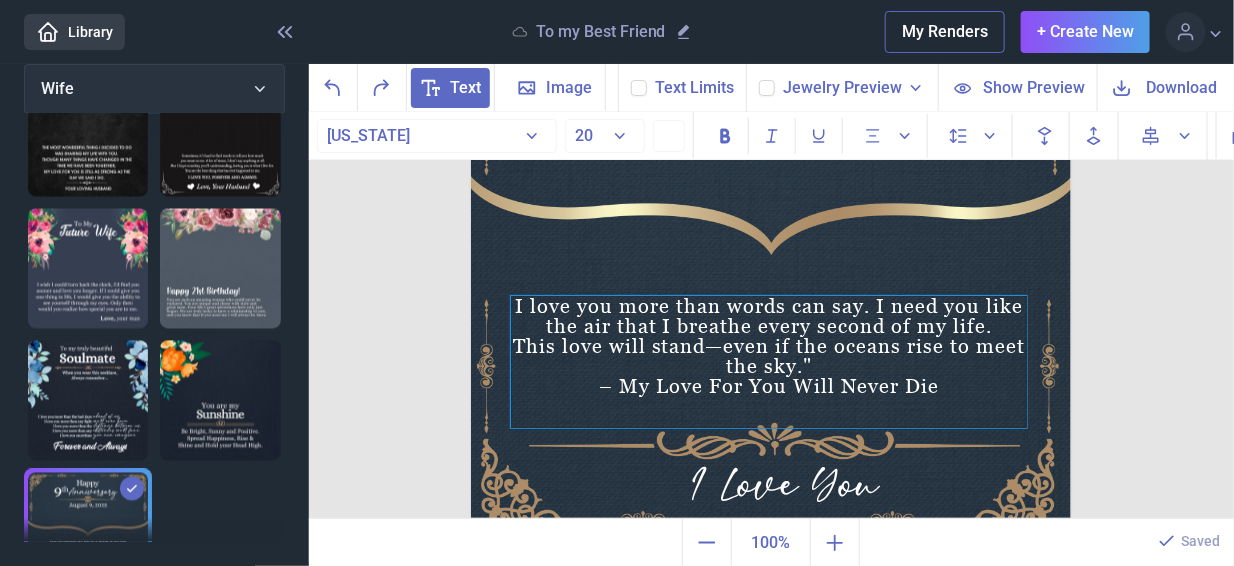 drag, startPoint x: 934, startPoint y: 350, endPoint x: 873, endPoint y: 351, distance: 61.008198 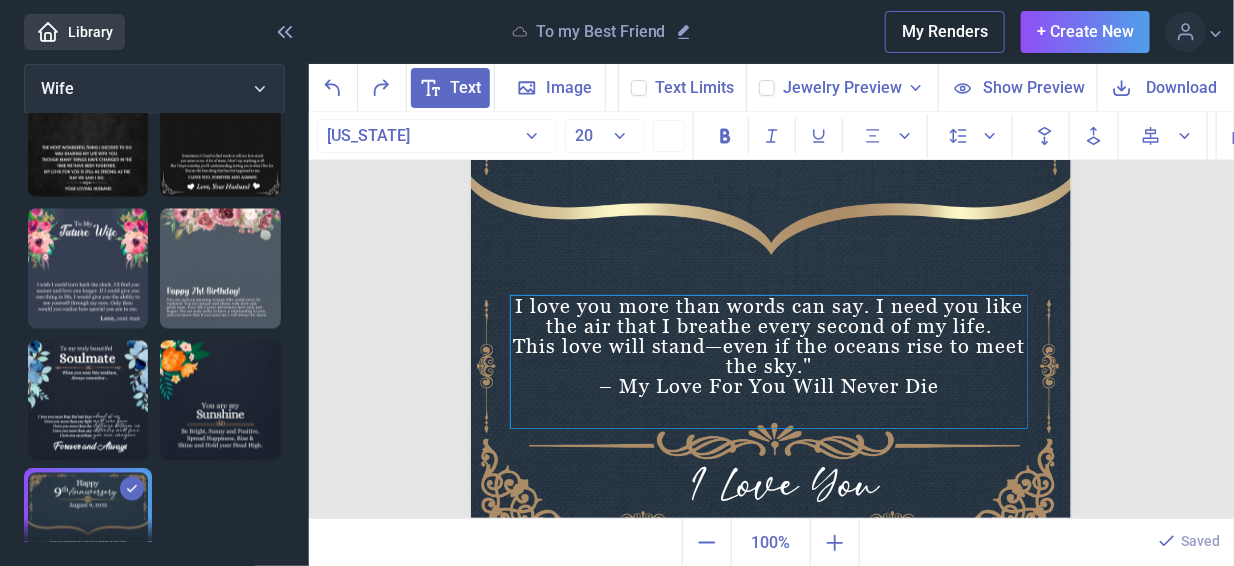 click on "This love will stand—even if the oceans rise to meet the sky."" at bounding box center [769, 356] 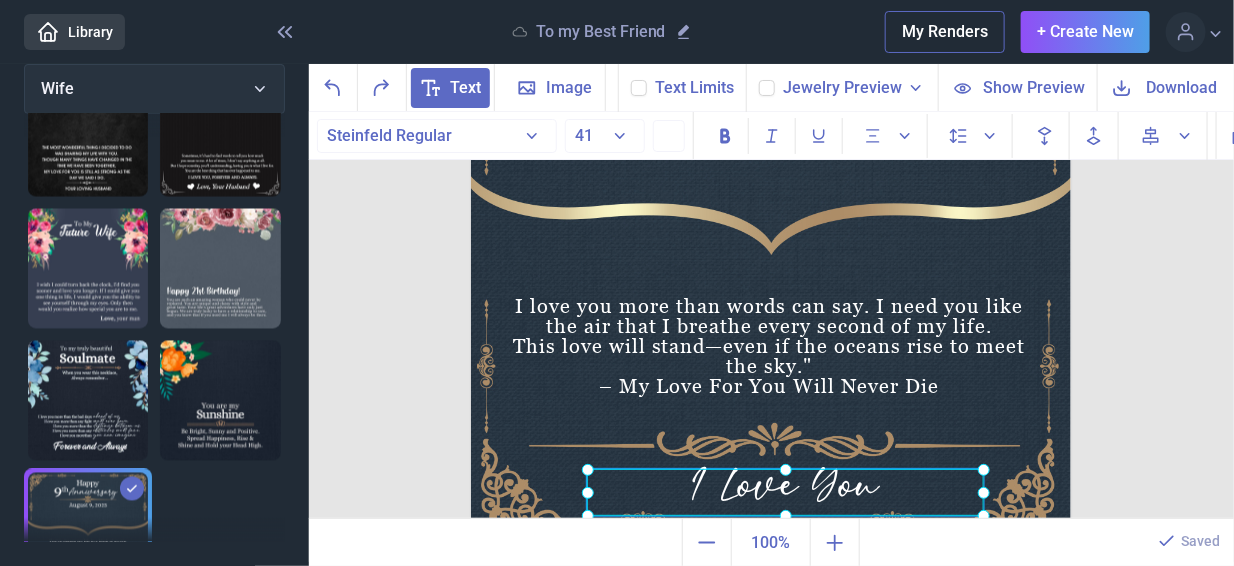 click on "I Love You" at bounding box center (471, -64) 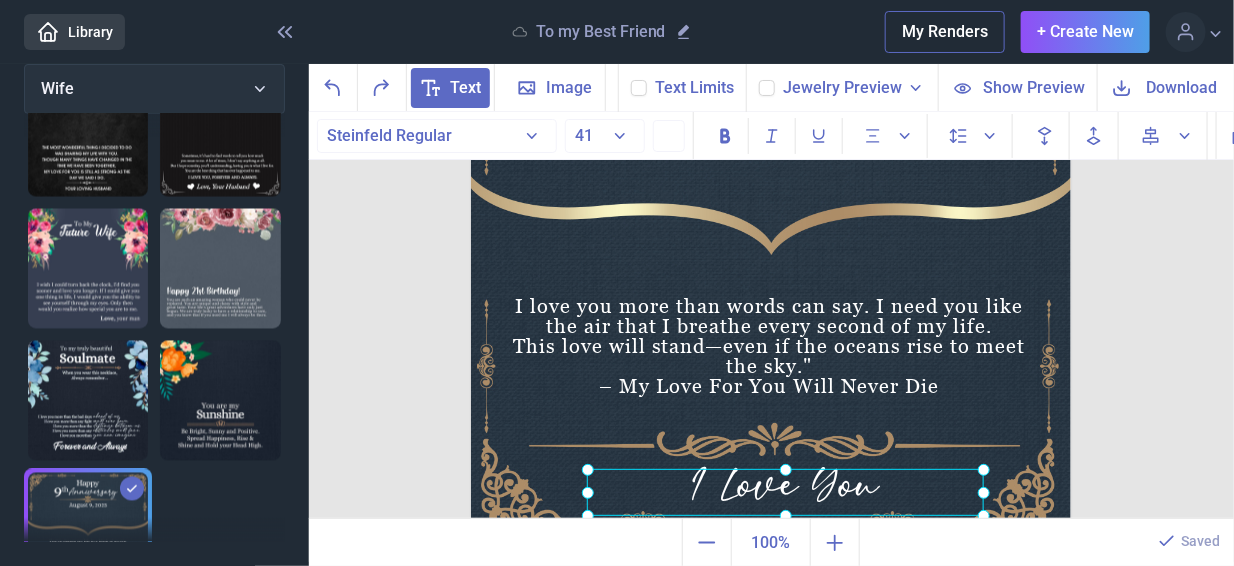 scroll, scrollTop: 14, scrollLeft: 0, axis: vertical 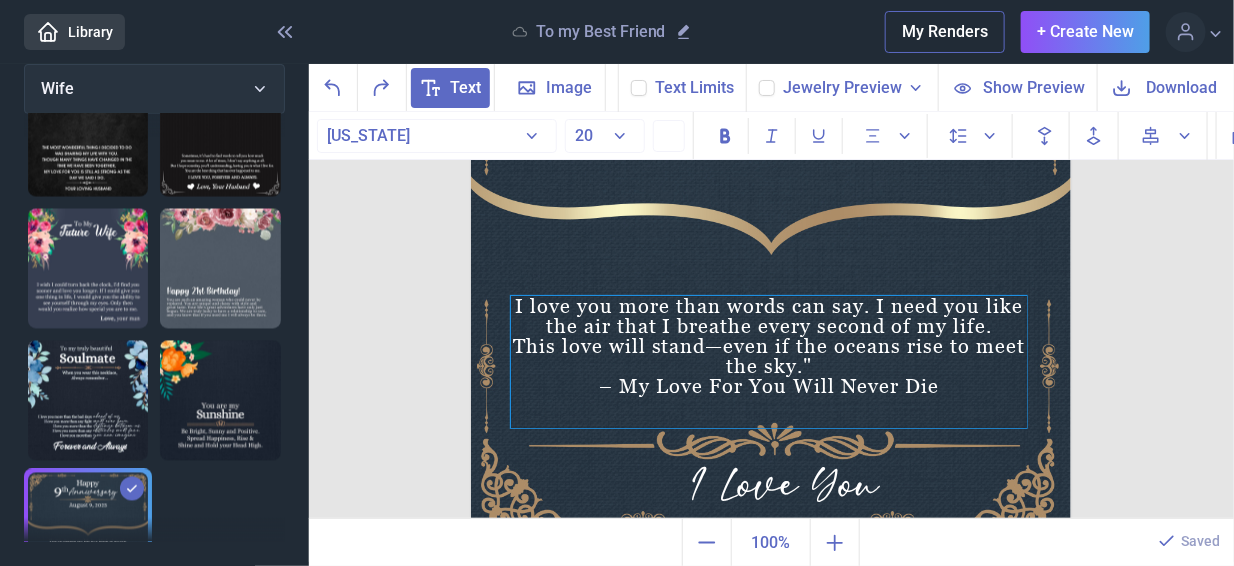 click on "This love will stand—even if the oceans rise to meet the sky."" at bounding box center (769, 356) 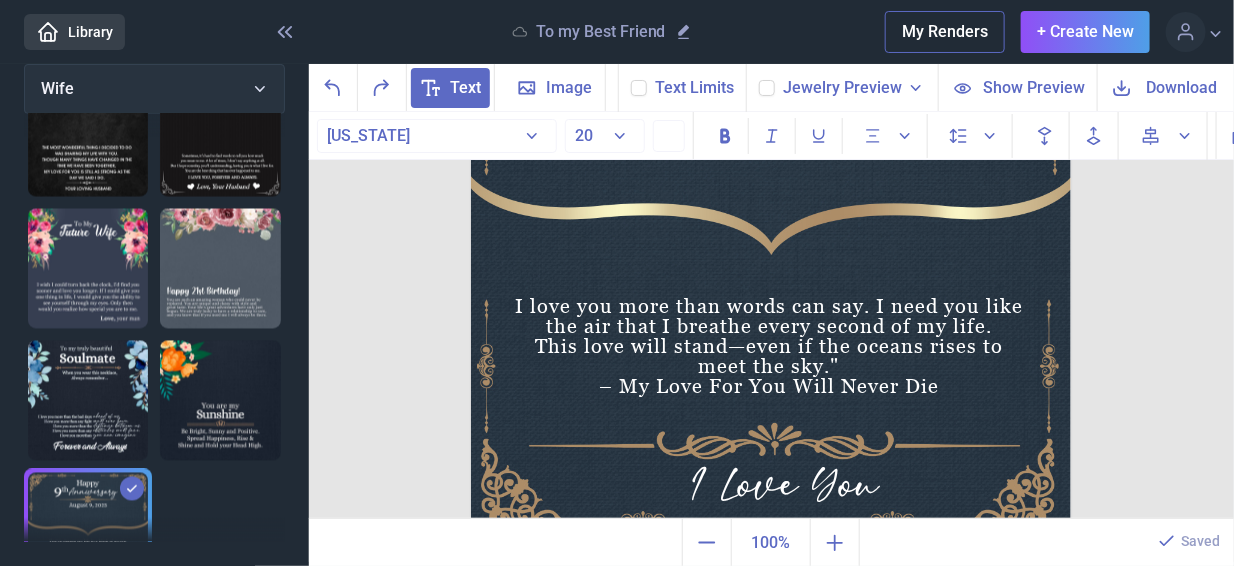 drag, startPoint x: 926, startPoint y: 452, endPoint x: 931, endPoint y: 464, distance: 13 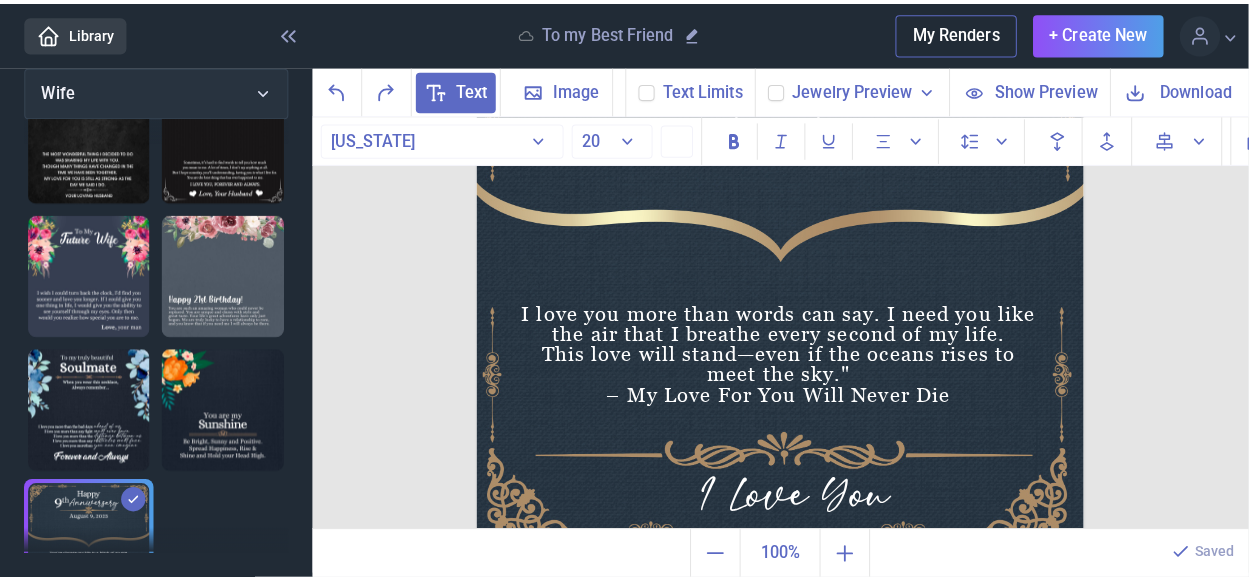 scroll, scrollTop: 0, scrollLeft: 0, axis: both 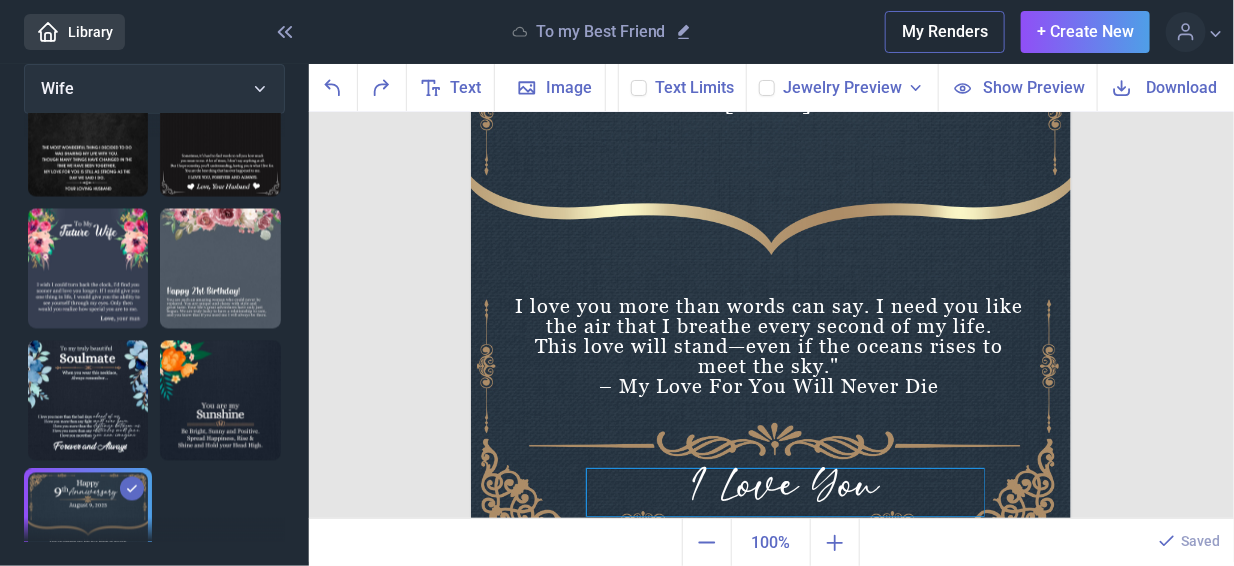 click on "I Love You" at bounding box center (771, -64) 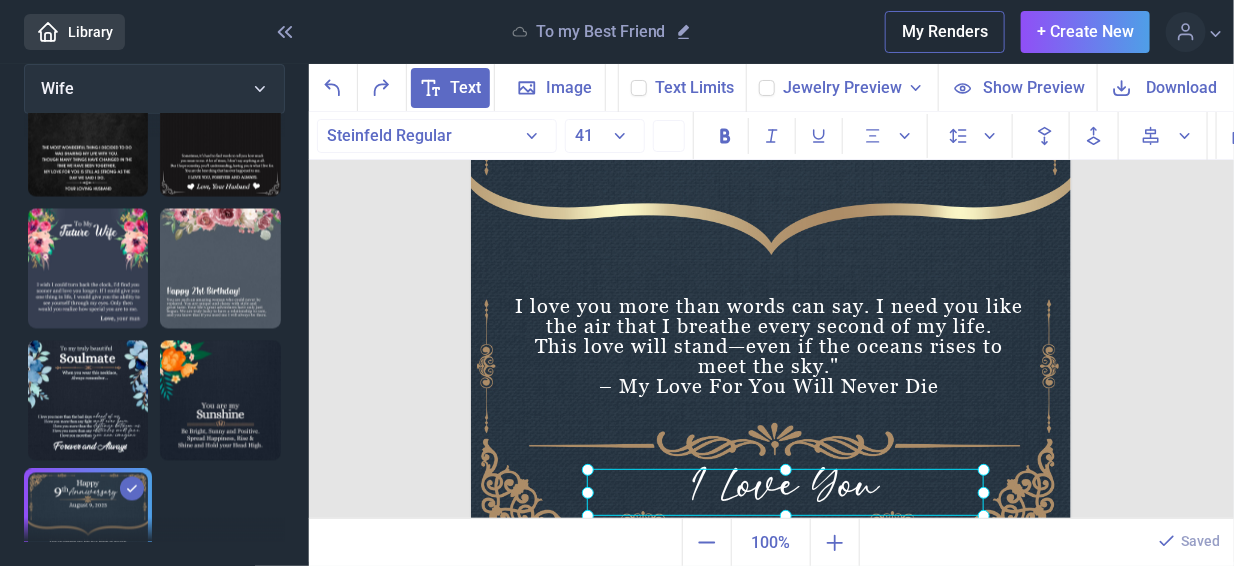 click at bounding box center [785, 492] 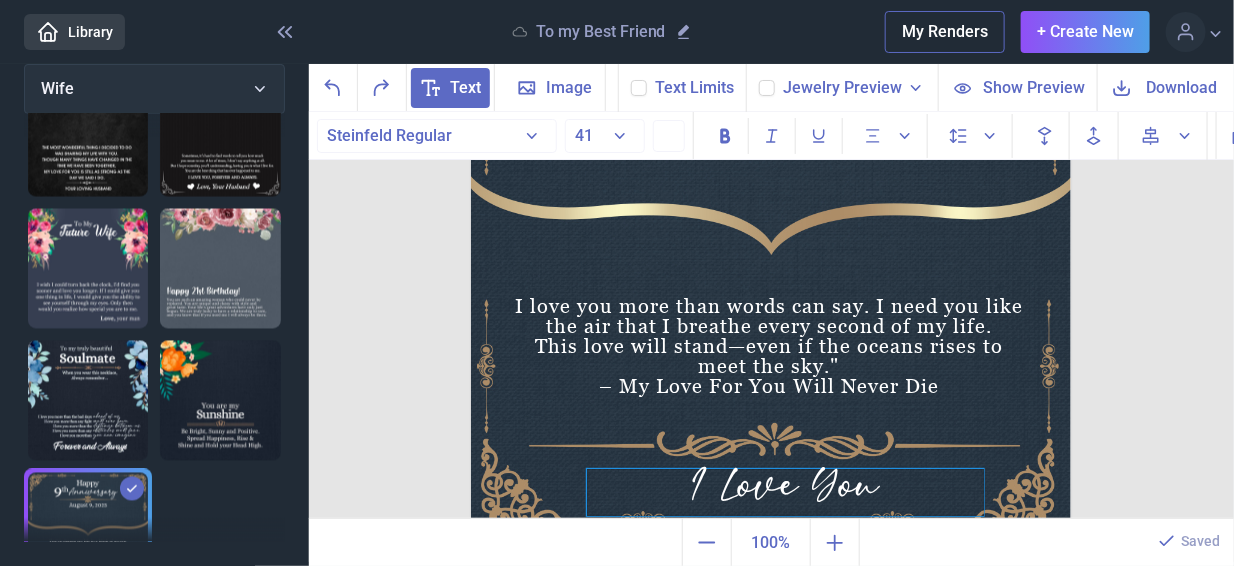 click on "I Love You" at bounding box center [785, 492] 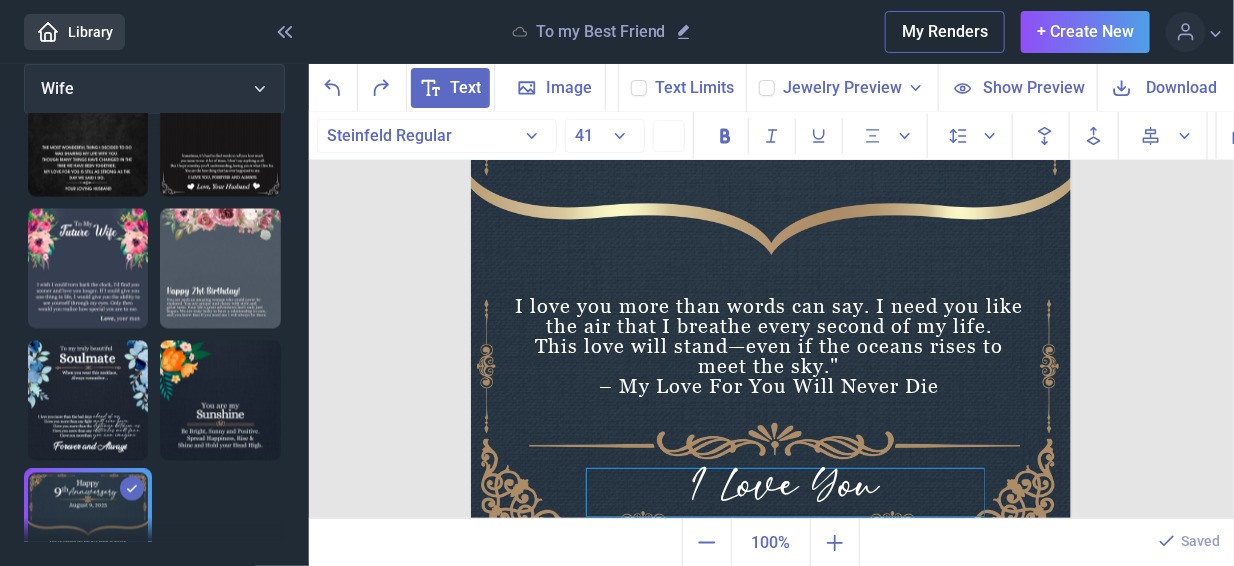 type 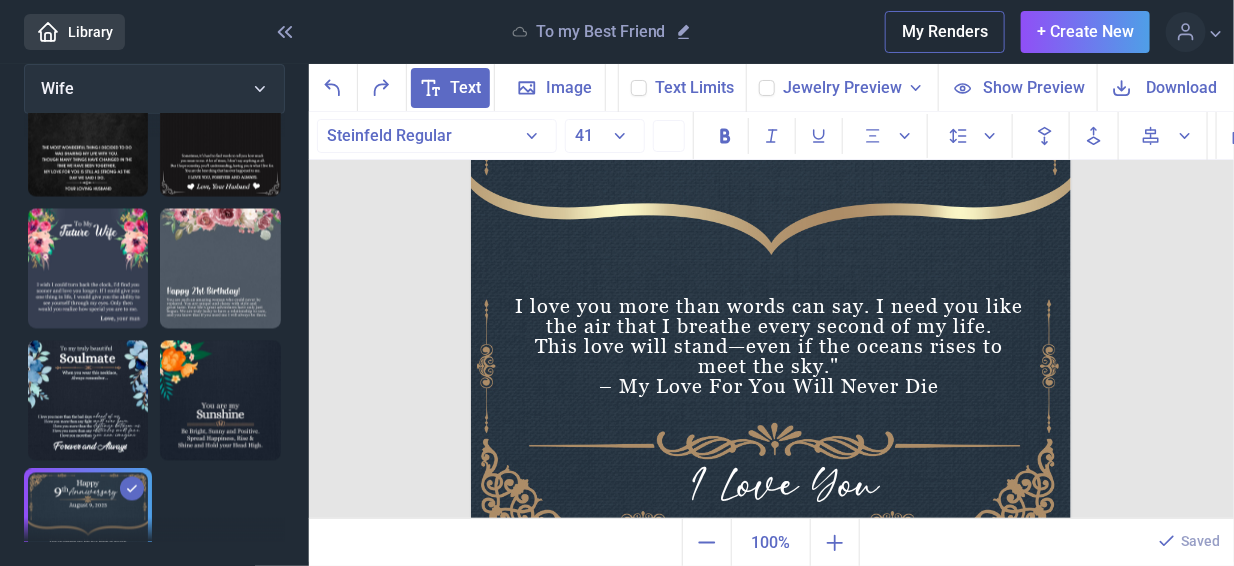 click on "Download" at bounding box center [1182, 87] 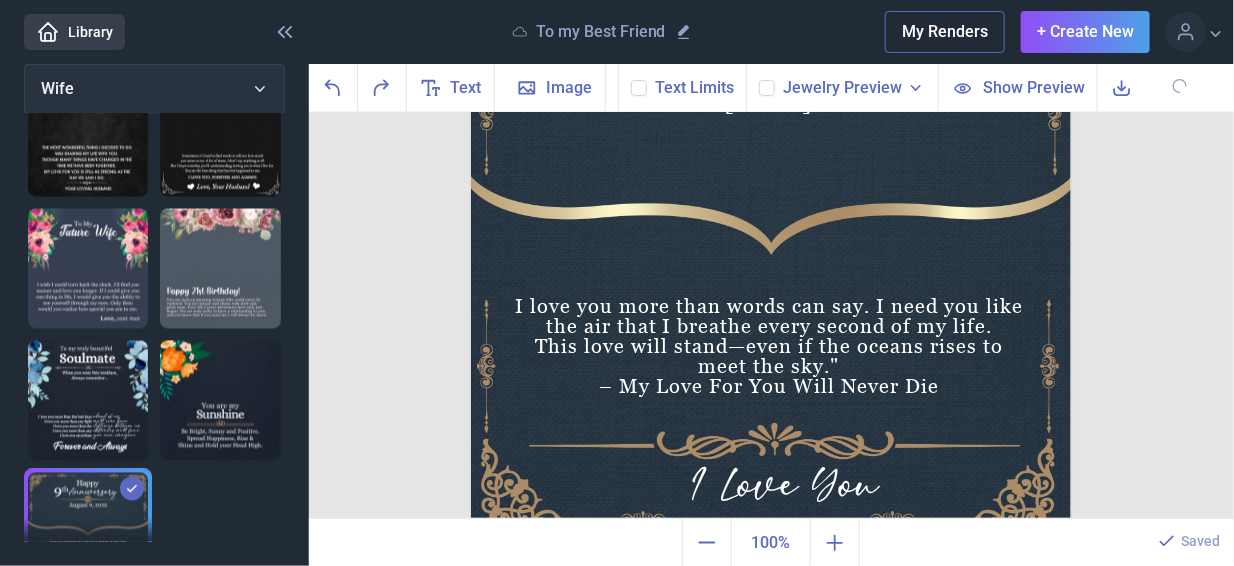 scroll, scrollTop: 1273, scrollLeft: 0, axis: vertical 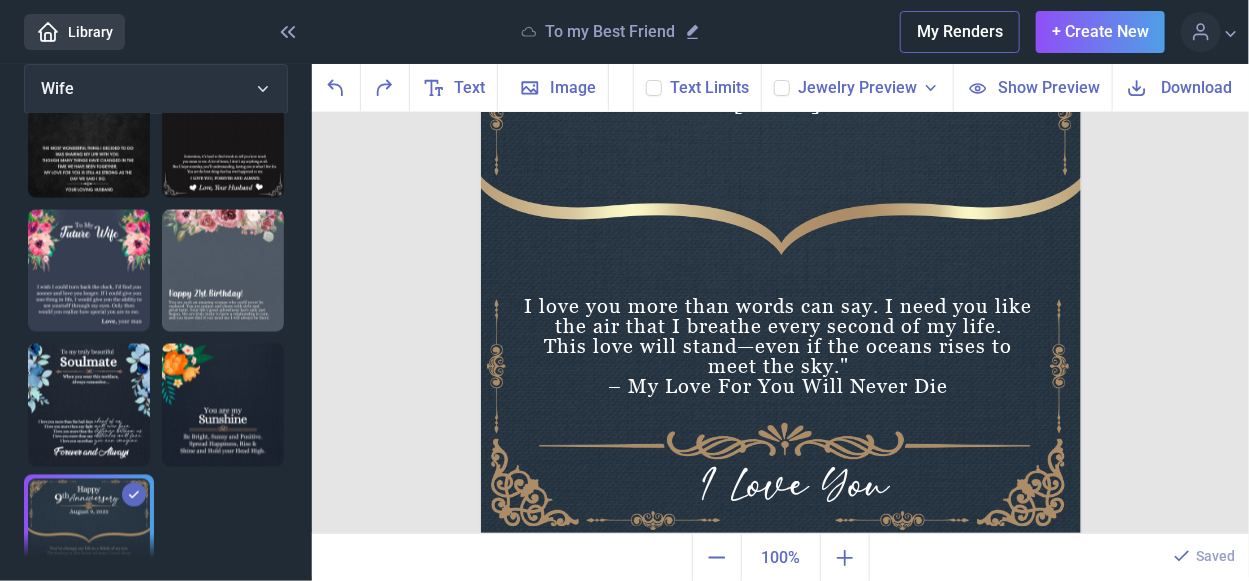 click on "Download" at bounding box center (1197, 87) 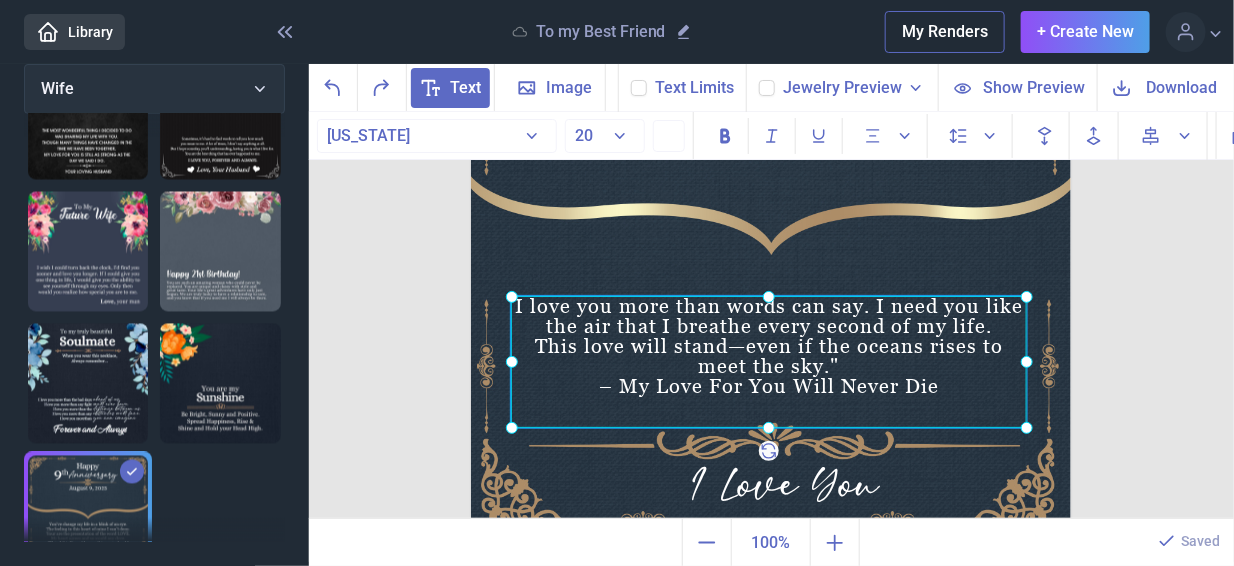 click on "I love you more than words can say. I need you like the air that I breathe every second of my life.
This love will stand—even if the oceans rises to meet the sky."
– My Love For You Will Never Die" at bounding box center (471, -64) 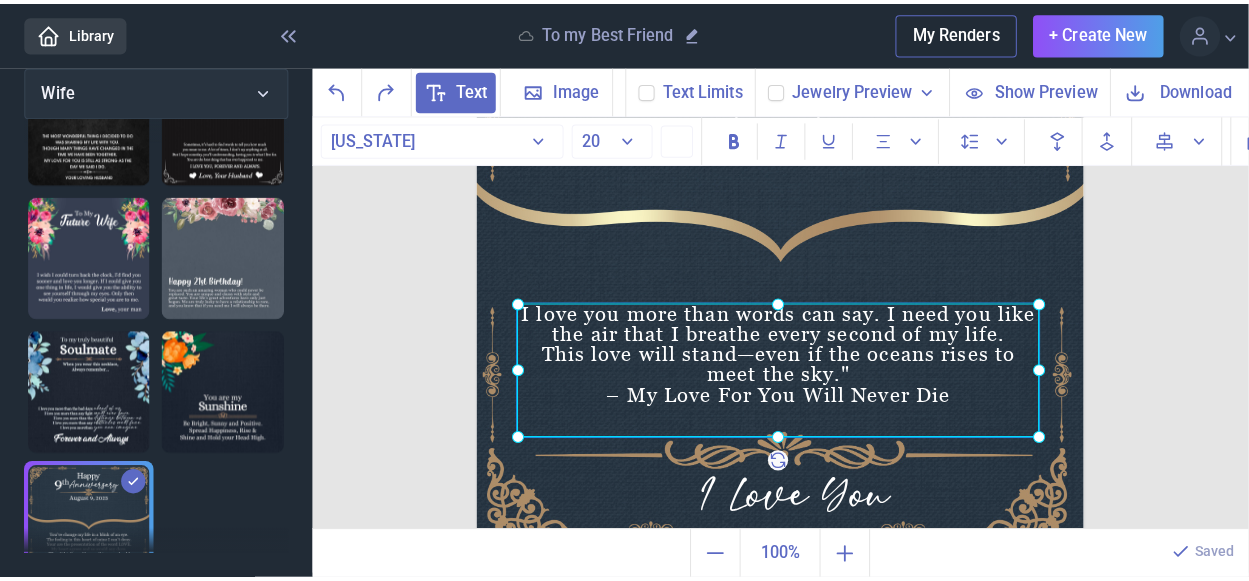 scroll, scrollTop: 1256, scrollLeft: 0, axis: vertical 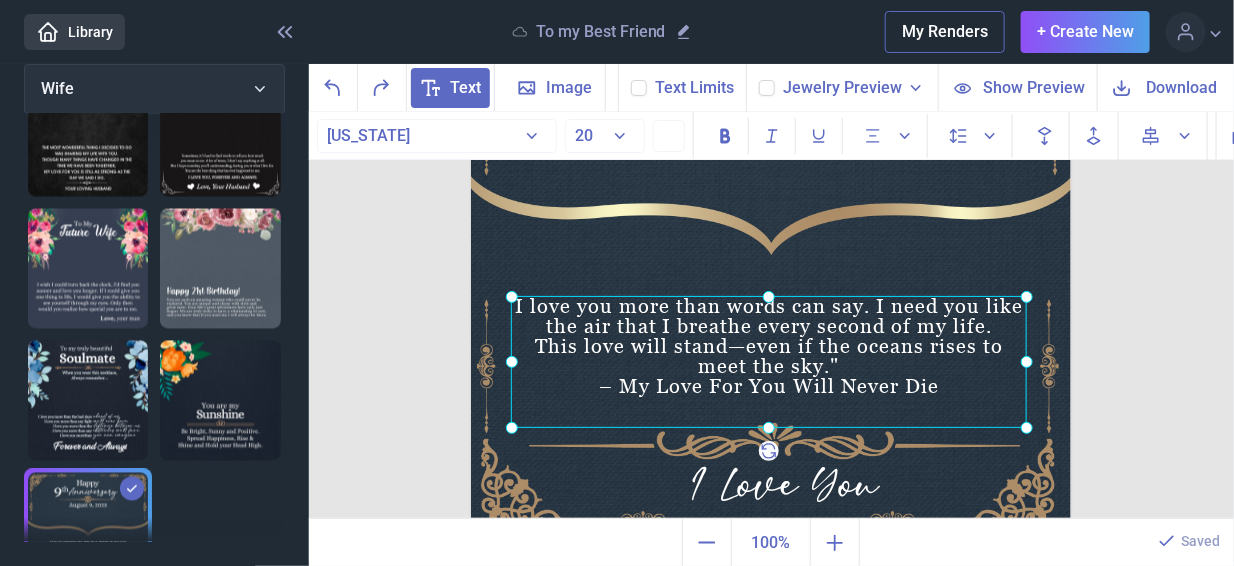 click at bounding box center (769, 362) 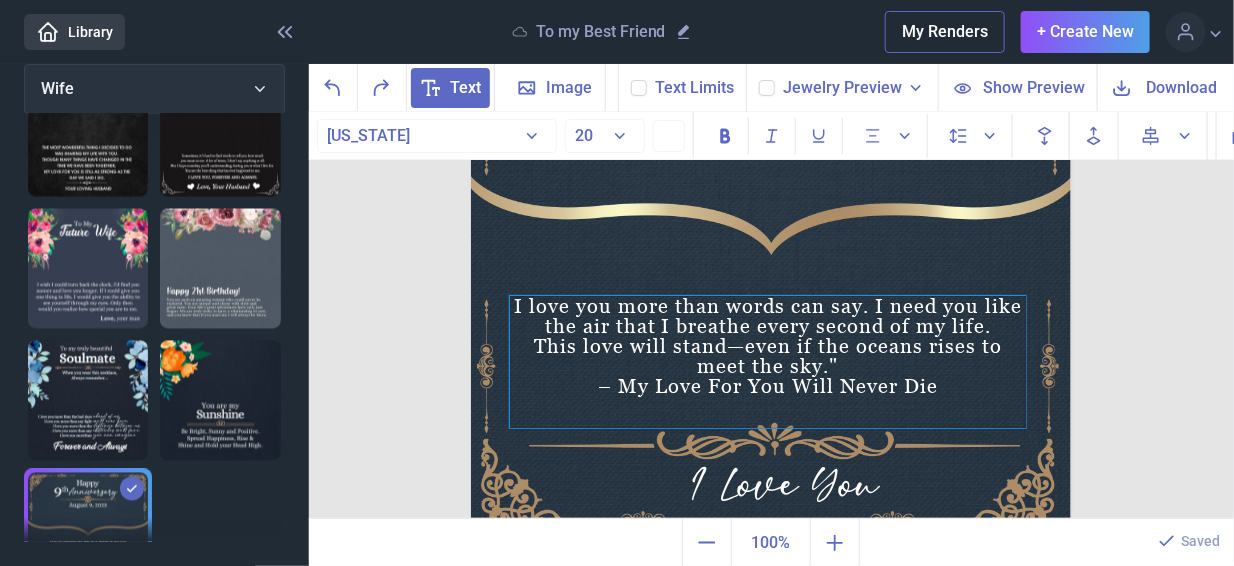 click on "I love you more than words can say. I need you like the air that I breathe every second of my life.
This love will stand—even if the oceans rises to meet the sky."
– My Love For You Will Never Die" at bounding box center [768, 362] 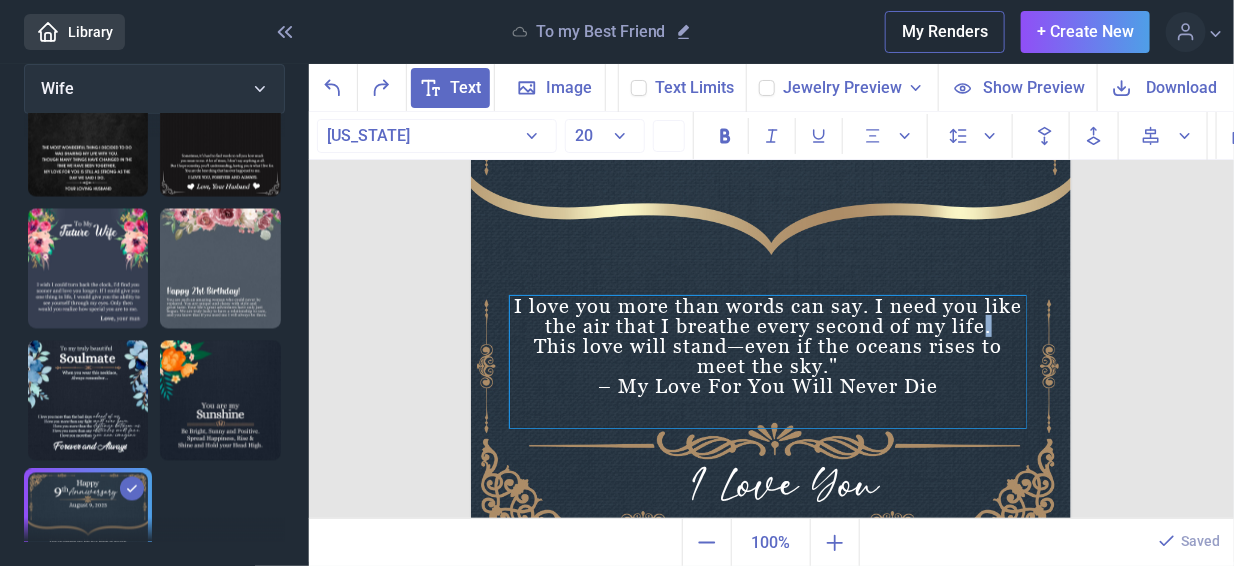 click on "I love you more than words can say. I need you like the air that I breathe every second of my life.
This love will stand—even if the oceans rises to meet the sky."
– My Love For You Will Never Die" at bounding box center (768, 362) 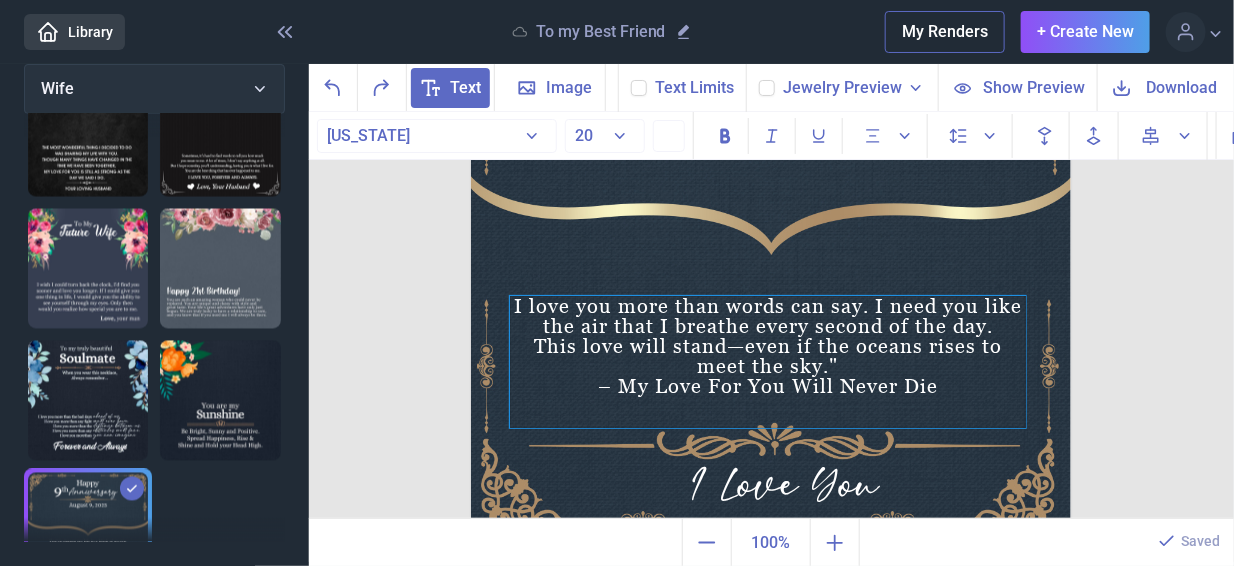 click on "I love you more than words can say. I need you like the air that I breathe every second of the day.
This love will stand—even if the oceans rises to meet the sky."
– My Love For You Will Never Die" at bounding box center [768, 362] 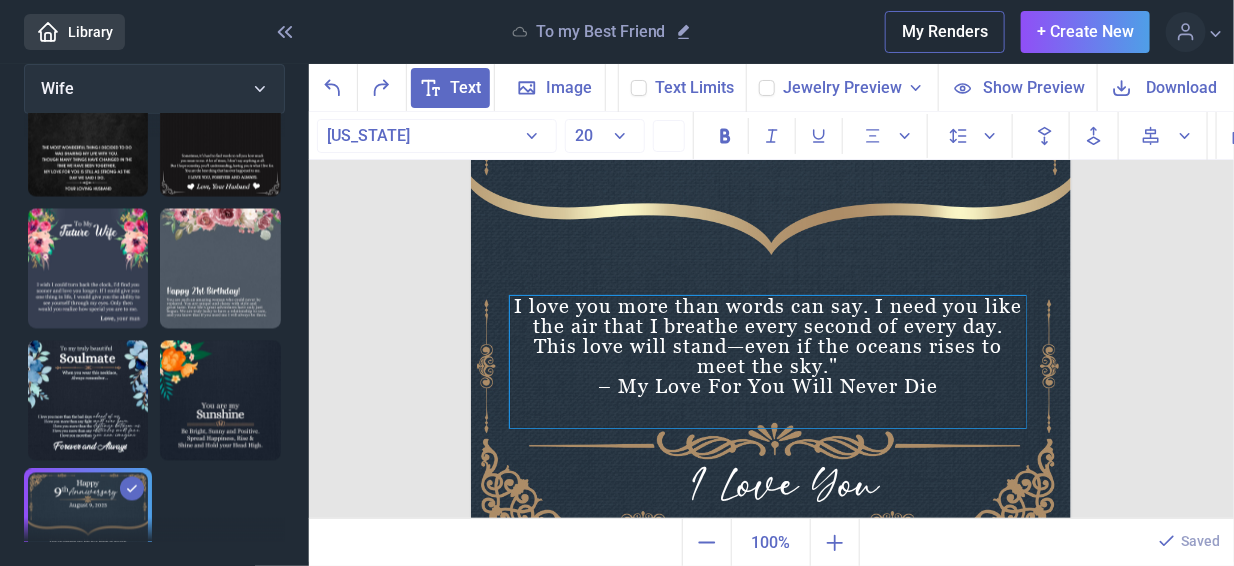 click on "I love you more than words can say. I need you like the air that I breathe every second of every day.
This love will stand—even if the oceans rises to meet the sky."
– My Love For You Will Never Die" at bounding box center [768, 362] 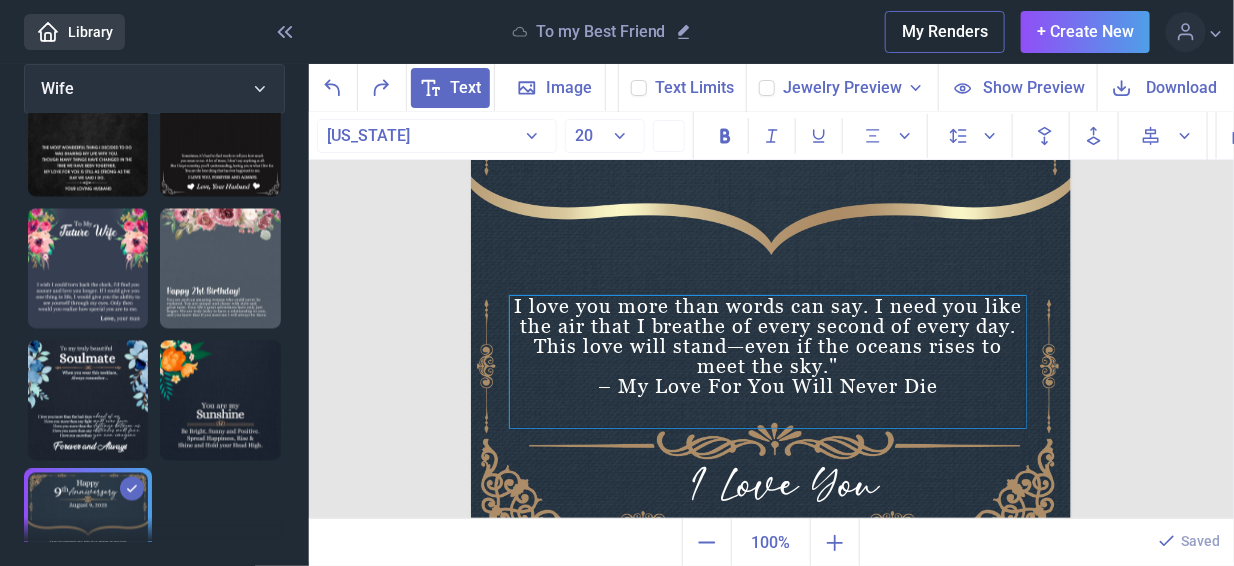 click at bounding box center [768, 406] 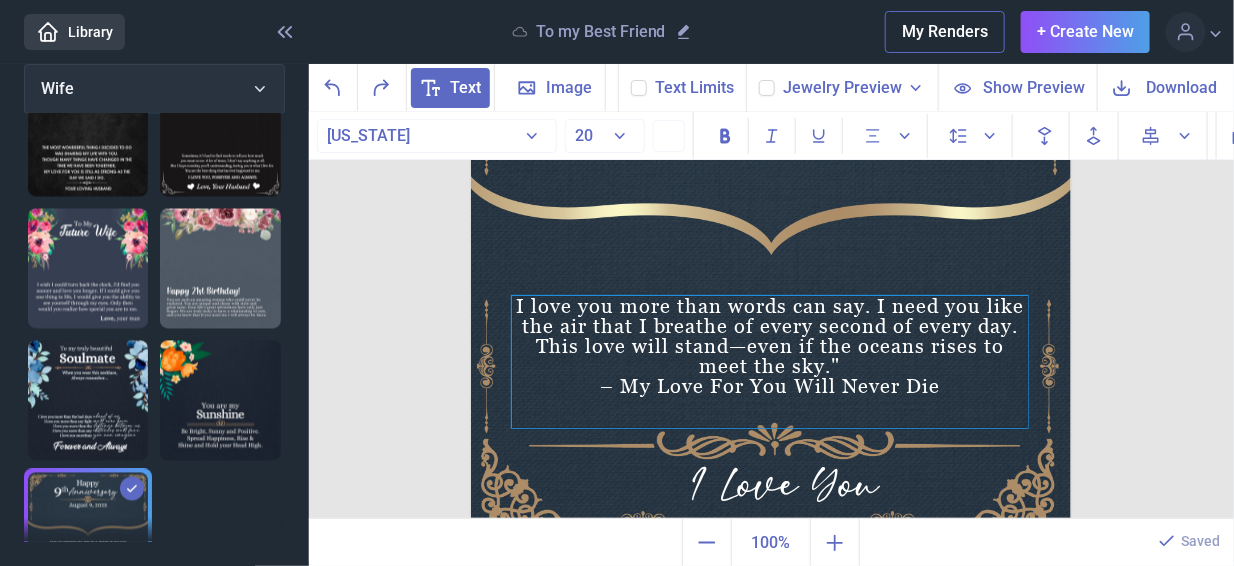 click on "This love will stand—even if the oceans rises to meet the sky."" at bounding box center (770, 356) 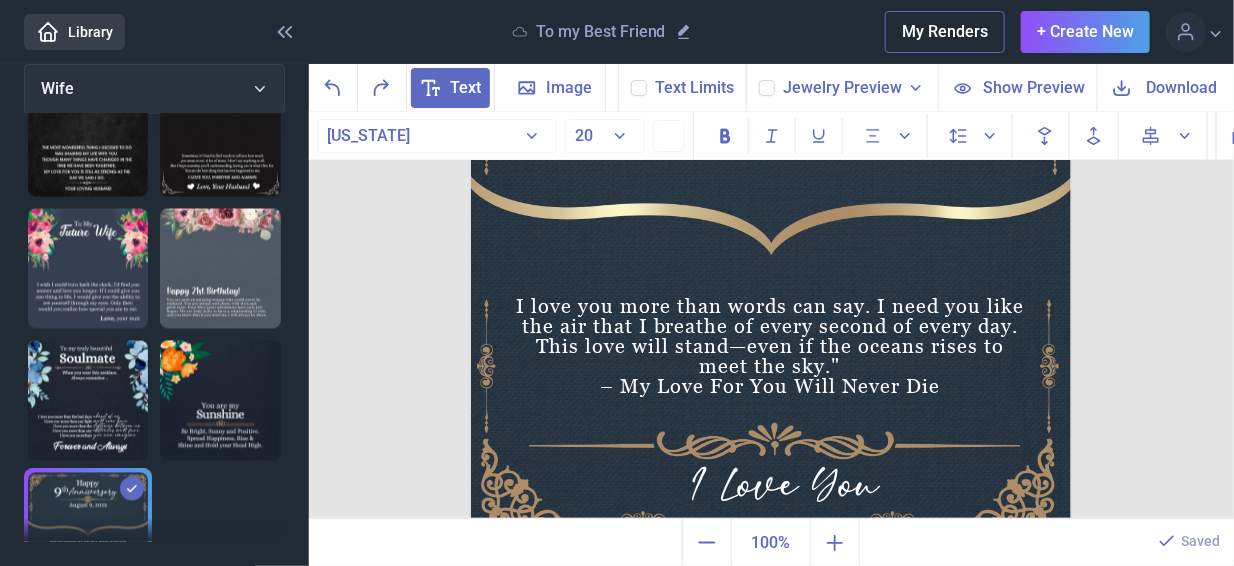 click on "Download" at bounding box center (1182, 87) 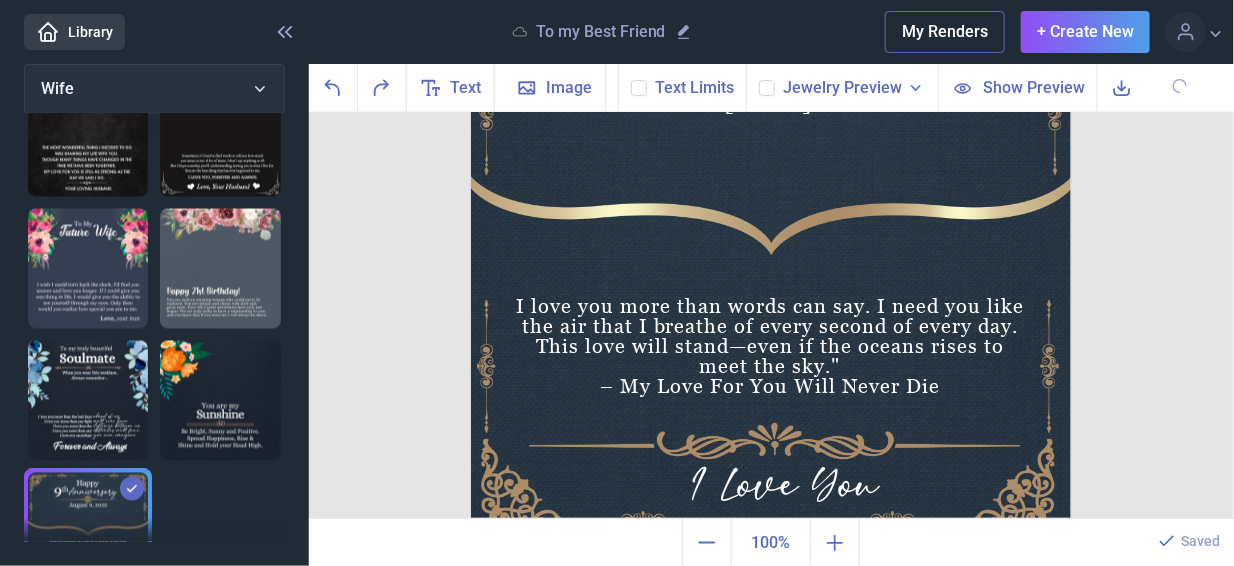 scroll, scrollTop: 1273, scrollLeft: 0, axis: vertical 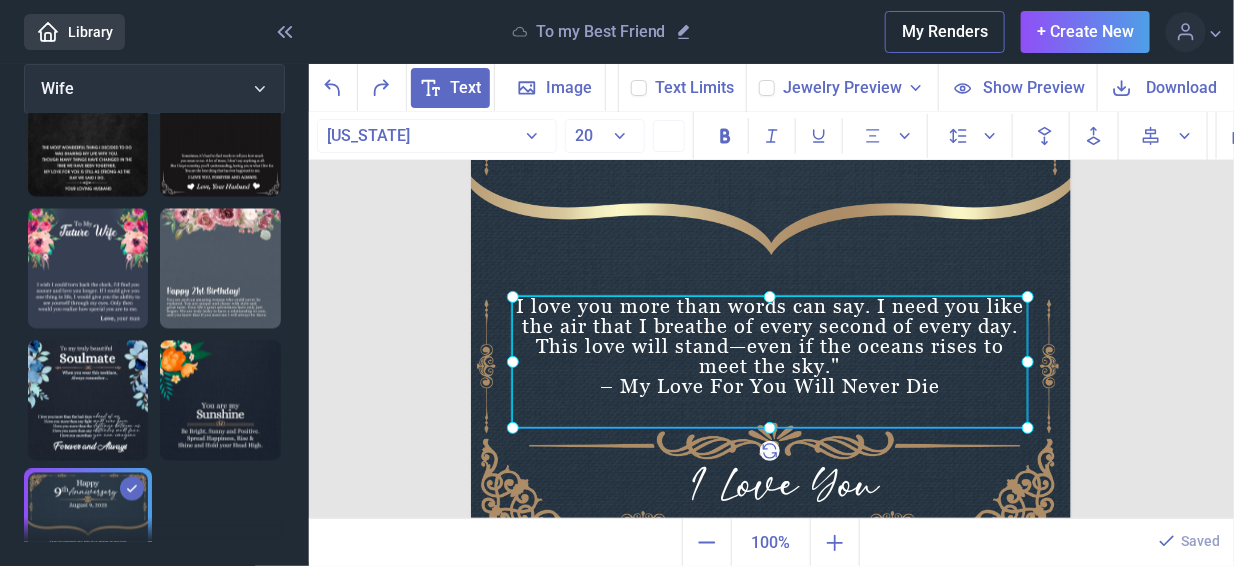 click on "I love you more than words can say. I need you like the air that I breathe of every second of every day.
This love will stand—even if the oceans rises to meet the sky."
– My Love For You Will Never Die" at bounding box center (471, -64) 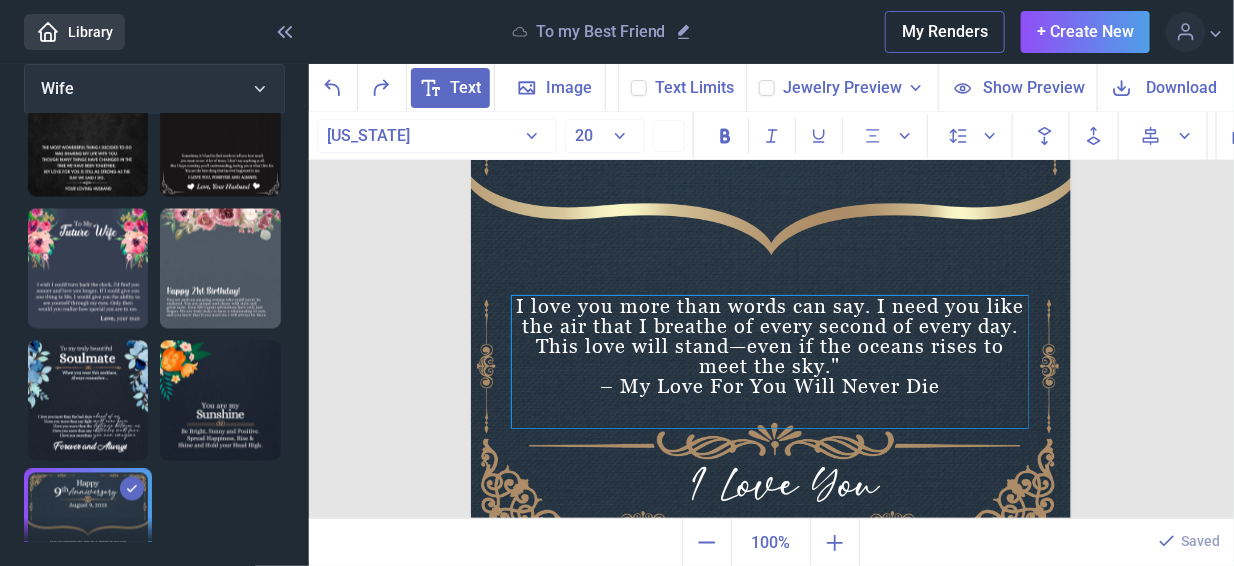 click on "I love you more than words can say. I need you like the air that I breathe of every second of every day.
This love will stand—even if the oceans rises to meet the sky."
– My Love For You Will Never Die" at bounding box center (770, 362) 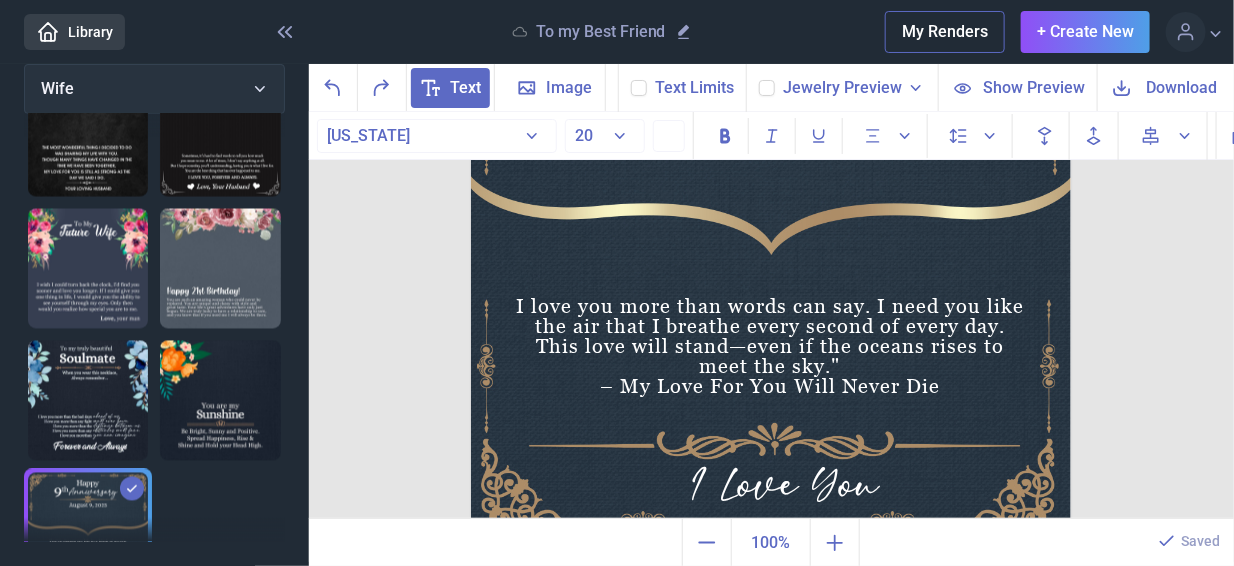click 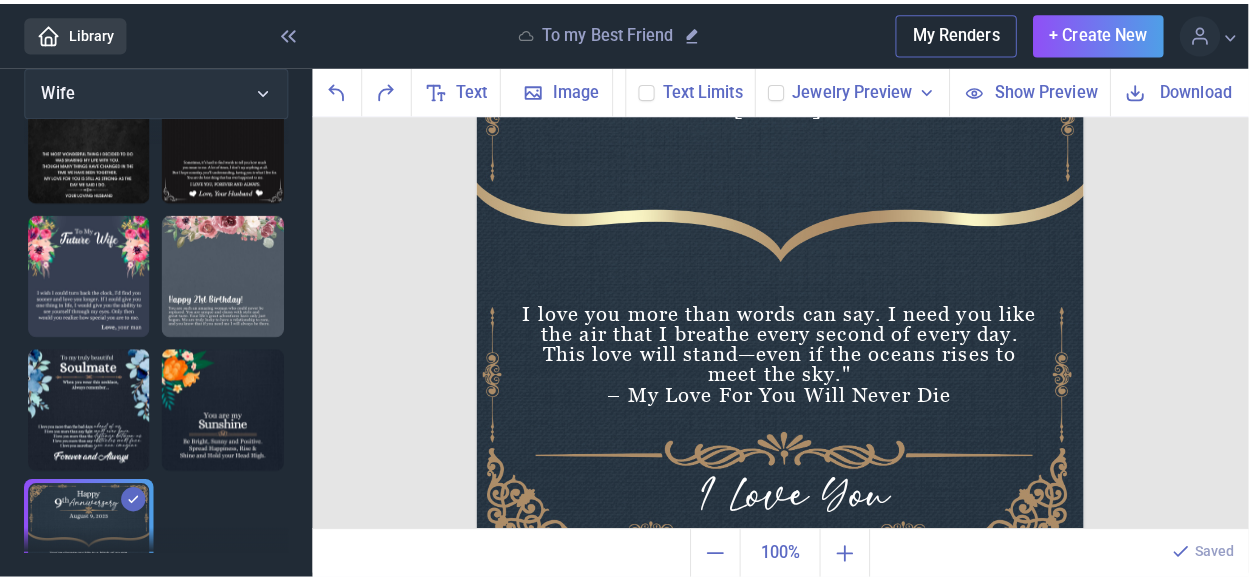 scroll, scrollTop: 1273, scrollLeft: 0, axis: vertical 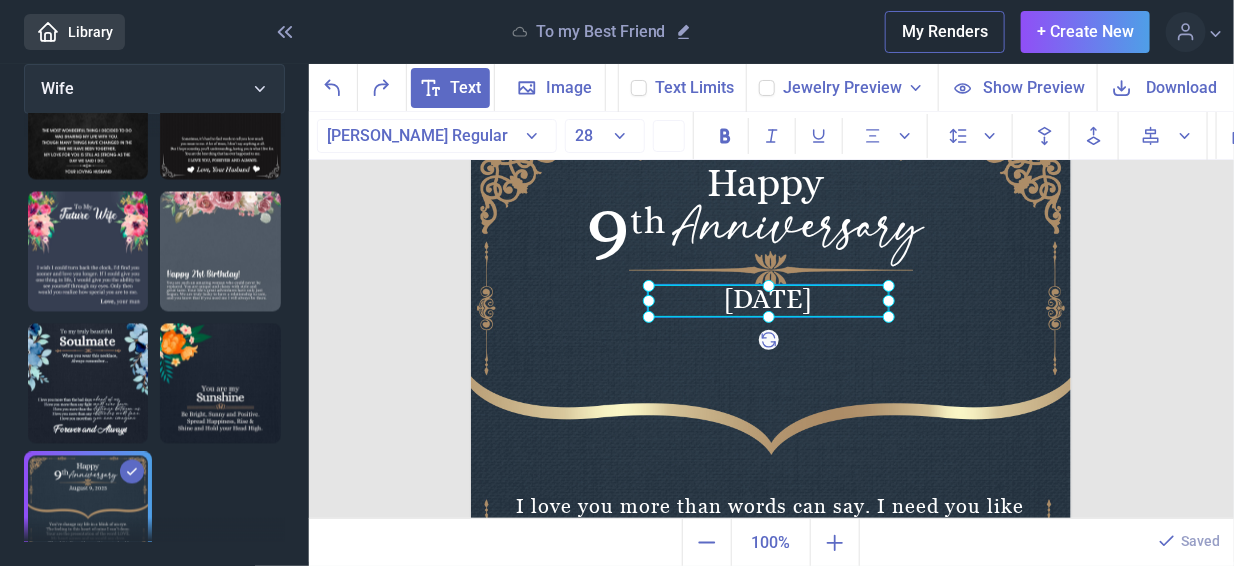 click on "August 9, 2023" at bounding box center [471, 136] 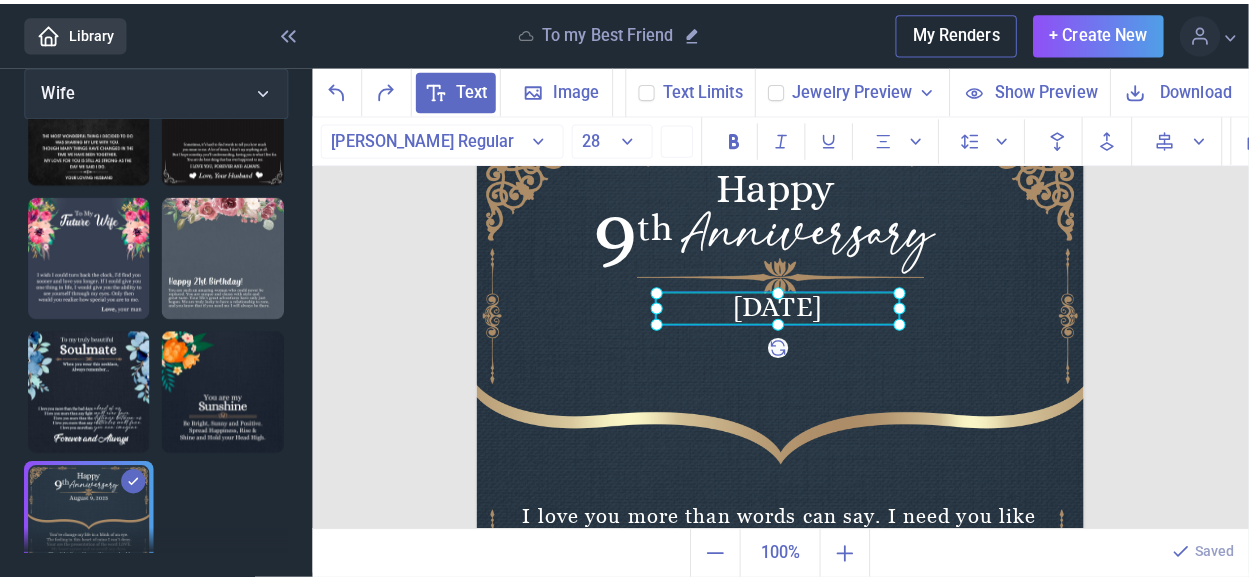 scroll, scrollTop: 1256, scrollLeft: 0, axis: vertical 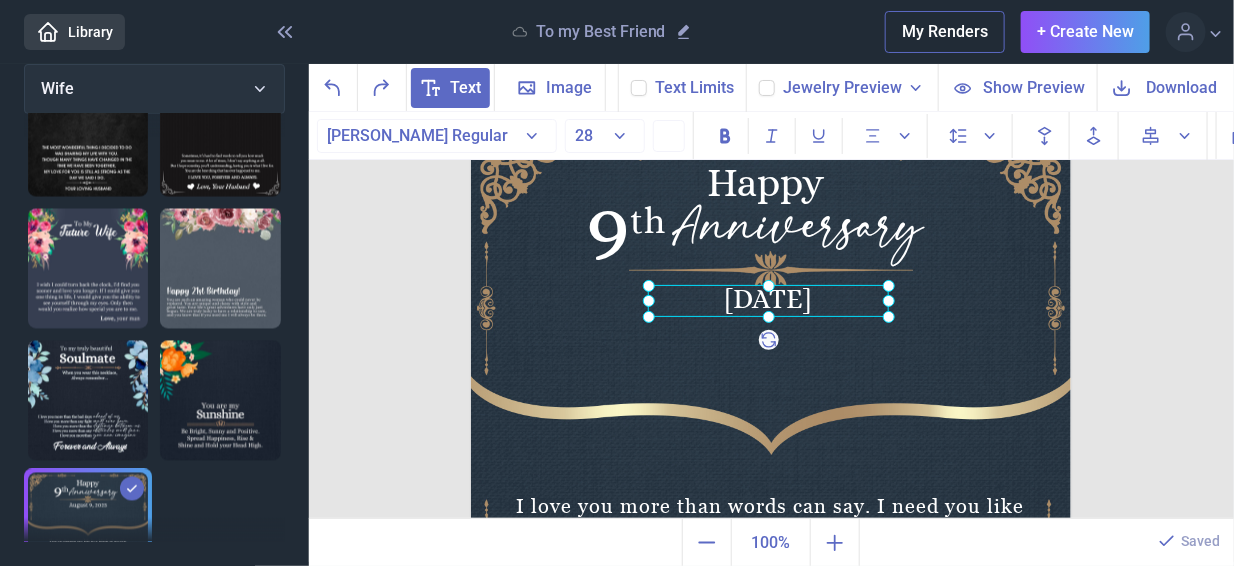 click at bounding box center [771, 436] 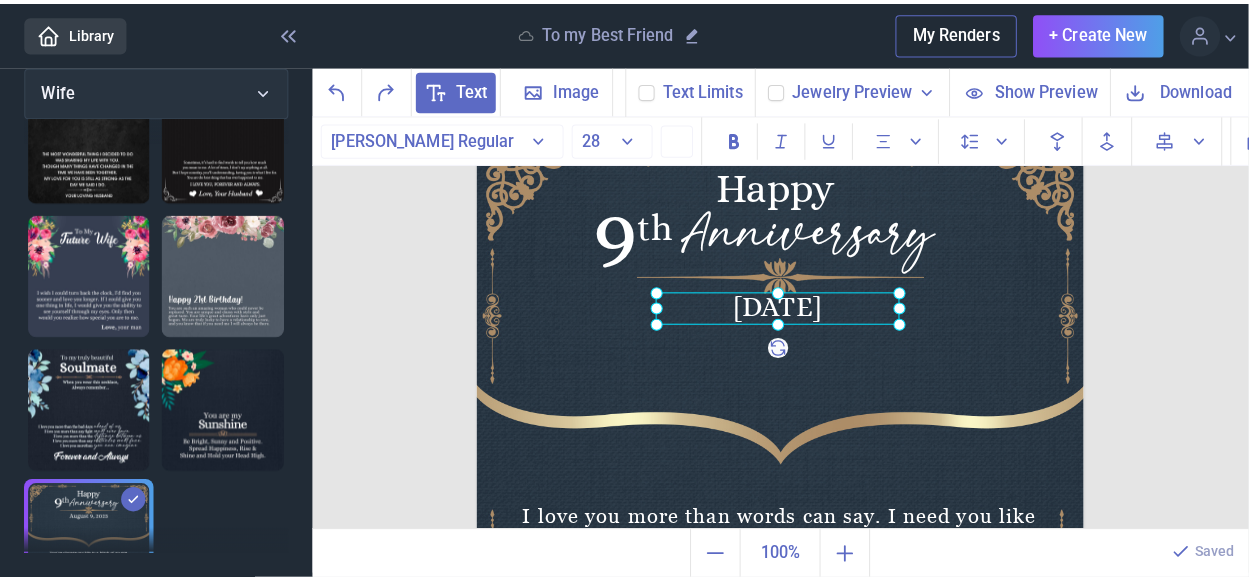 scroll, scrollTop: 1273, scrollLeft: 0, axis: vertical 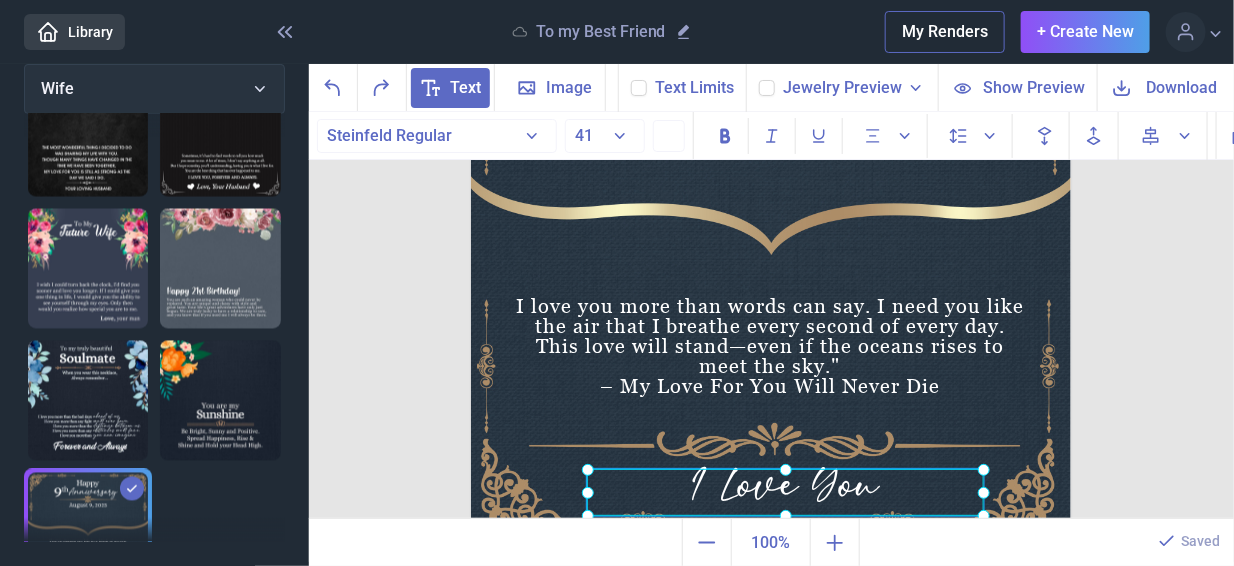 click on "I Love You" at bounding box center [471, -64] 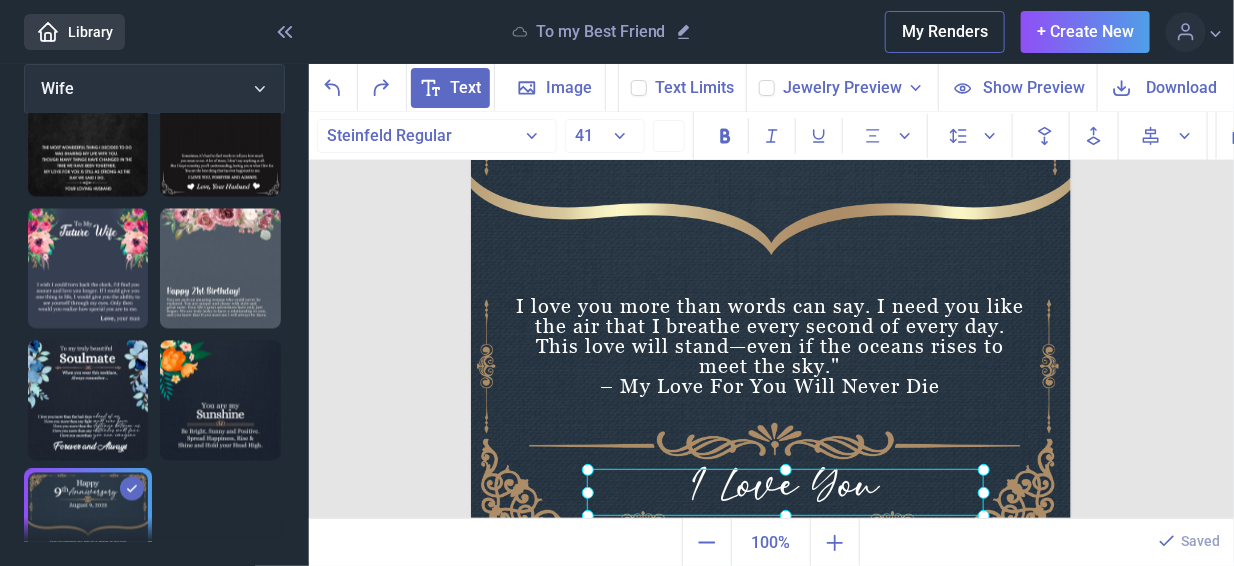 click at bounding box center [771, 236] 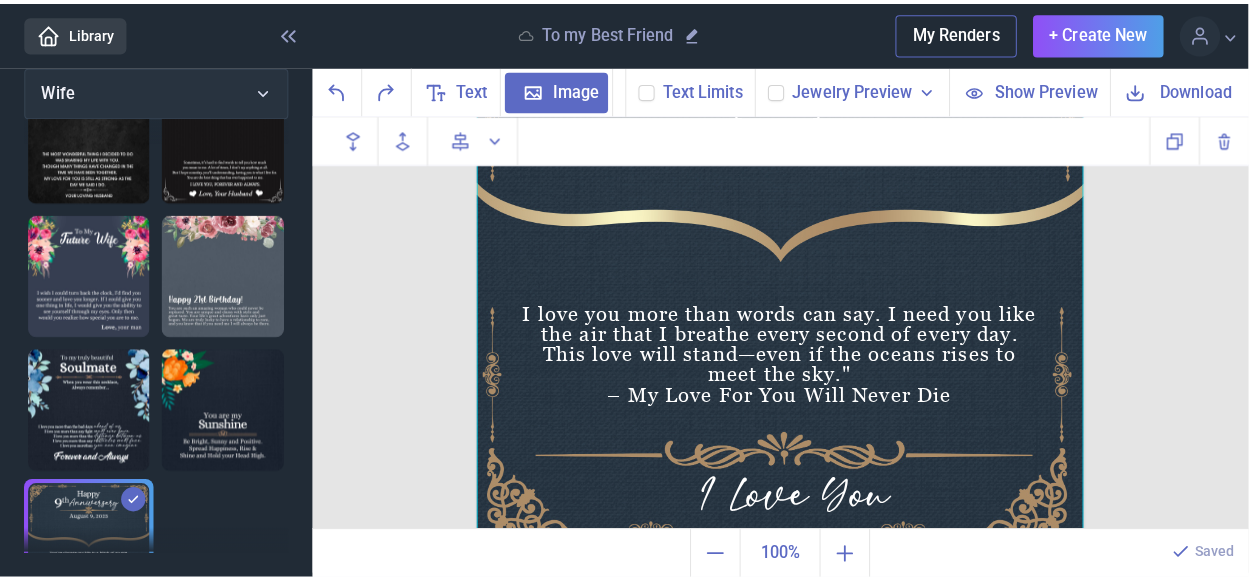 scroll, scrollTop: 1273, scrollLeft: 0, axis: vertical 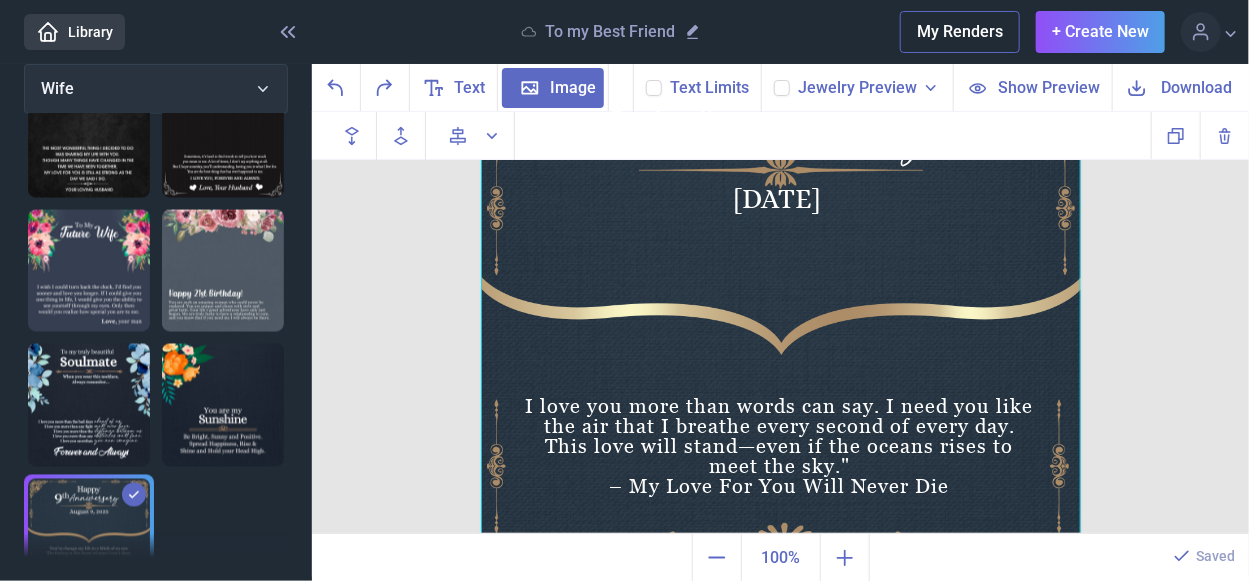 click on "Jewelry Preview" at bounding box center (857, 88) 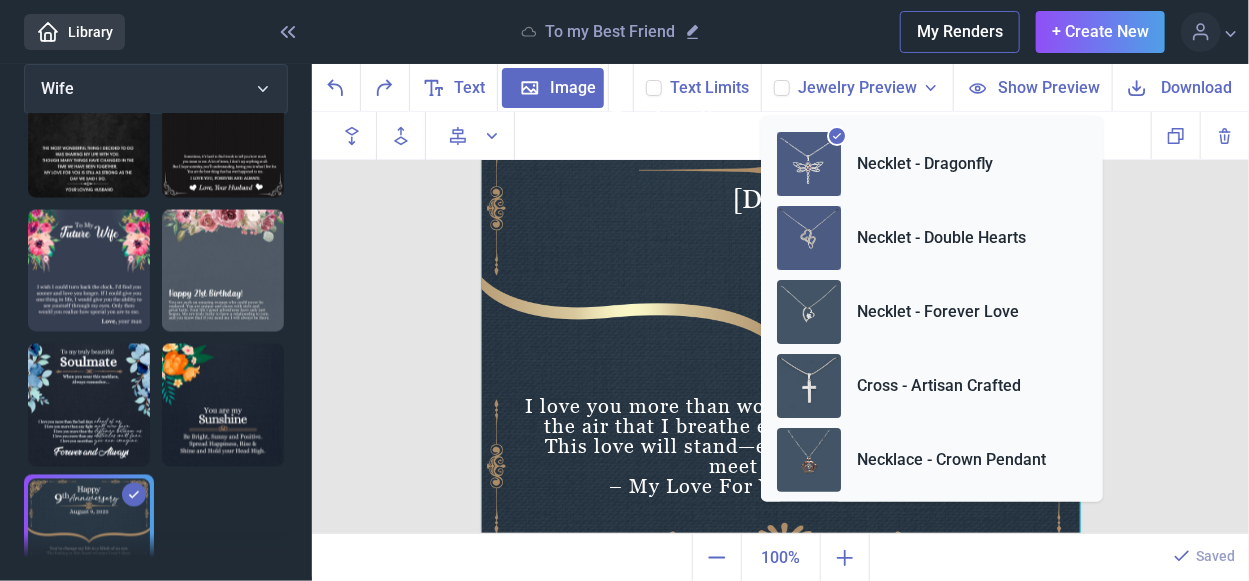 click at bounding box center (809, 238) 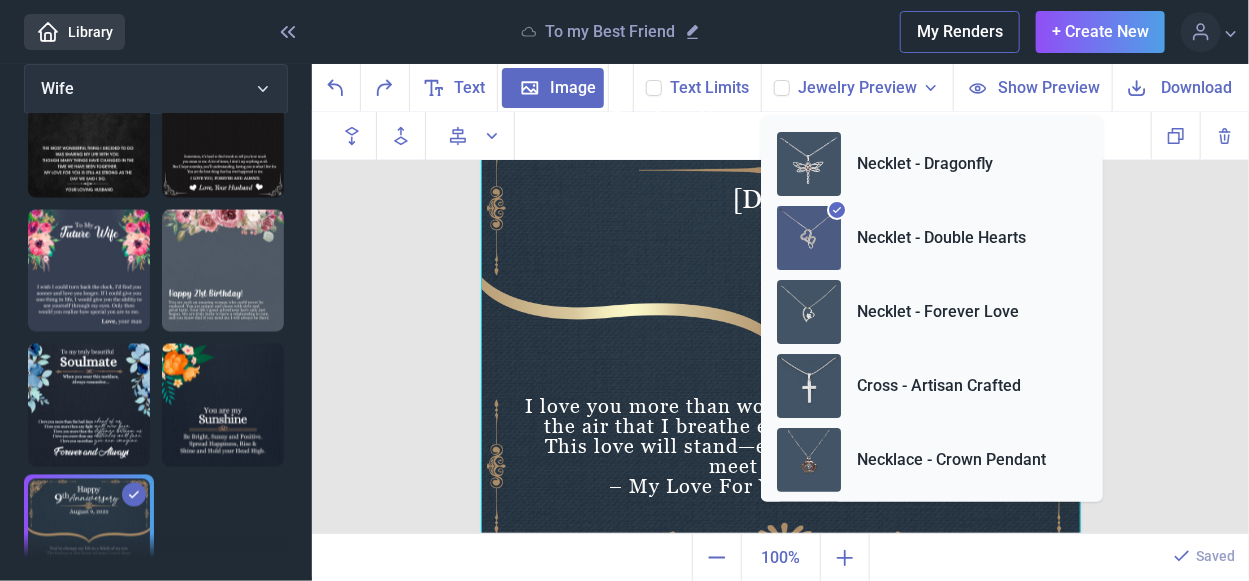 click on "Necklet - Double Hearts" at bounding box center (941, 238) 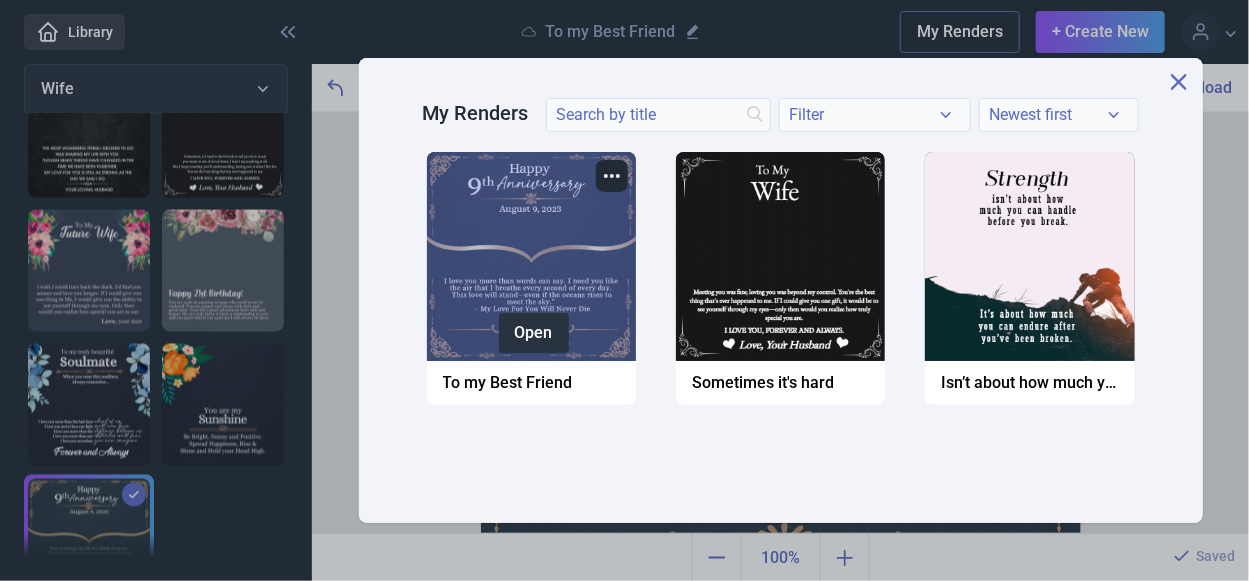 click on "Open" at bounding box center (534, 333) 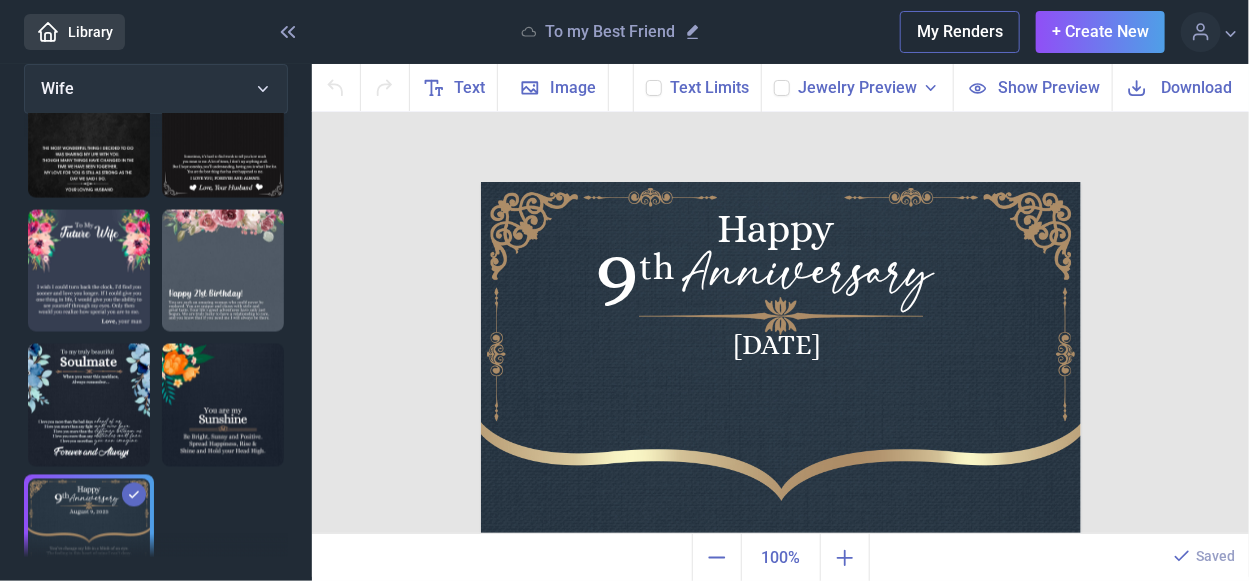 scroll, scrollTop: 0, scrollLeft: 0, axis: both 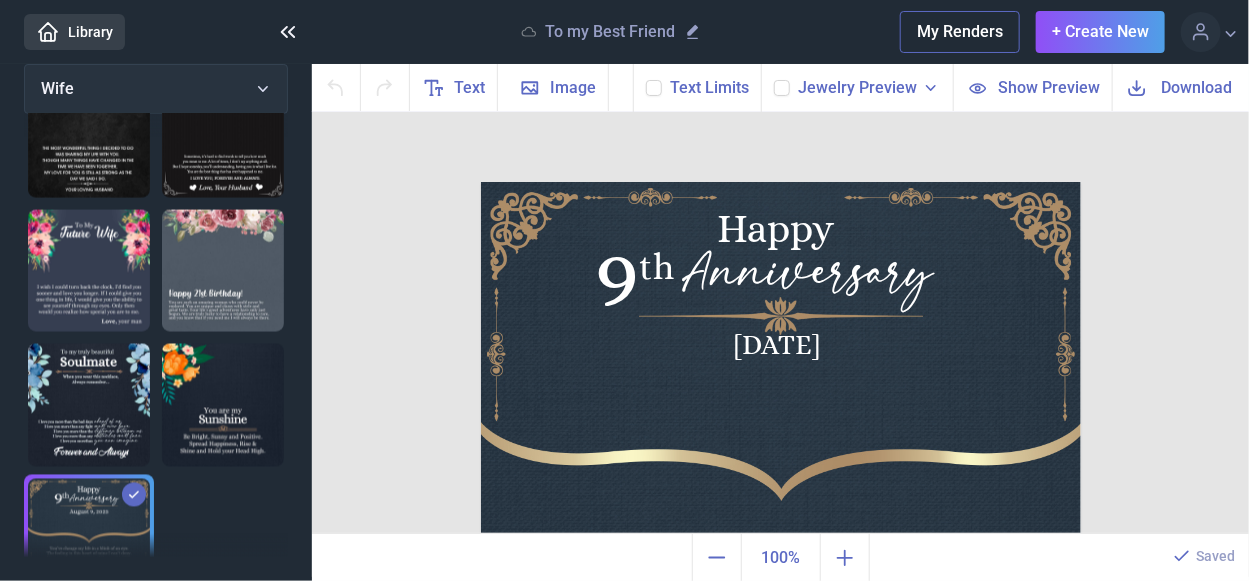 click 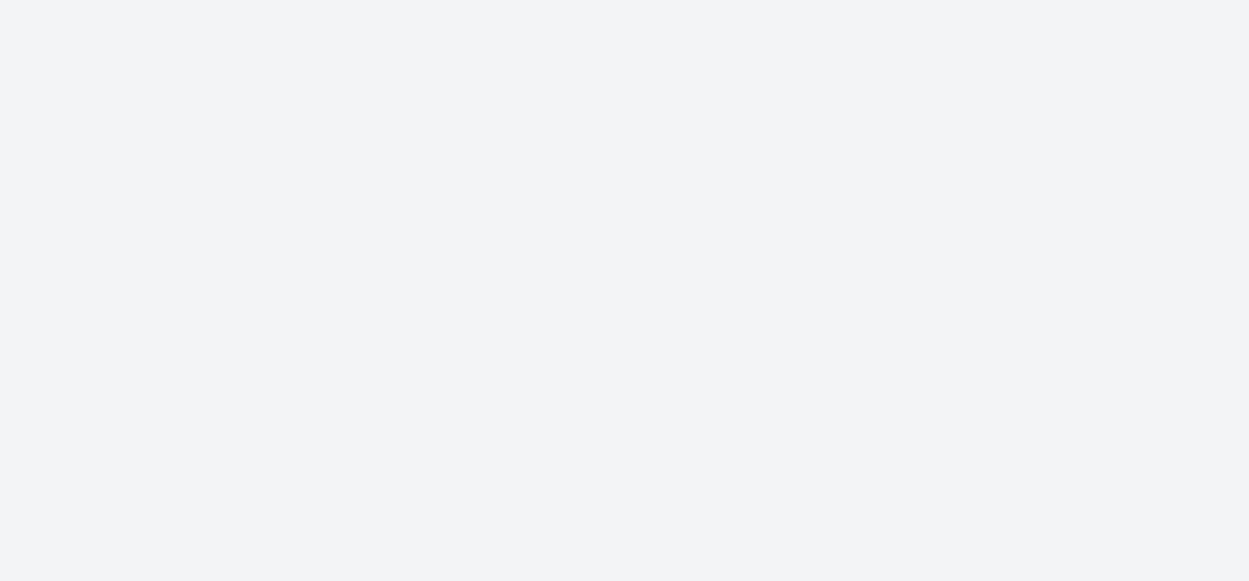 scroll, scrollTop: 0, scrollLeft: 0, axis: both 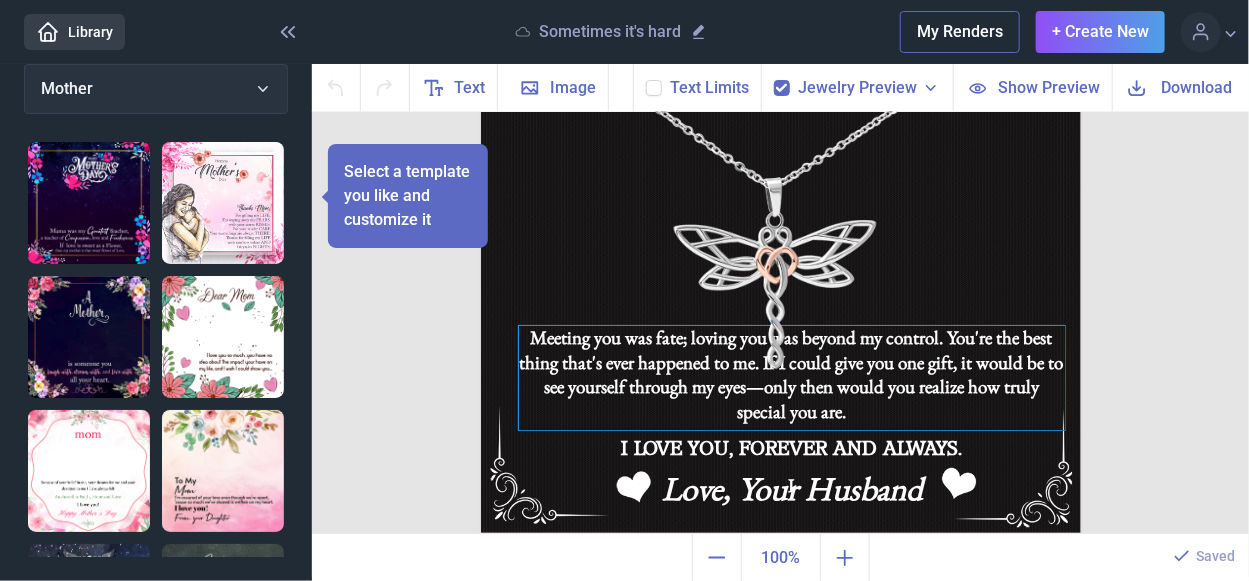 click on "Meeting you was fate; loving you was beyond my control. You're the best thing that's ever happened to me. If I could give you one gift, it would be to see yourself through my eyes—only then would you realize how truly special you are. I" at bounding box center [781, -64] 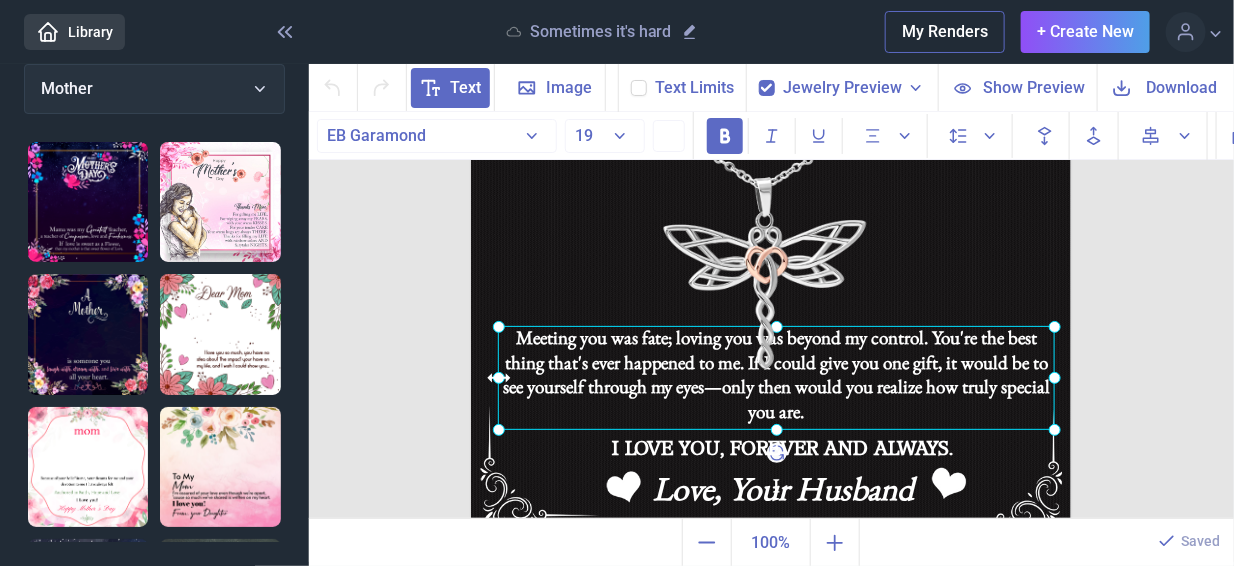 drag, startPoint x: 500, startPoint y: 373, endPoint x: 489, endPoint y: 378, distance: 12.083046 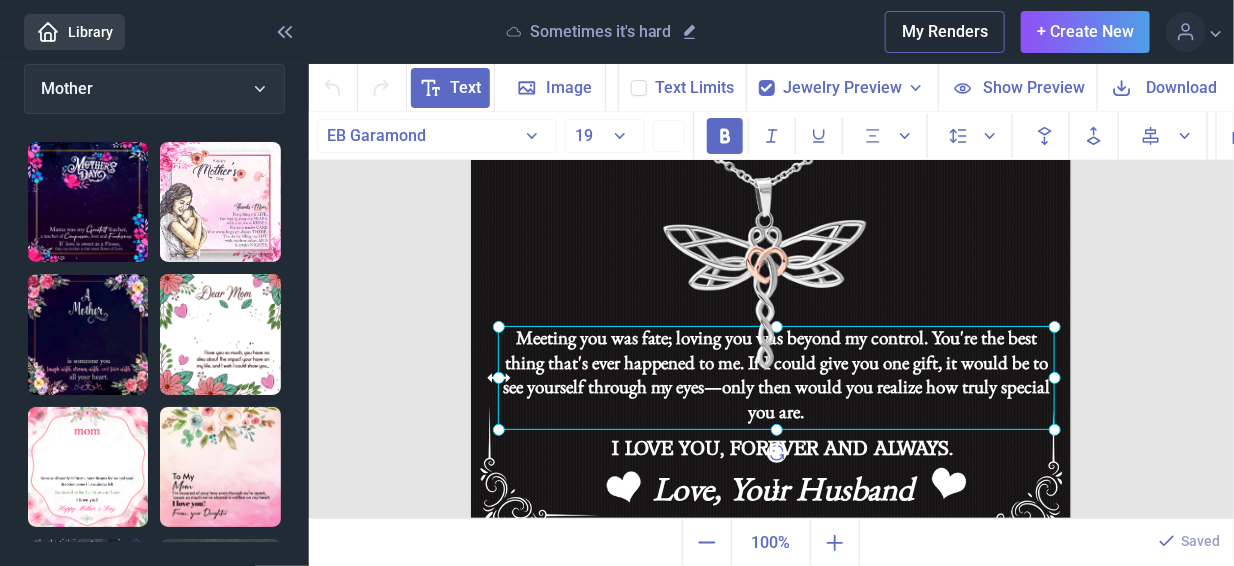 click 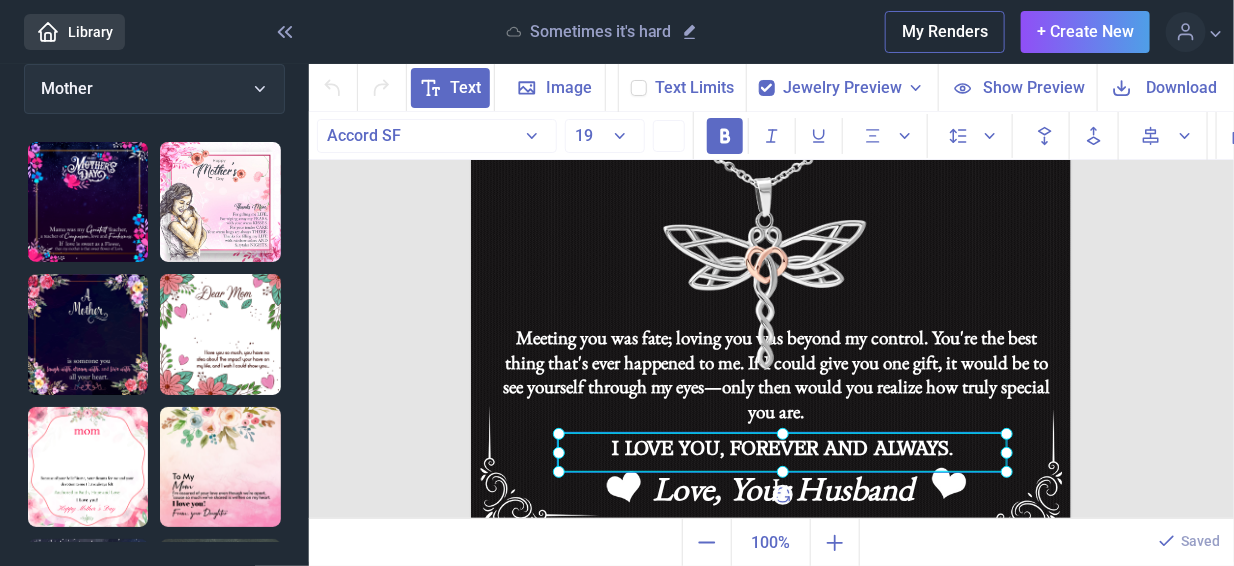 click on "I LOVE YOU, FOREVER AND ALWAYS." at bounding box center (471, -64) 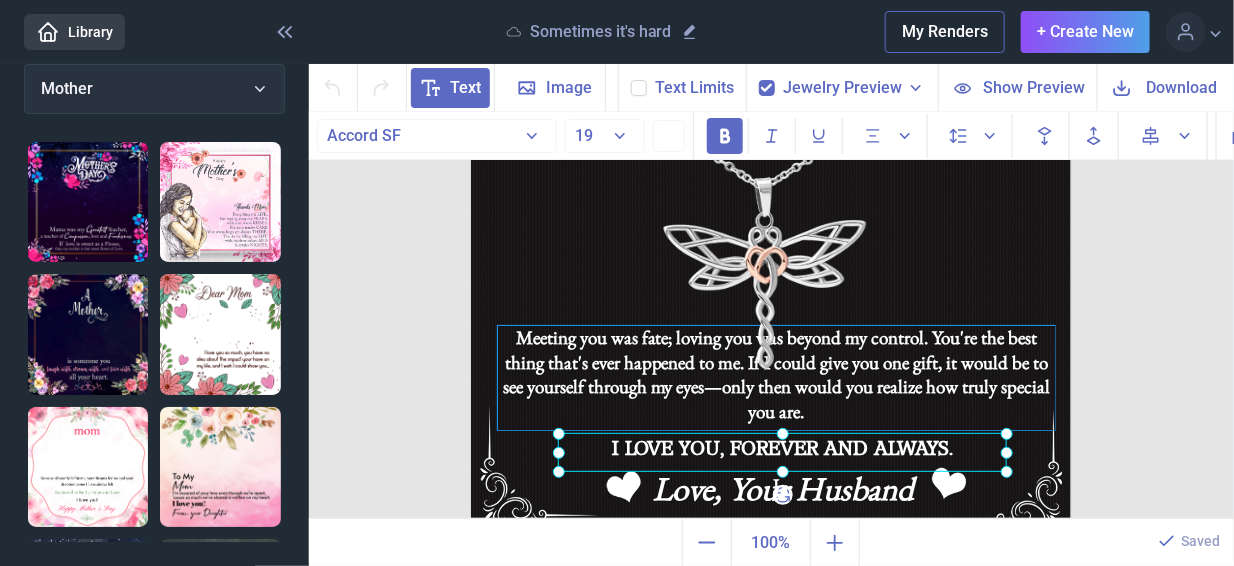 click on "Meeting you was fate; loving you was beyond my control. You're the best thing that's ever happened to me. If I could give you one gift, it would be to see yourself through my eyes—only then would you realize how truly special you are. I" at bounding box center (771, -64) 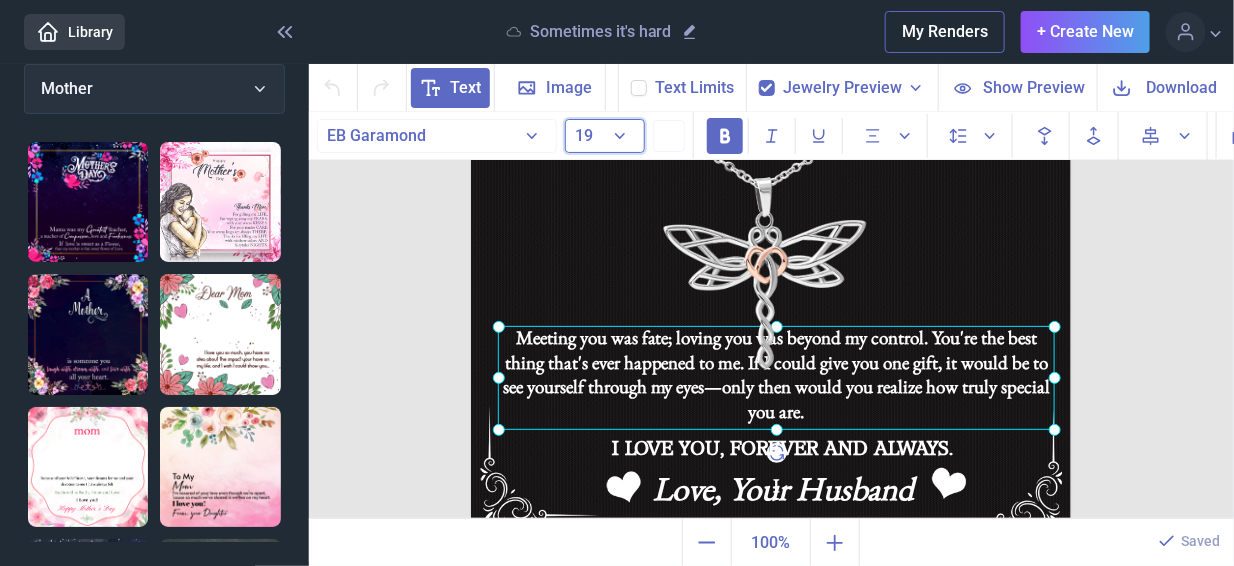click on "19" at bounding box center (605, 136) 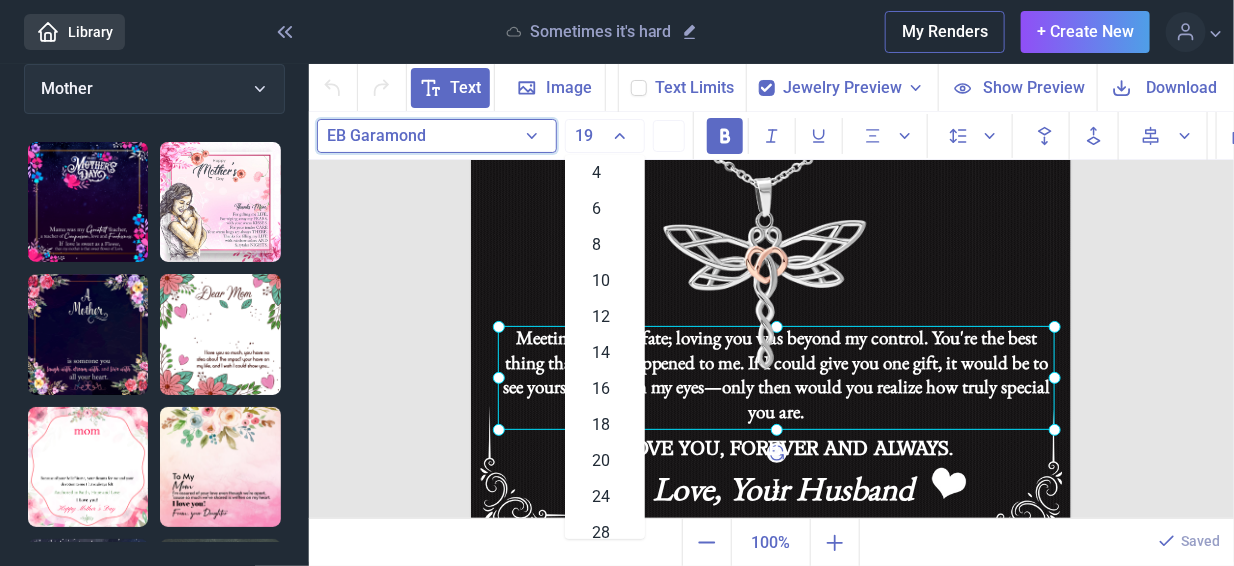 click on "EB Garamond" at bounding box center [437, 136] 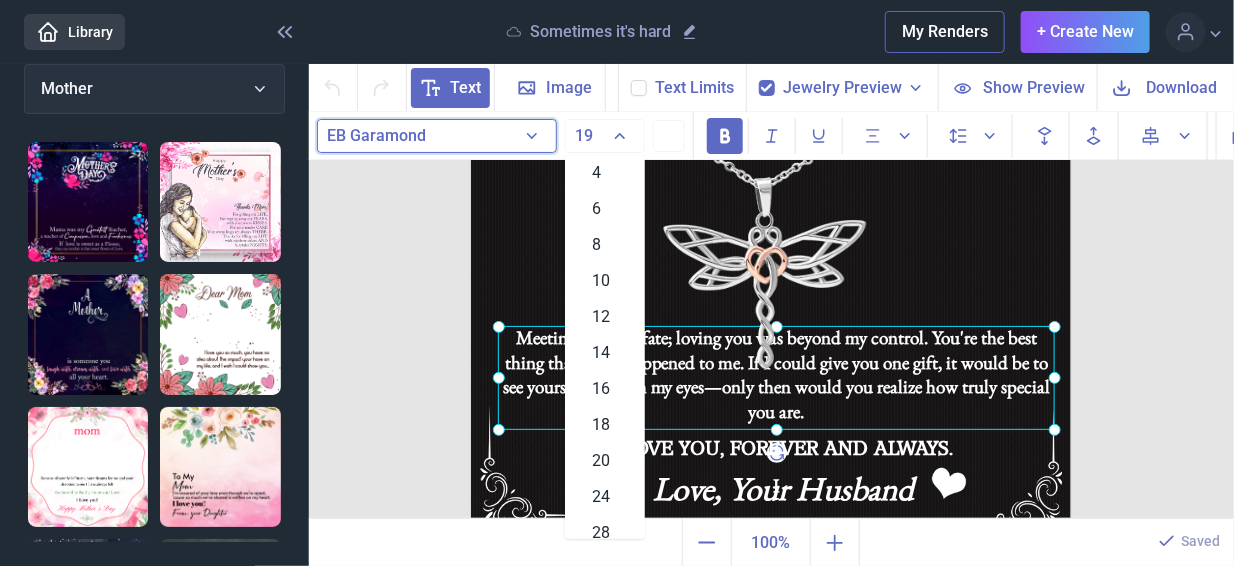 click on "EB Garamond" at bounding box center (437, 136) 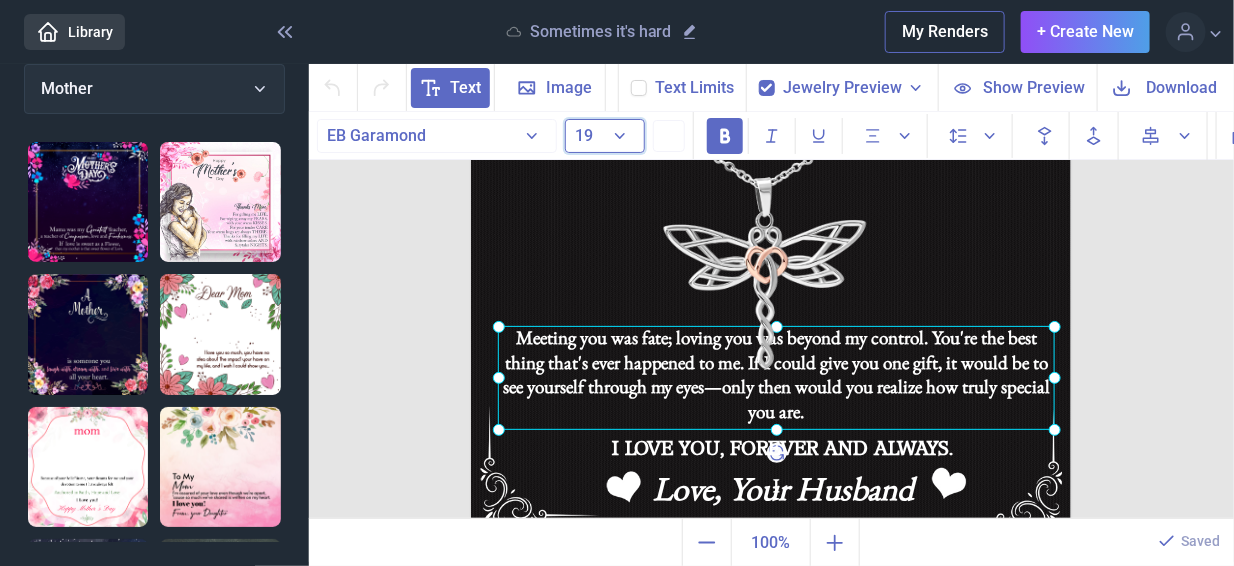 click on "19" at bounding box center (605, 136) 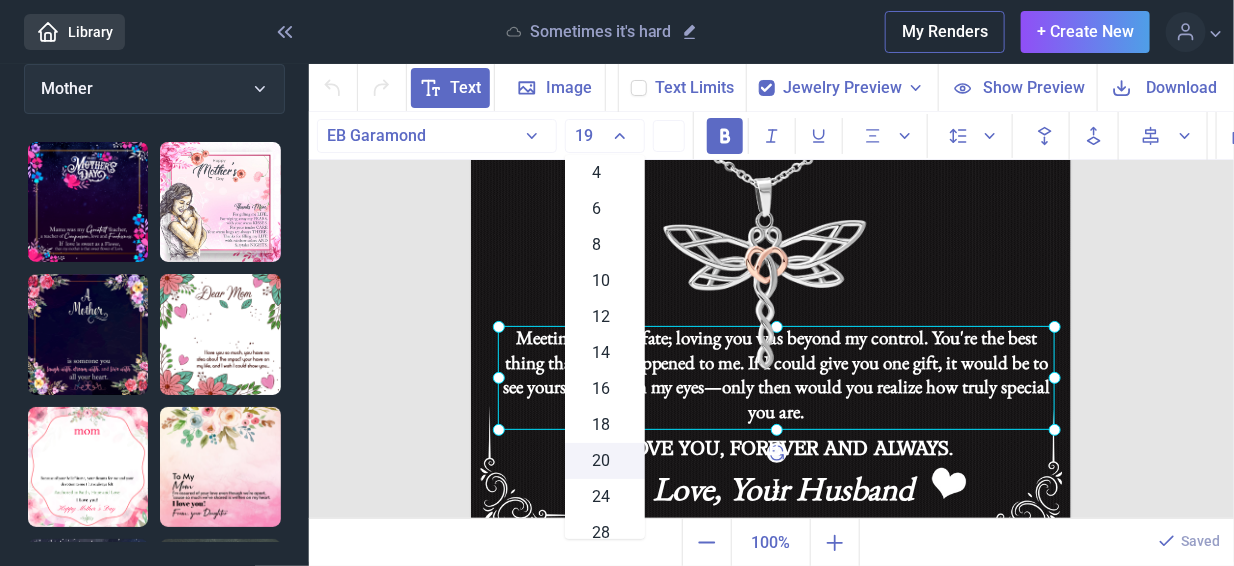 click on "20" at bounding box center (605, 461) 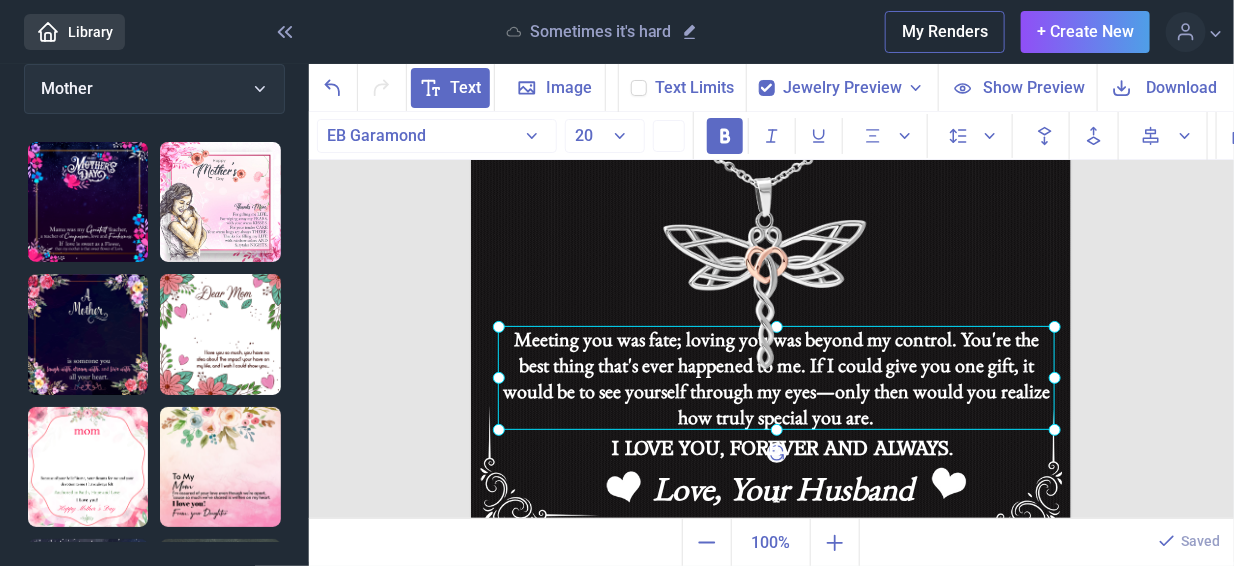 click at bounding box center (776, 378) 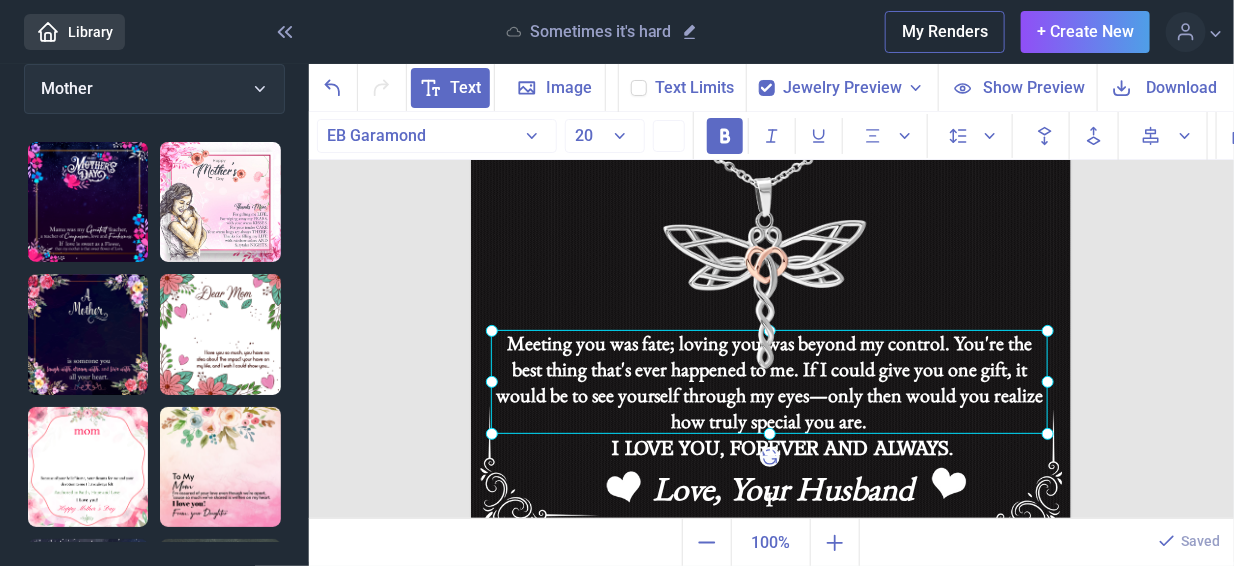 click on "Meeting you was fate; loving you was beyond my control. You're the best thing that's ever happened to me. If I could give you one gift, it would be to see yourself through my eyes—only then would you realize how truly special you are. I" at bounding box center [471, -64] 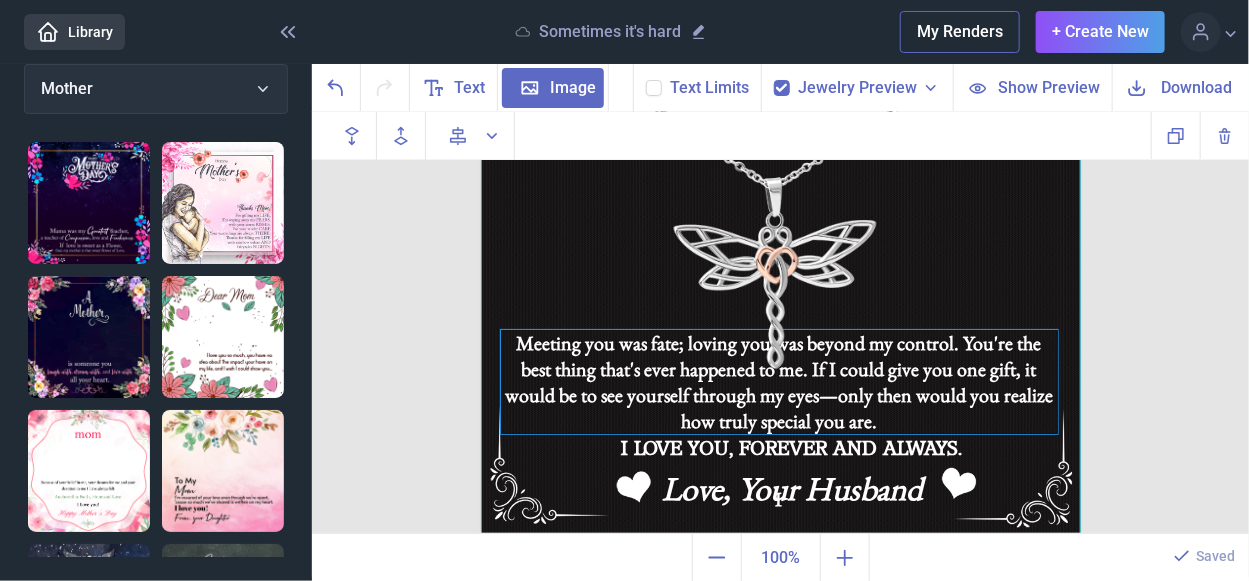 click on "Meeting you was fate; loving you was beyond my control. You're the best thing that's ever happened to me. If I could give you one gift, it would be to see yourself through my eyes—only then would you realize how truly special you are. I" at bounding box center (781, -64) 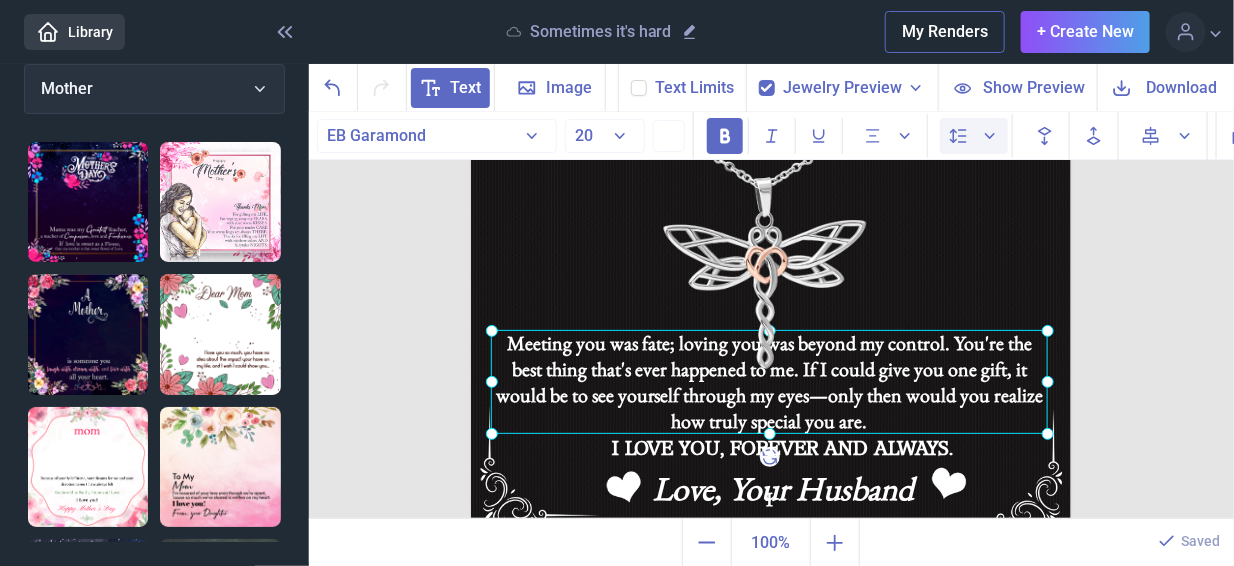 click 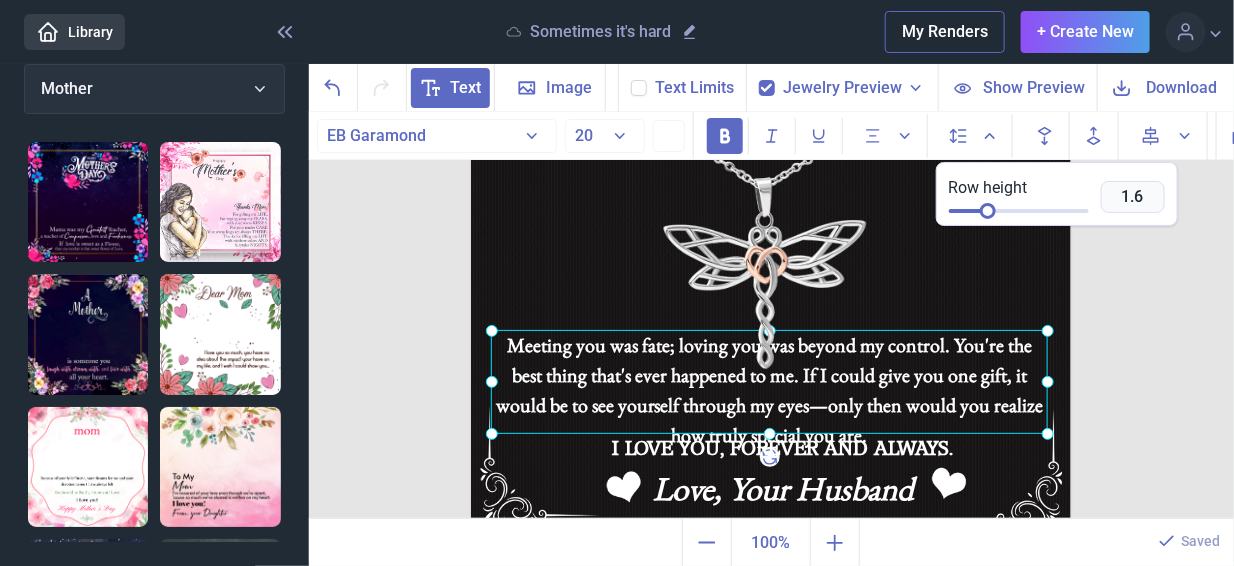 type on "1.7" 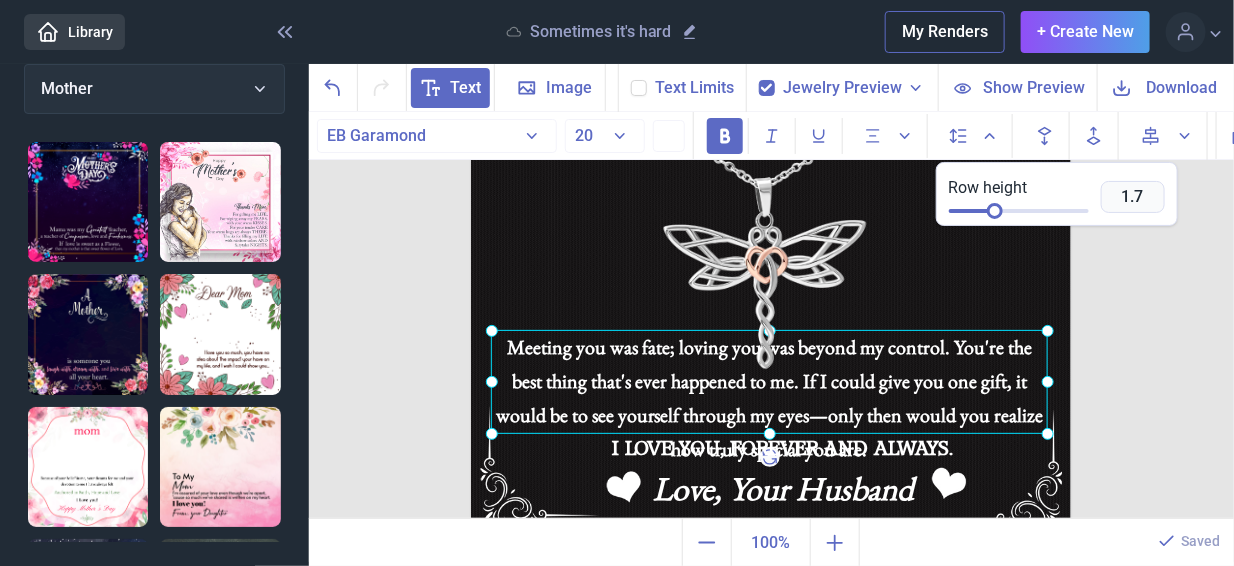 drag, startPoint x: 978, startPoint y: 209, endPoint x: 994, endPoint y: 202, distance: 17.464249 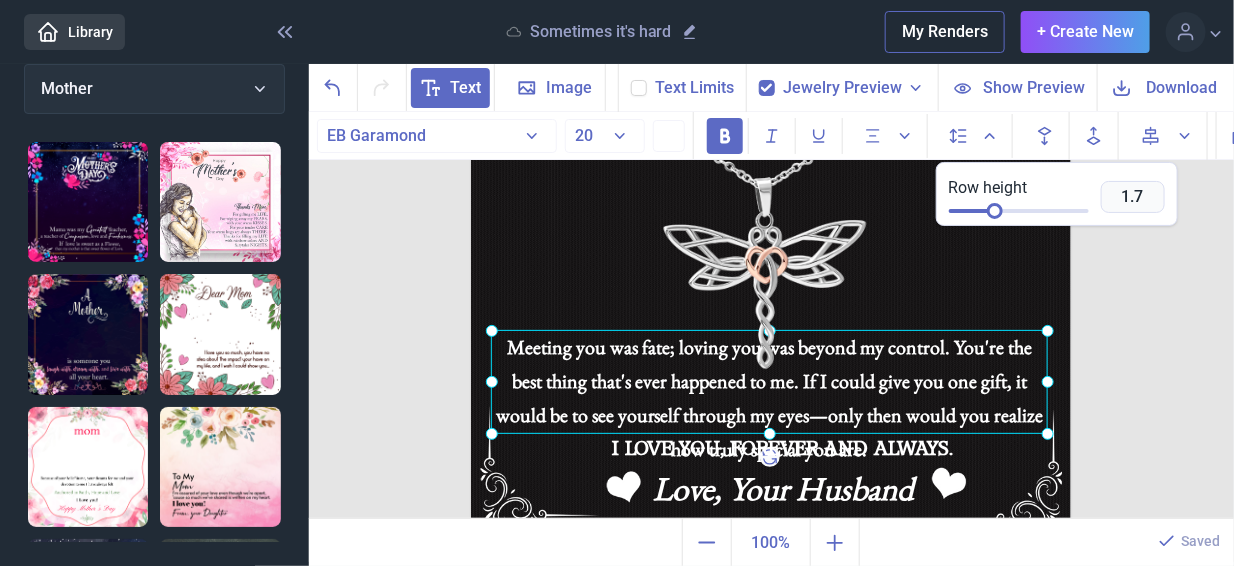 click at bounding box center [995, 211] 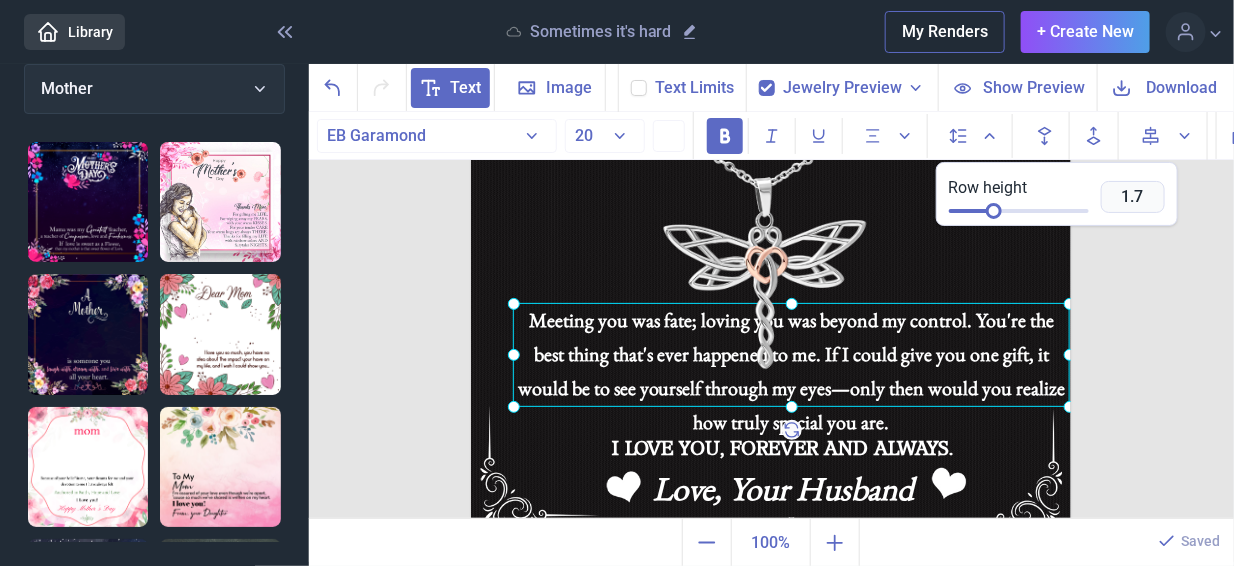 drag, startPoint x: 898, startPoint y: 361, endPoint x: 917, endPoint y: 332, distance: 34.669872 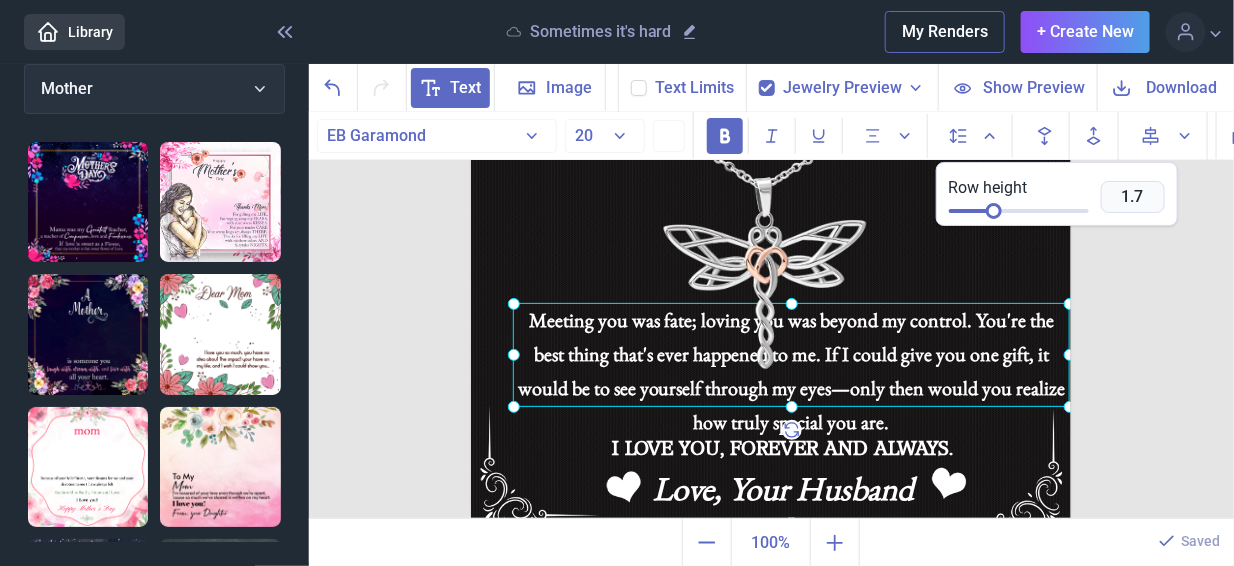 click at bounding box center (791, 355) 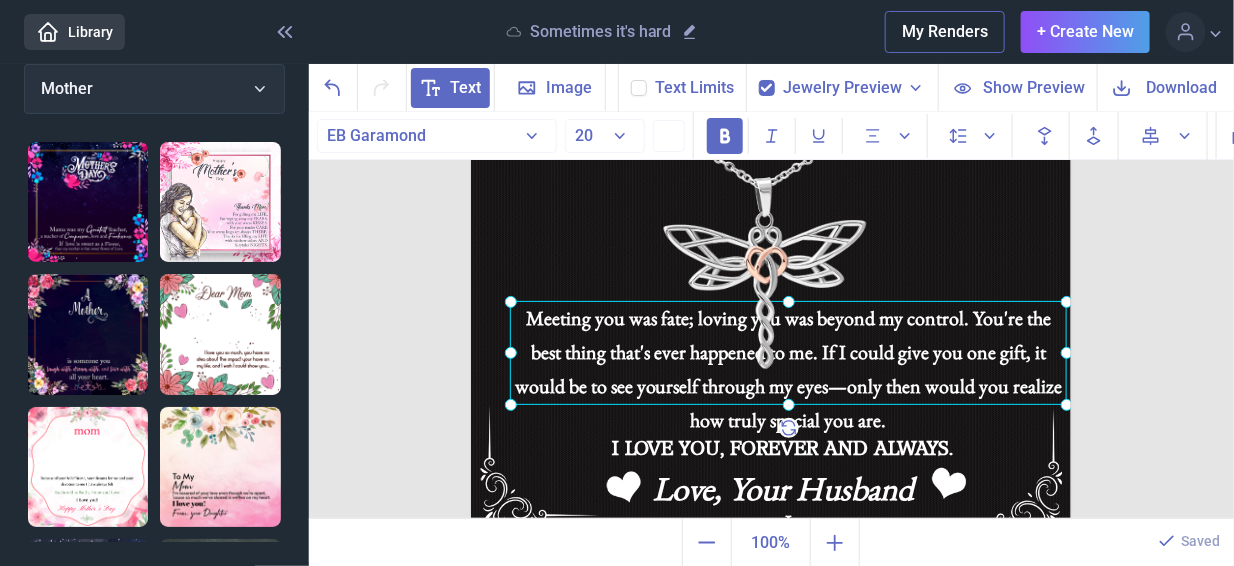 click at bounding box center [771, 236] 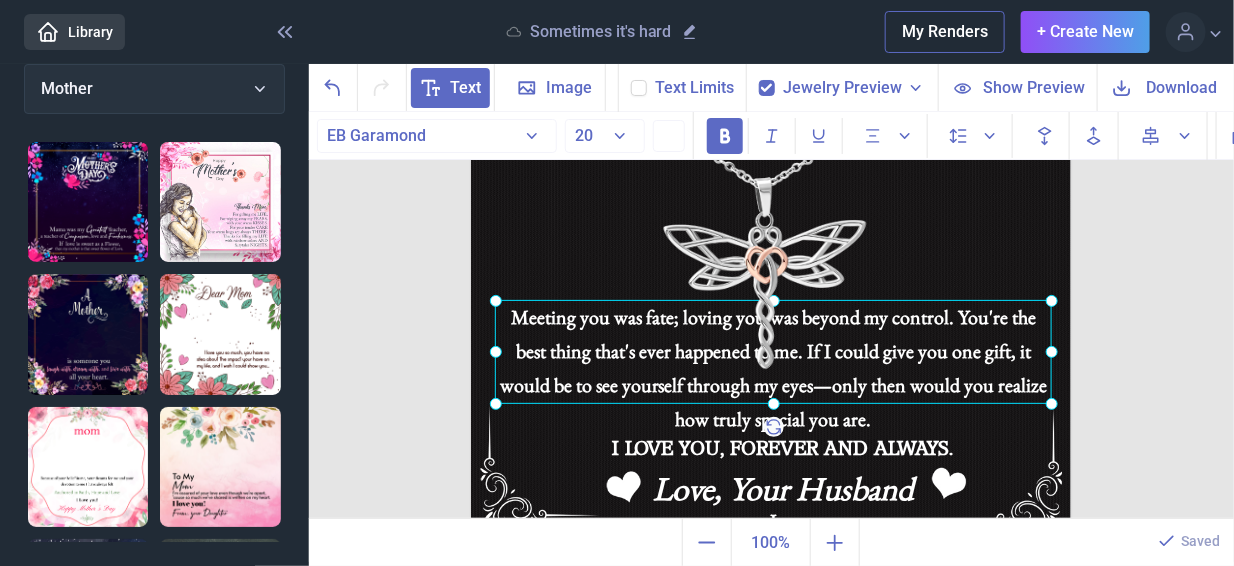 drag, startPoint x: 928, startPoint y: 346, endPoint x: 913, endPoint y: 345, distance: 15.033297 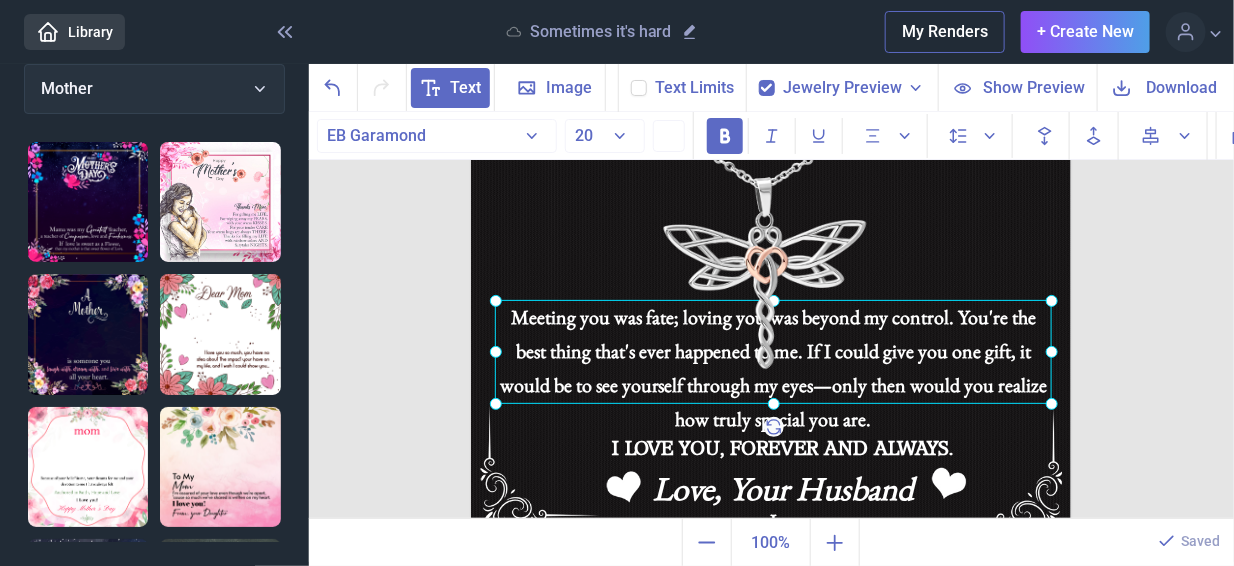 click on "Meeting you was fate; loving you was beyond my control. You're the best thing that's ever happened to me. If I could give you one gift, it would be to see yourself through my eyes—only then would you realize how truly special you are. I" at bounding box center (471, -64) 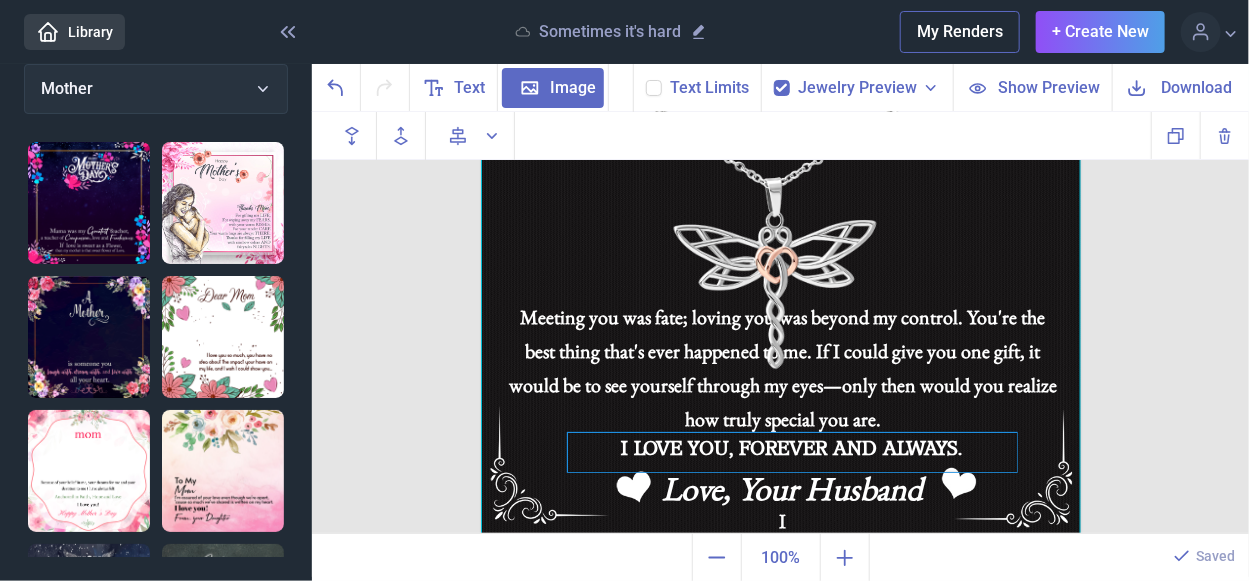 click on "I LOVE YOU, FOREVER AND ALWAYS." at bounding box center [781, -64] 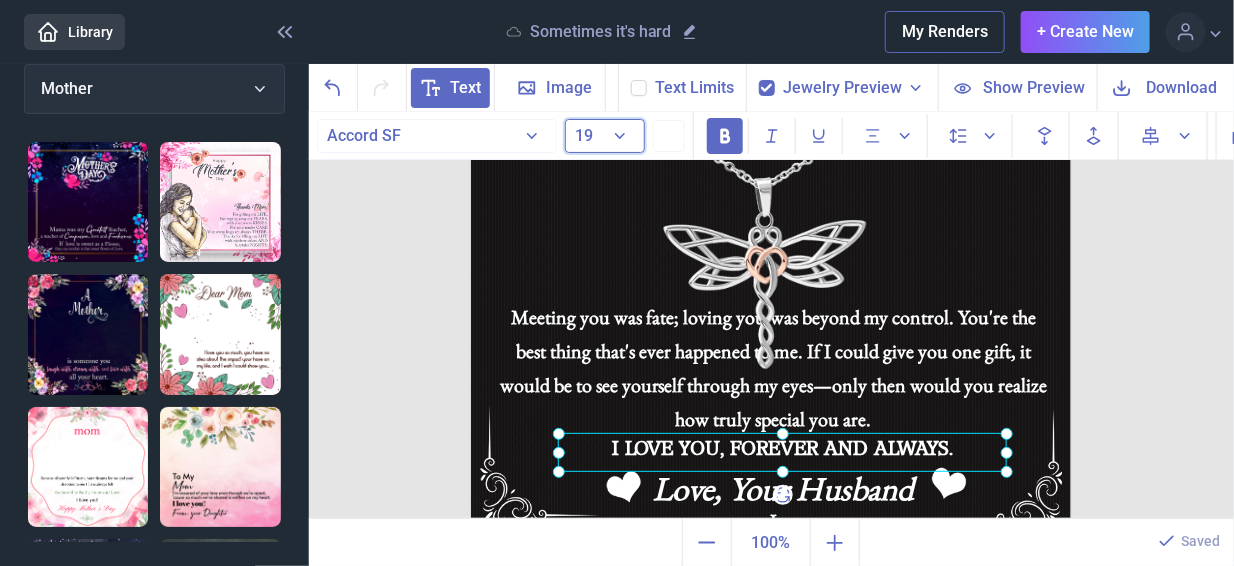 click on "19" at bounding box center [605, 136] 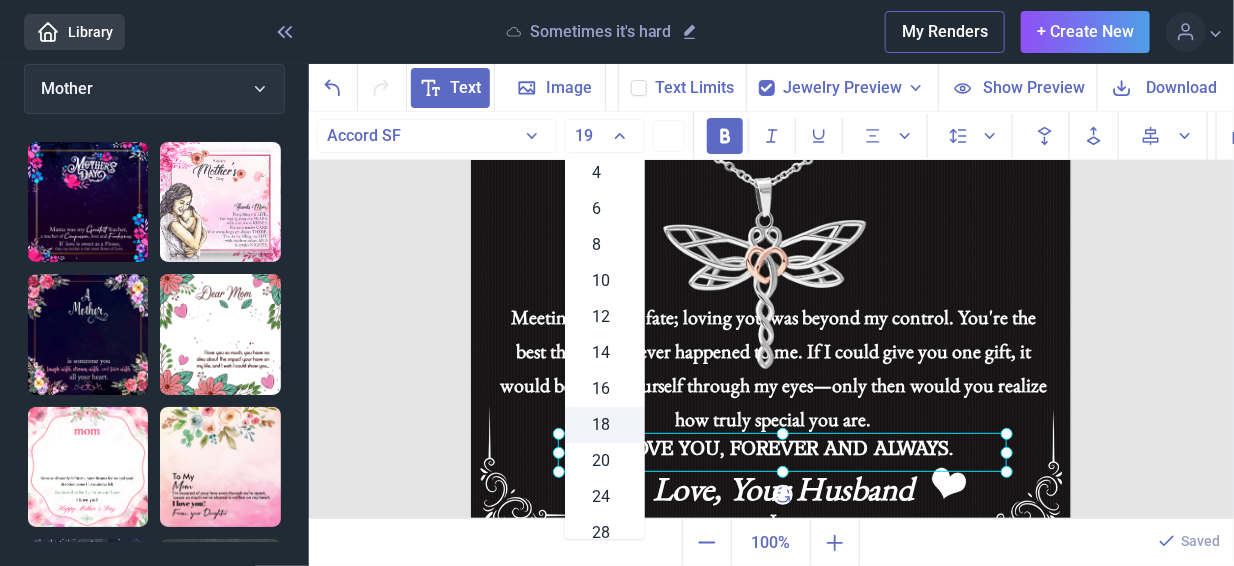 click on "18" at bounding box center (605, 425) 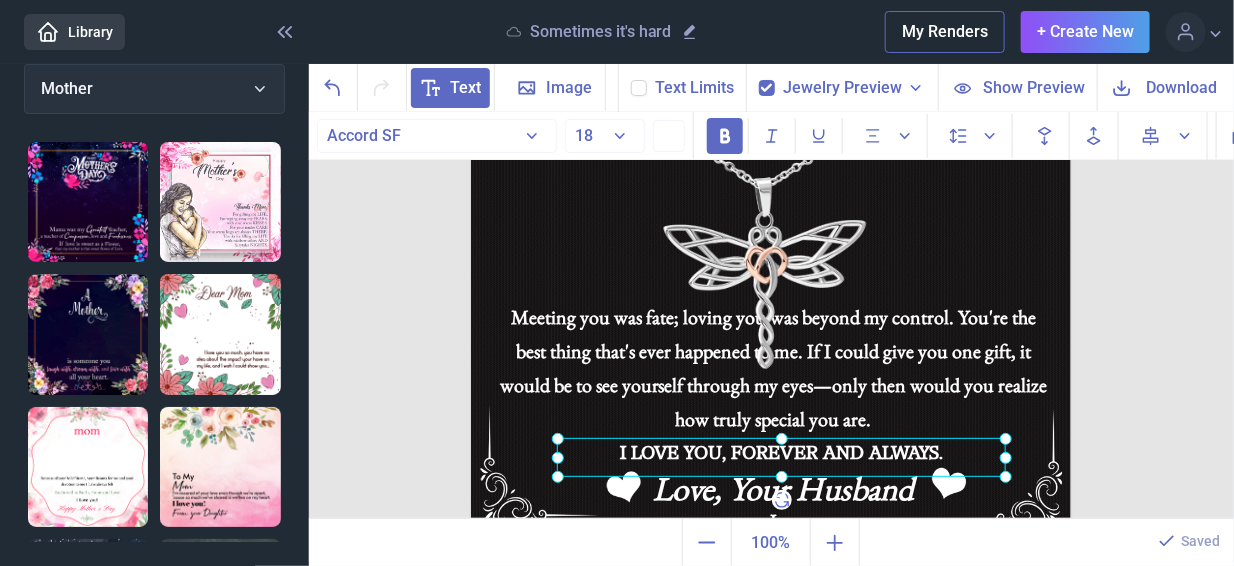click at bounding box center [781, 457] 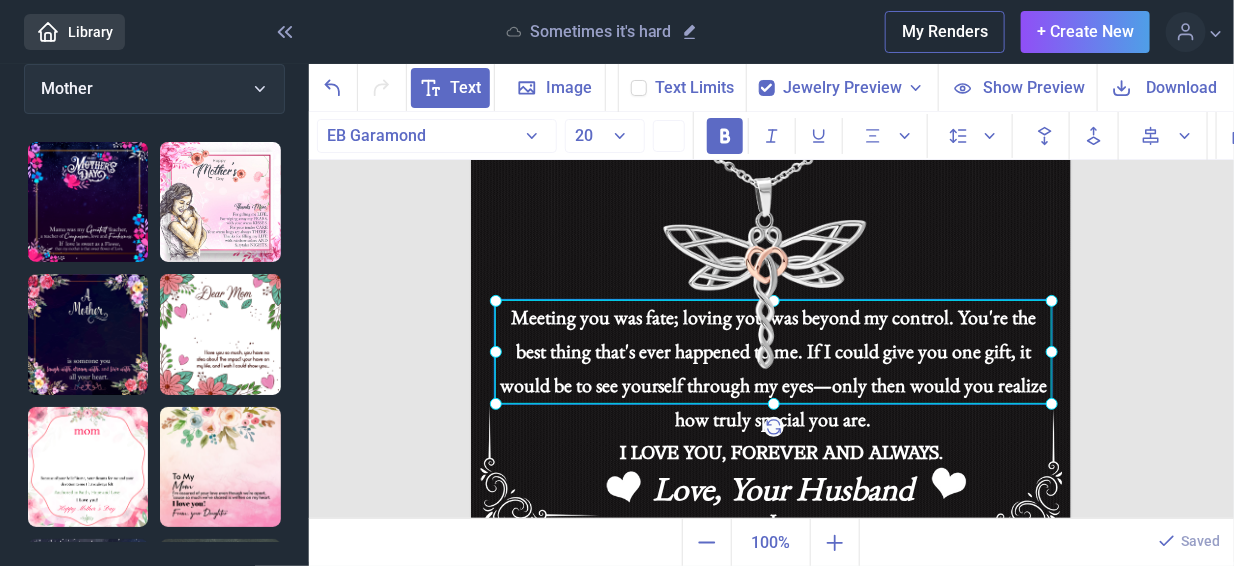 click on "Meeting you was fate; loving you was beyond my control. You're the best thing that's ever happened to me. If I could give you one gift, it would be to see yourself through my eyes—only then would you realize how truly special you are. I" at bounding box center [773, 352] 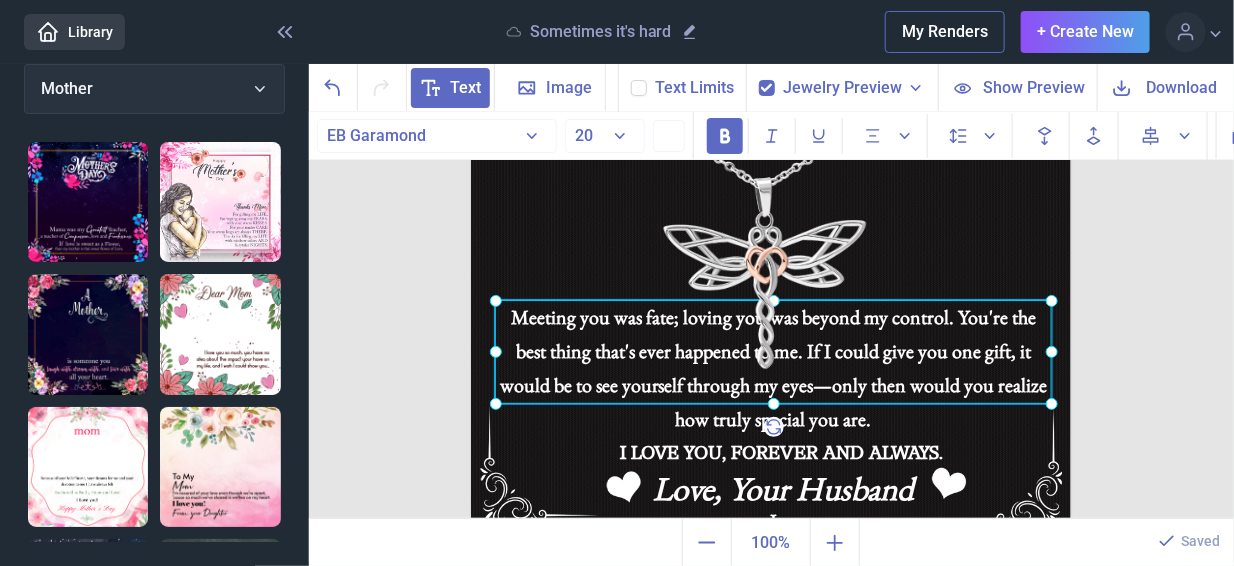 click on "Meeting you was fate; loving you was beyond my control. You're the best thing that's ever happened to me. If I could give you one gift, it would be to see yourself through my eyes—only then would you realize how truly special you are. I" at bounding box center [773, 352] 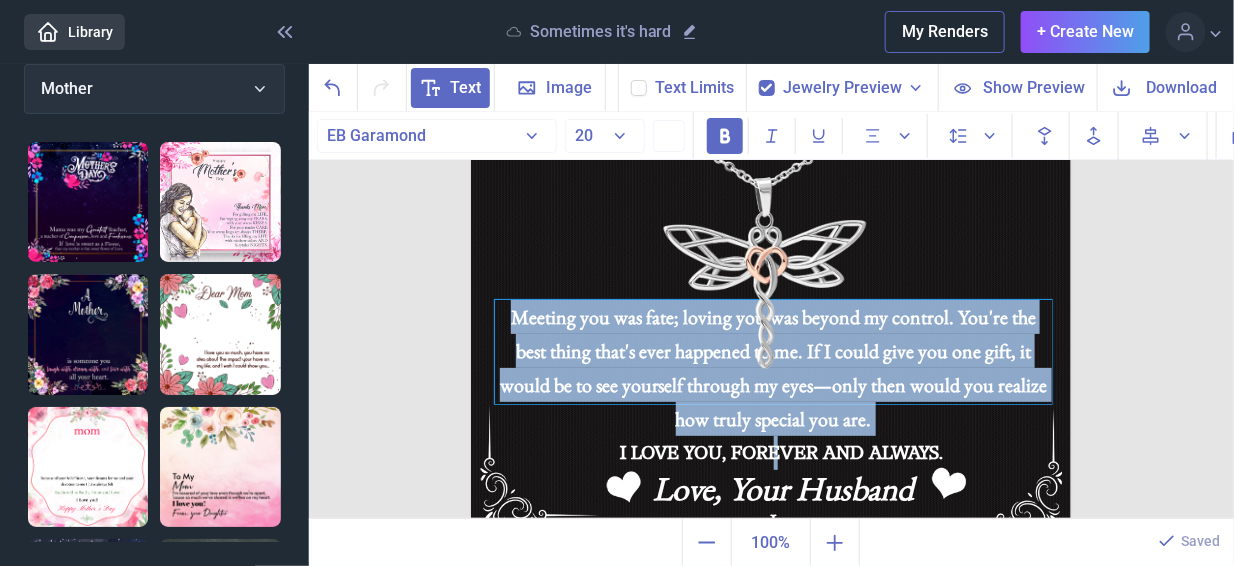 click on "Meeting you was fate; loving you was beyond my control. You're the best thing that's ever happened to me. If I could give you one gift, it would be to see yourself through my eyes—only then would you realize how truly special you are. I" at bounding box center (773, 352) 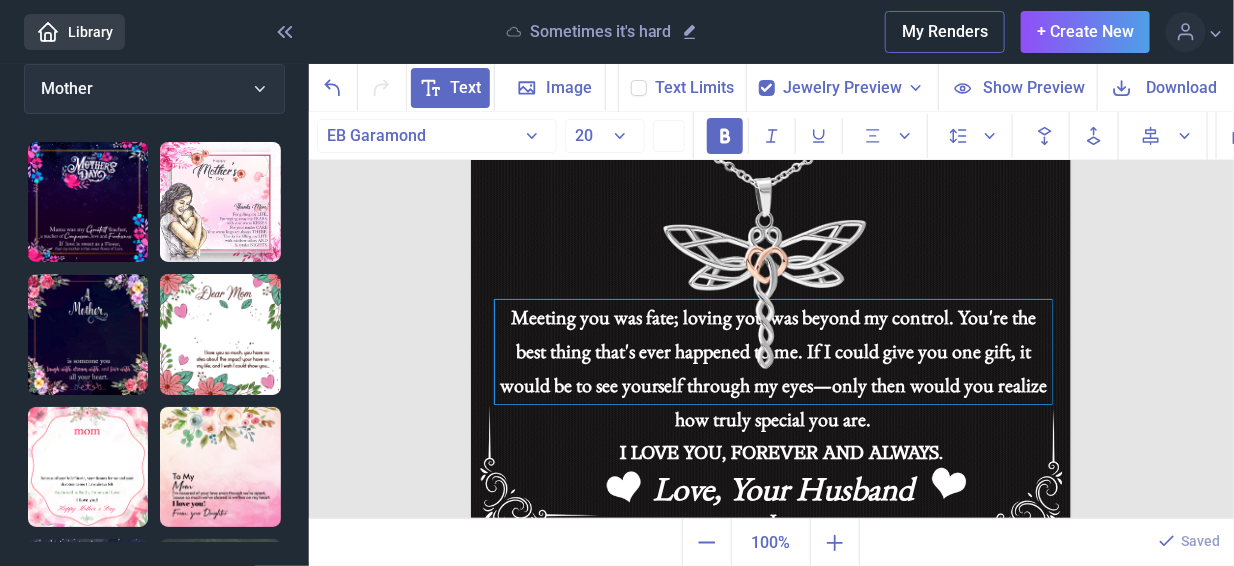 click on "Meeting you was fate; loving you was beyond my control. You're the best thing that's ever happened to me. If I could give you one gift, it would be to see yourself through my eyes—only then would you realize how truly special you are. I" at bounding box center [773, 352] 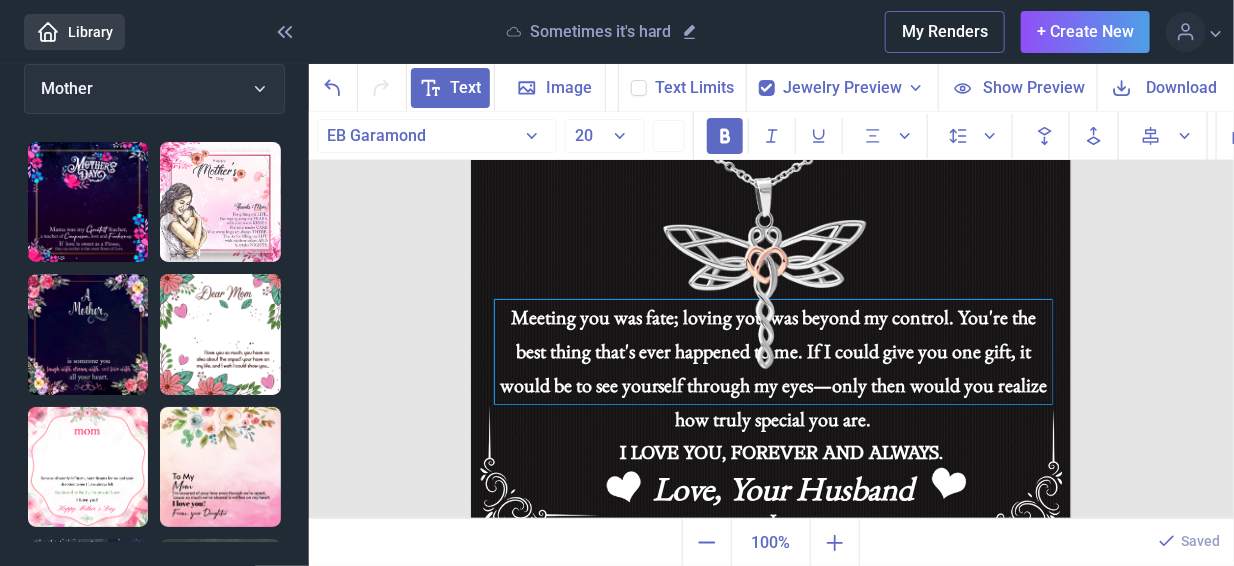 click on "Meeting you was fate; loving you was beyond my control. You're the best thing that's ever happened to me. If I could give you one gift, it would be to see yourself through my eyes—only then would you realize how truly special you are. I" at bounding box center [773, 352] 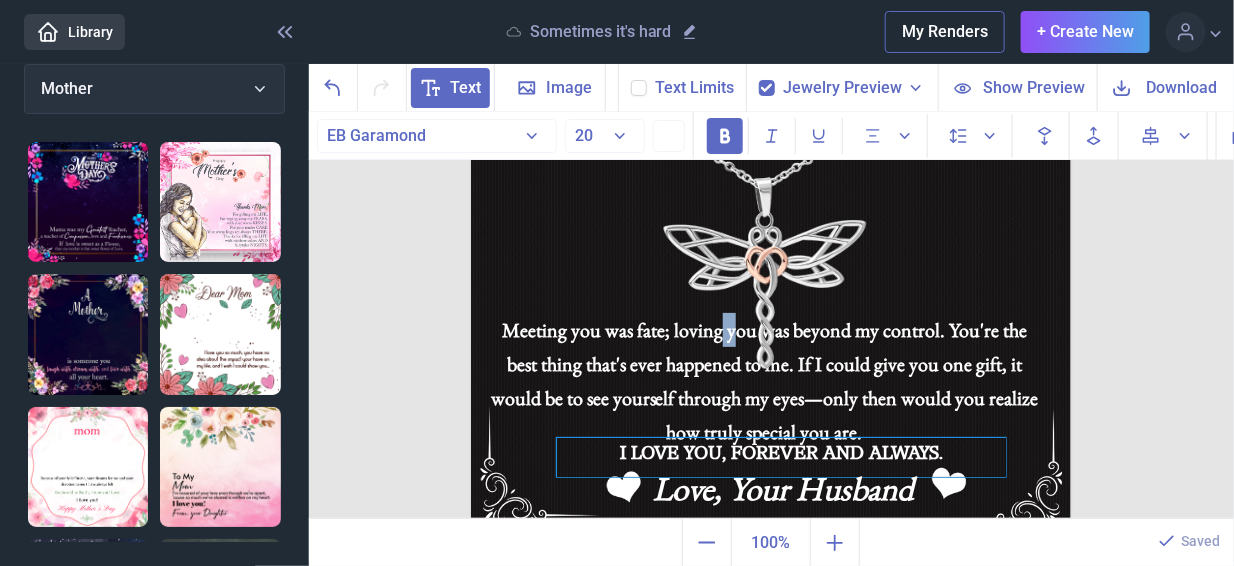 drag, startPoint x: 773, startPoint y: 431, endPoint x: 766, endPoint y: 445, distance: 15.652476 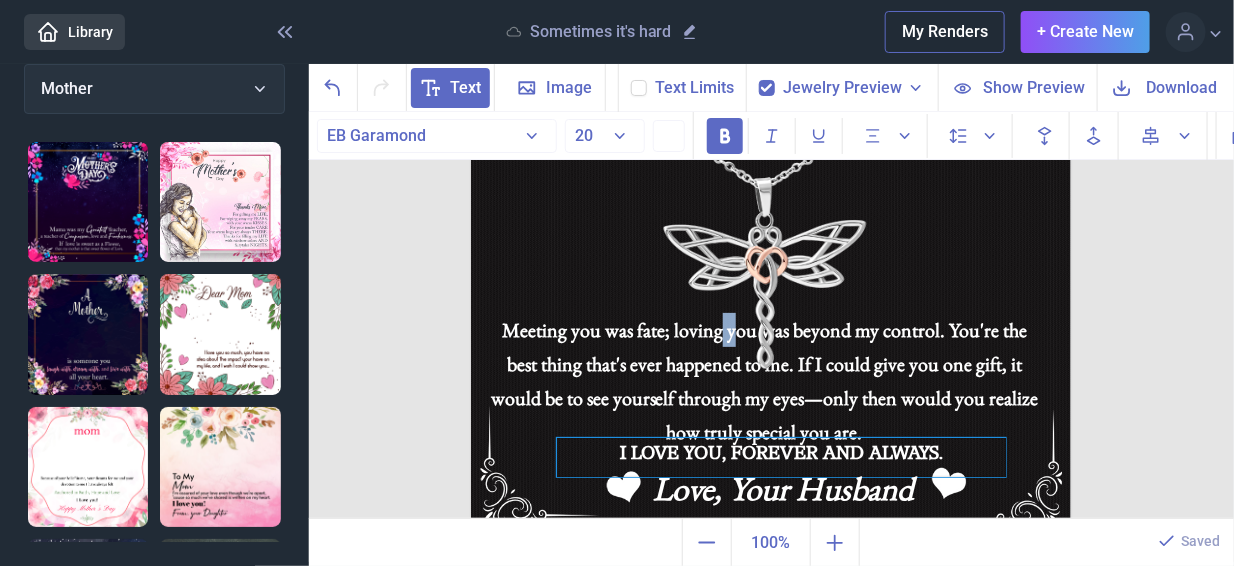 click on "To My       Wife       Meeting you was fate; loving you was beyond my control. You're the best thing that's ever happened to me. If I could give you one gift, it would be to see yourself through my eyes—only then would you realize how truly special you are. I       I LOVE YOU, FOREVER AND ALWAYS.       Love, Your Husband" at bounding box center [771, 236] 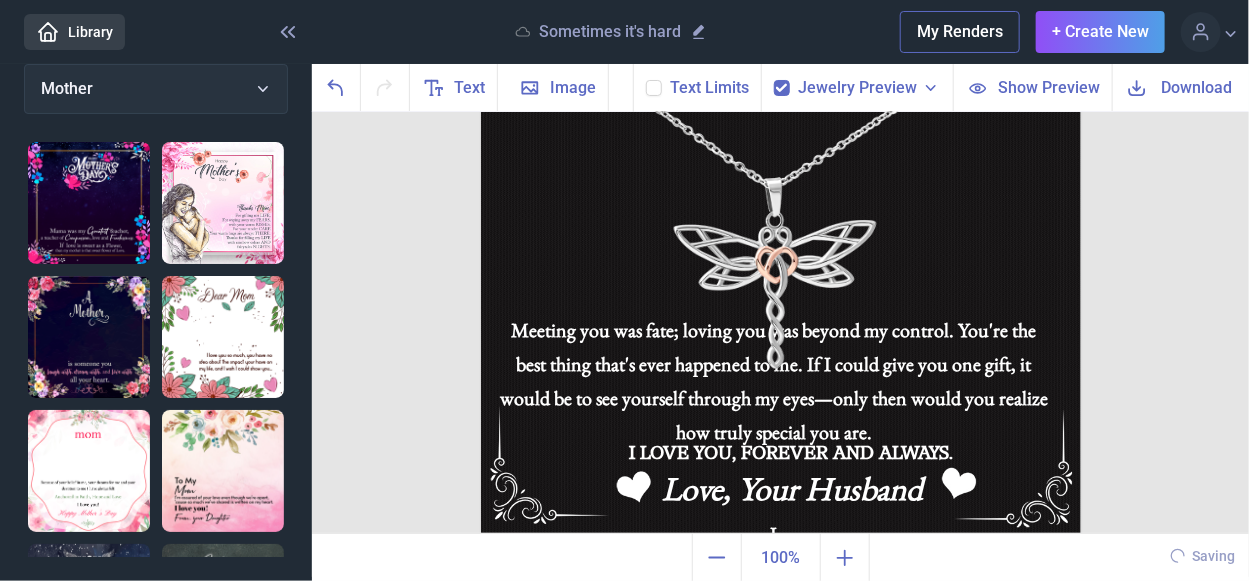 click at bounding box center (781, 236) 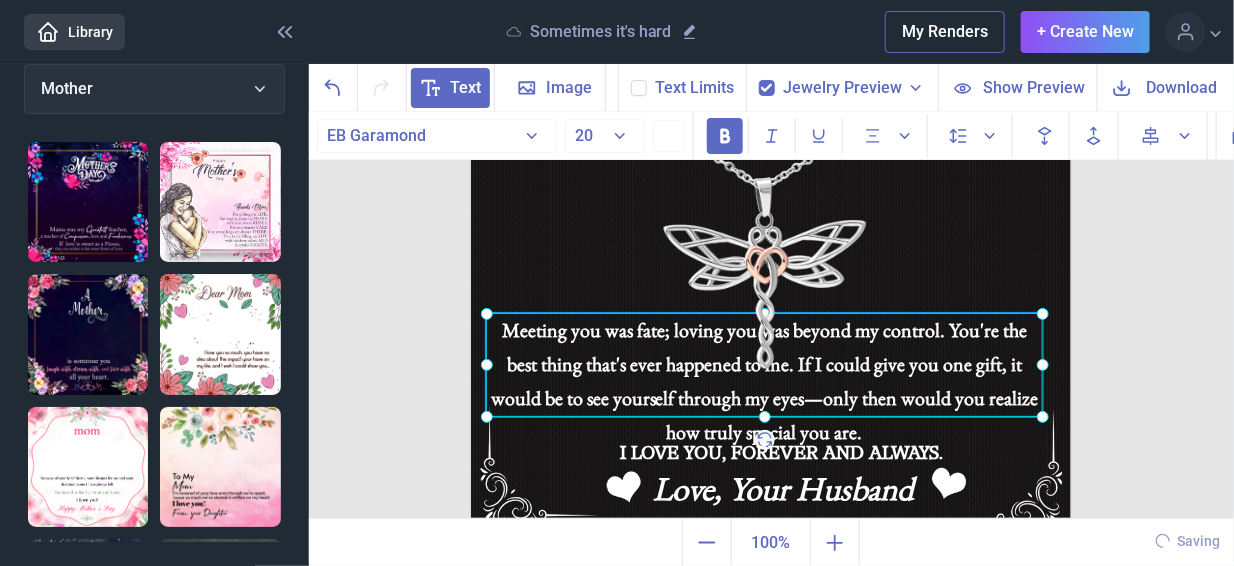 click on "Meeting you was fate; loving you was beyond my control. You're the best thing that's ever happened to me. If I could give you one gift, it would be to see yourself through my eyes—only then would you realize how truly special you are. I" at bounding box center [764, 365] 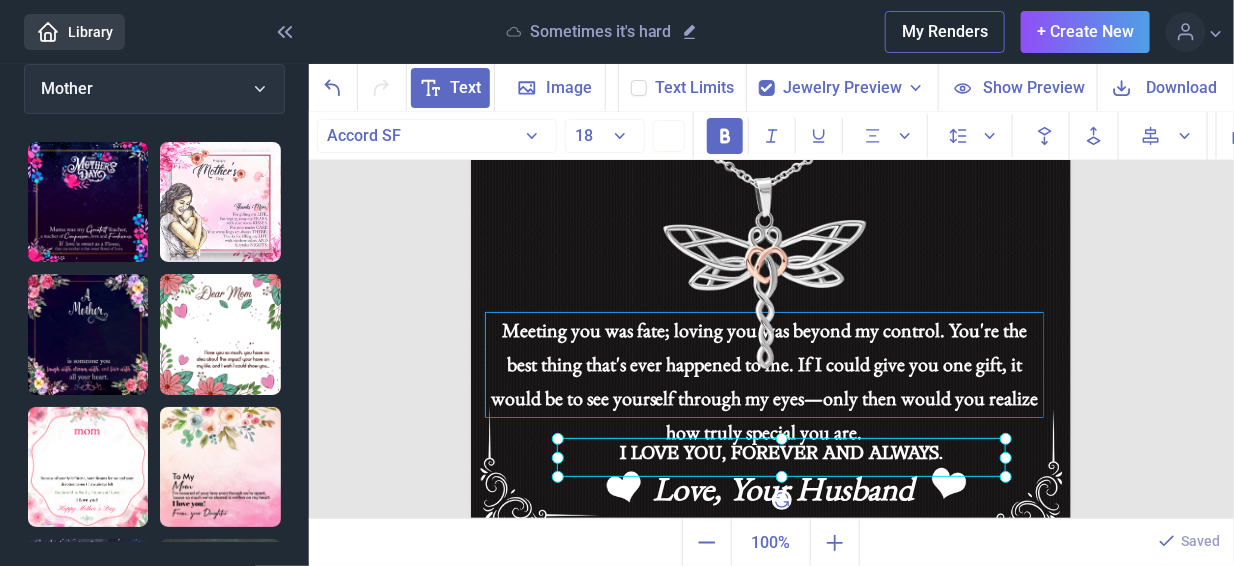 click on "I LOVE YOU, FOREVER AND ALWAYS." at bounding box center [471, -64] 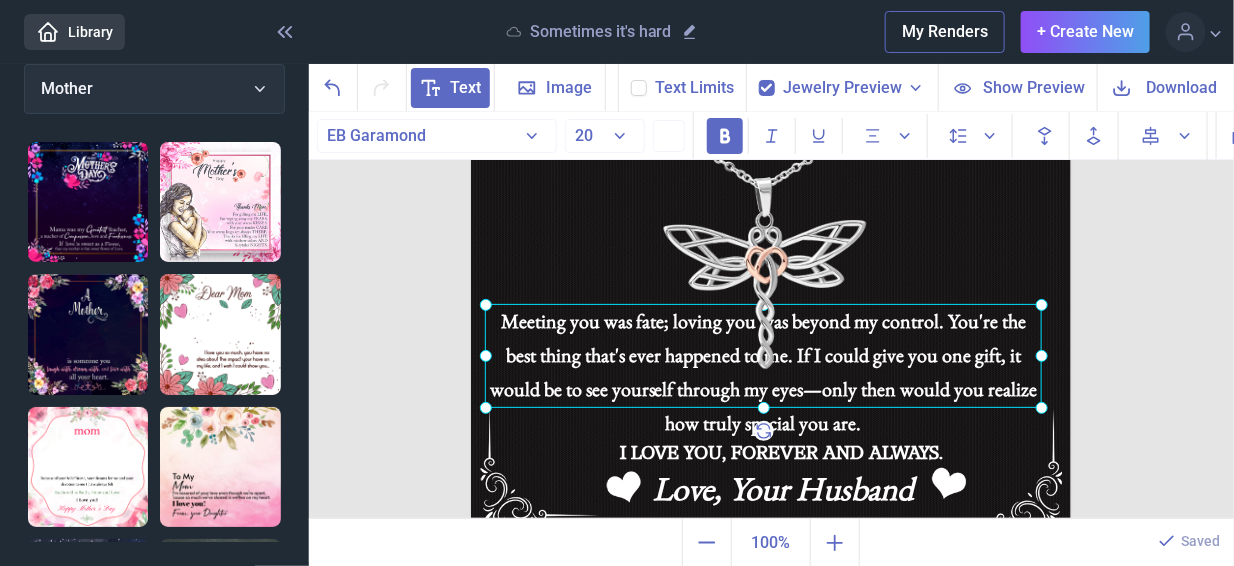 click on "Meeting you was fate; loving you was beyond my control. You're the best thing that's ever happened to me. If I could give you one gift, it would be to see yourself through my eyes—only then would you realize how truly special you are. I" at bounding box center (471, -64) 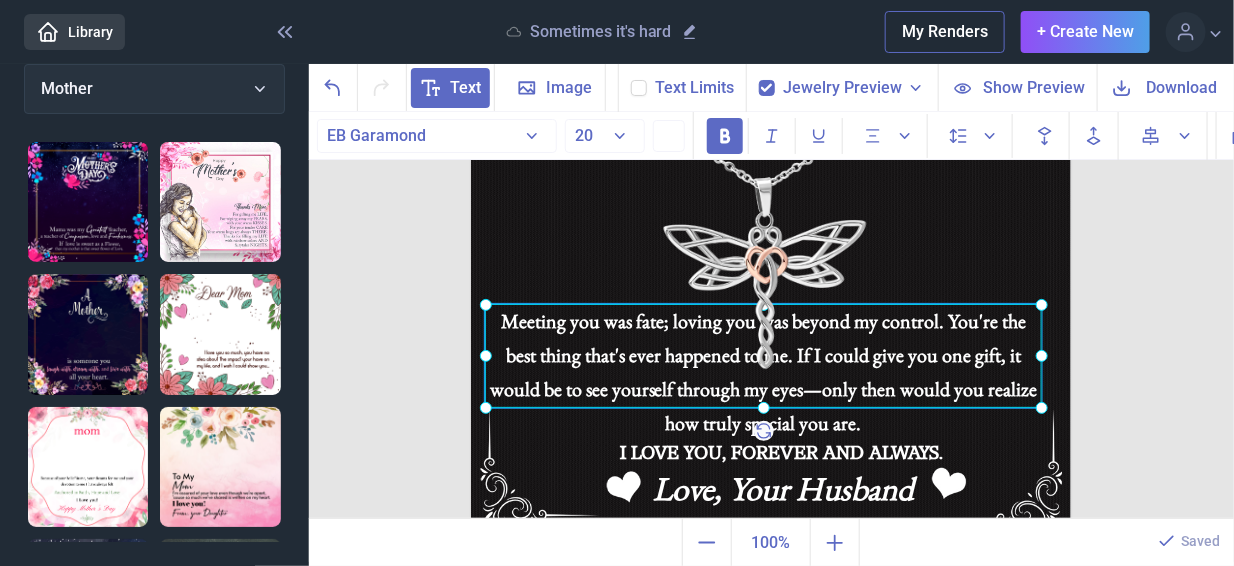 click on "Meeting you was fate; loving you was beyond my control. You're the best thing that's ever happened to me. If I could give you one gift, it would be to see yourself through my eyes—only then would you realize how truly special you are. I" at bounding box center (763, 356) 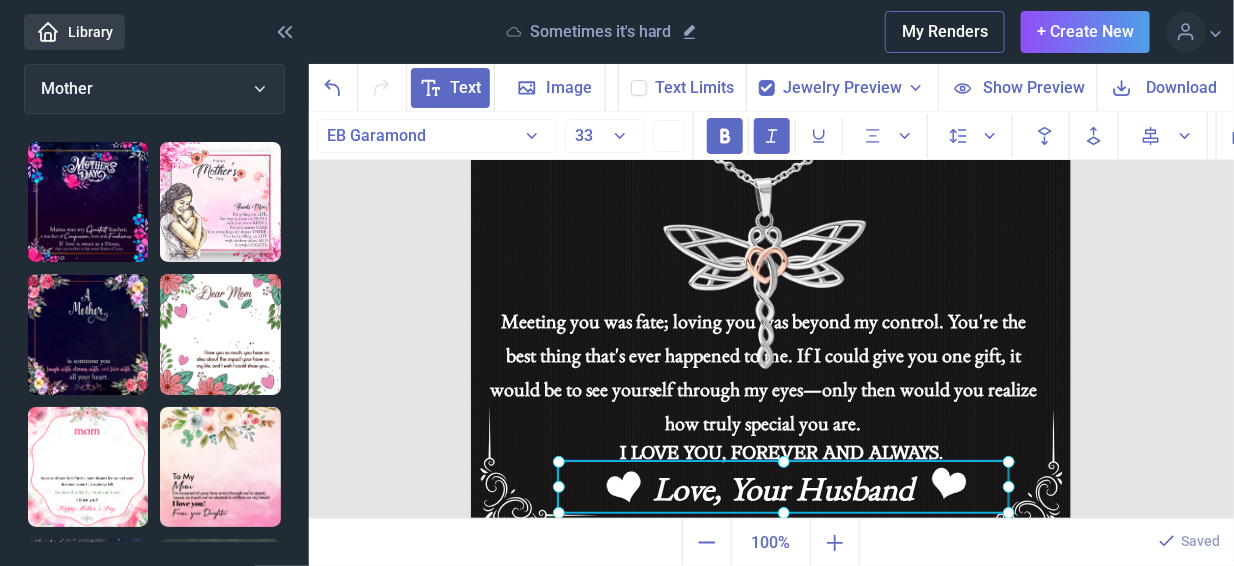 click on "Love, Your Husband" at bounding box center (471, -64) 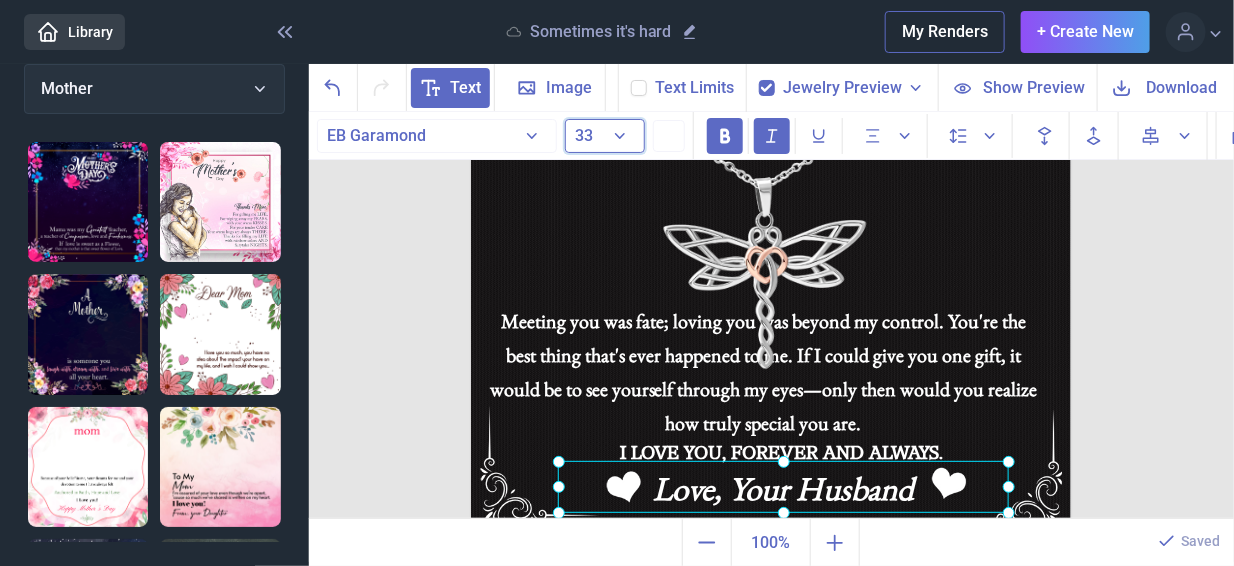 click on "33" at bounding box center (605, 136) 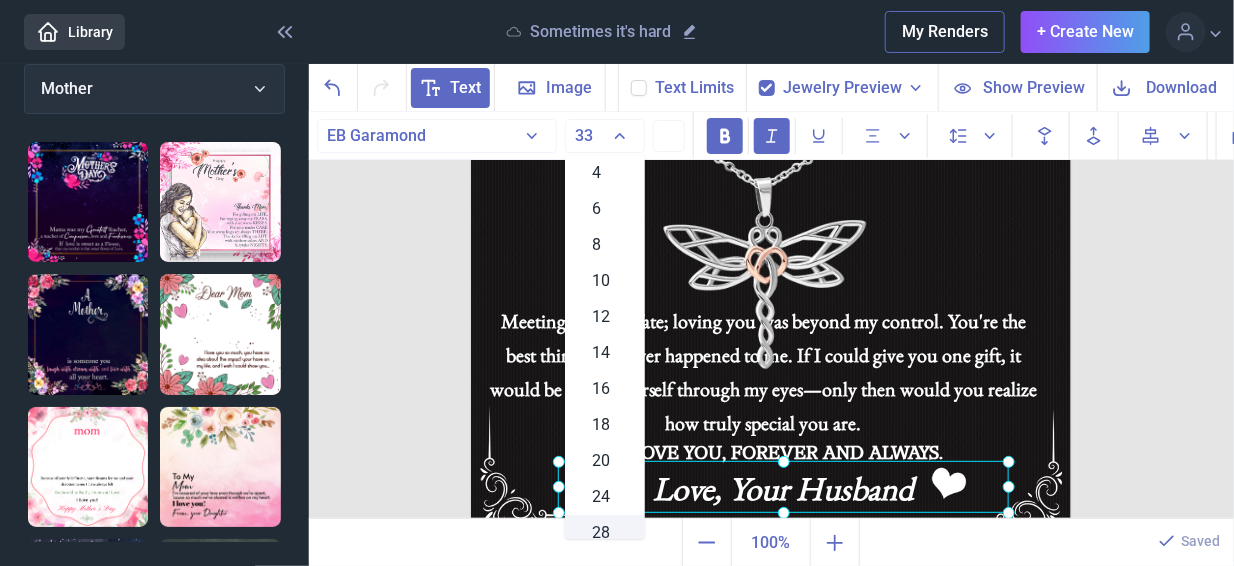 click on "28" at bounding box center [602, 533] 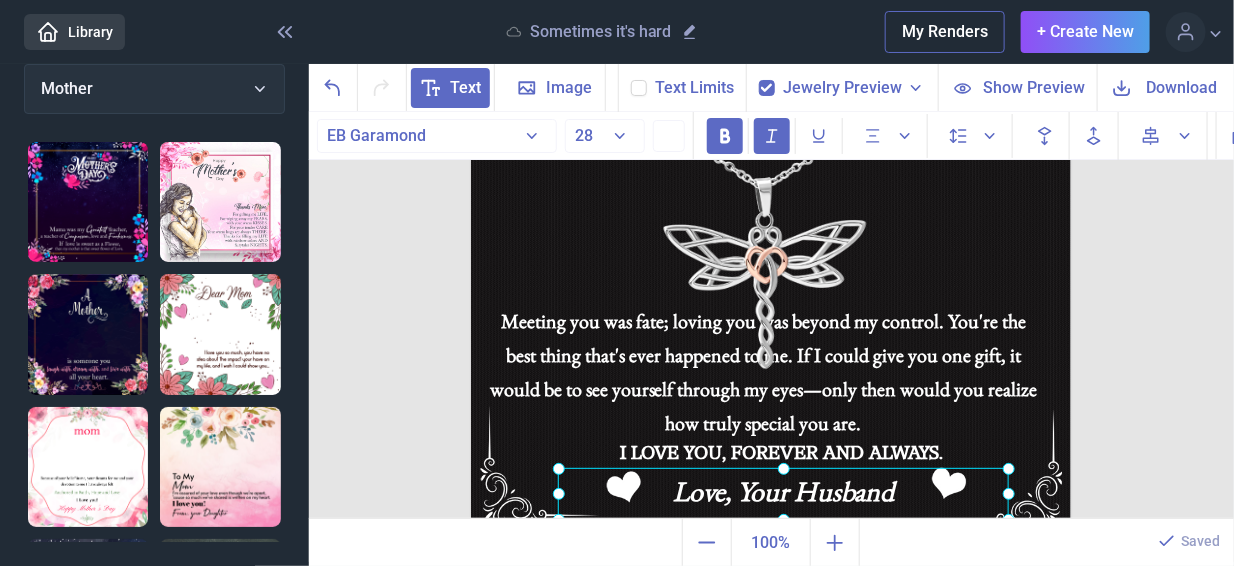 click at bounding box center [783, 494] 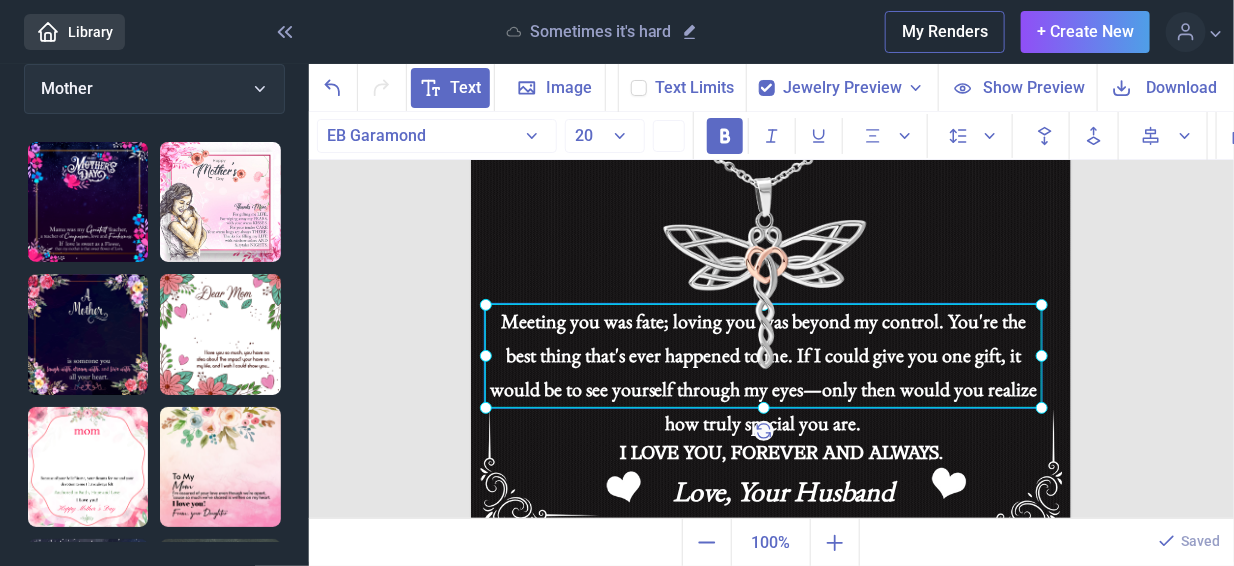 click on "Meeting you was fate; loving you was beyond my control. You're the best thing that's ever happened to me. If I could give you one gift, it would be to see yourself through my eyes—only then would you realize how truly special you are. I" at bounding box center [471, -64] 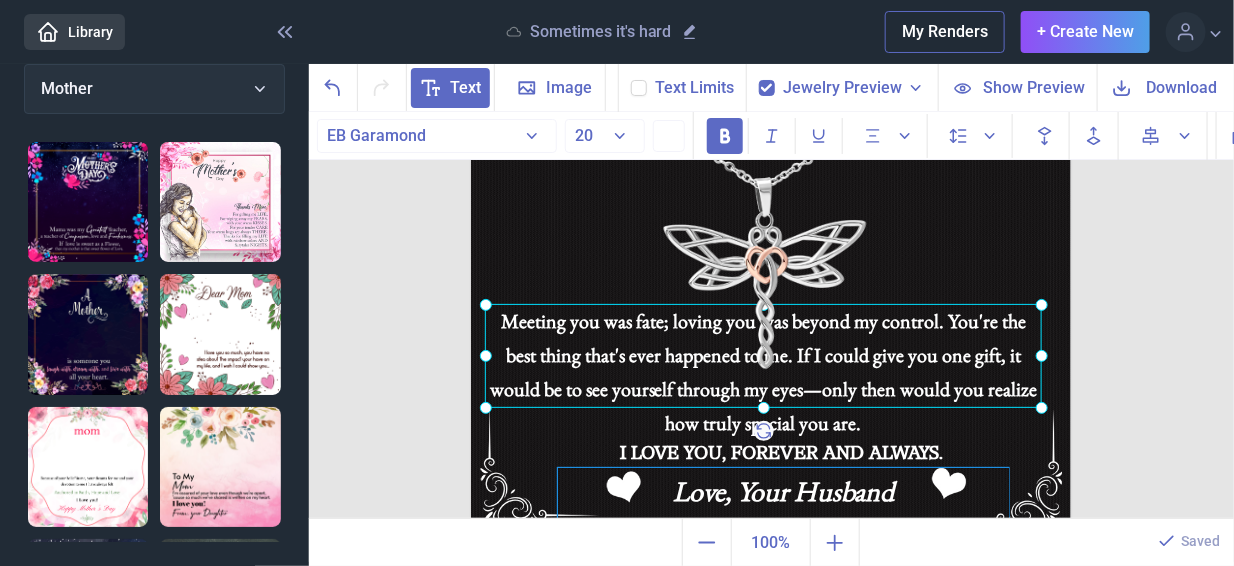 click on "Love, Your Husband" at bounding box center [771, -64] 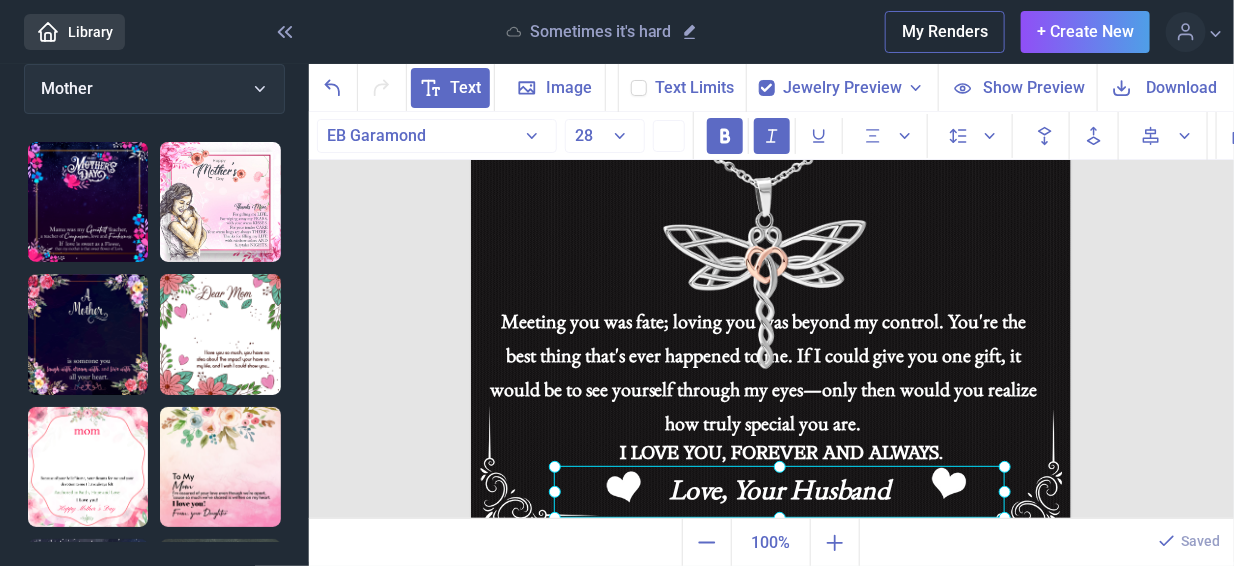 drag, startPoint x: 617, startPoint y: 492, endPoint x: 625, endPoint y: 484, distance: 11.313708 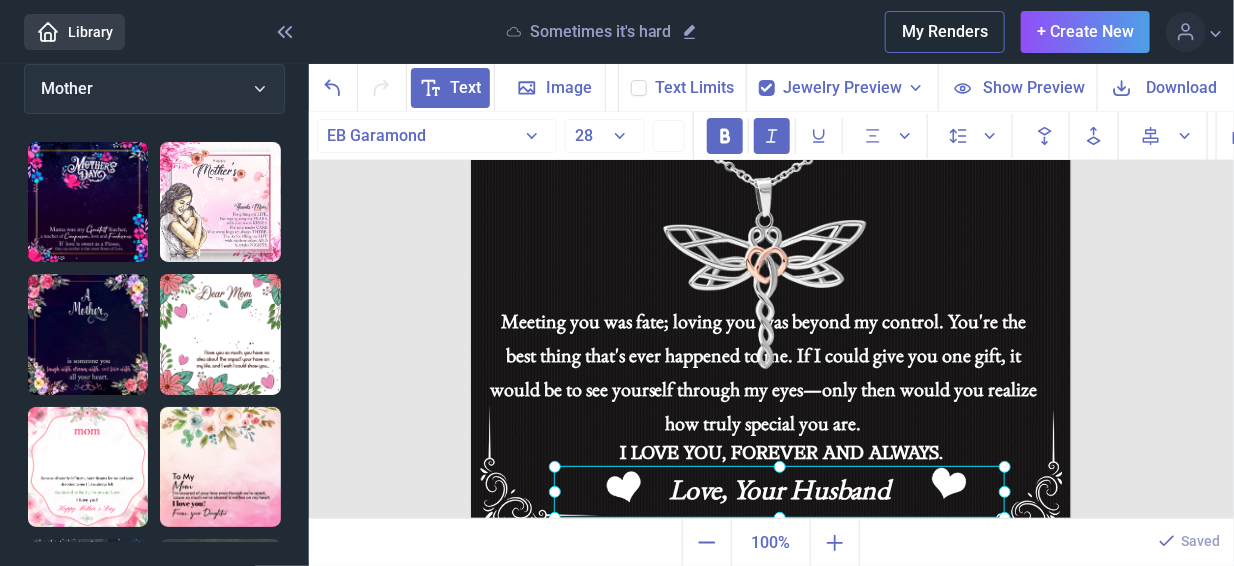 click at bounding box center [779, 492] 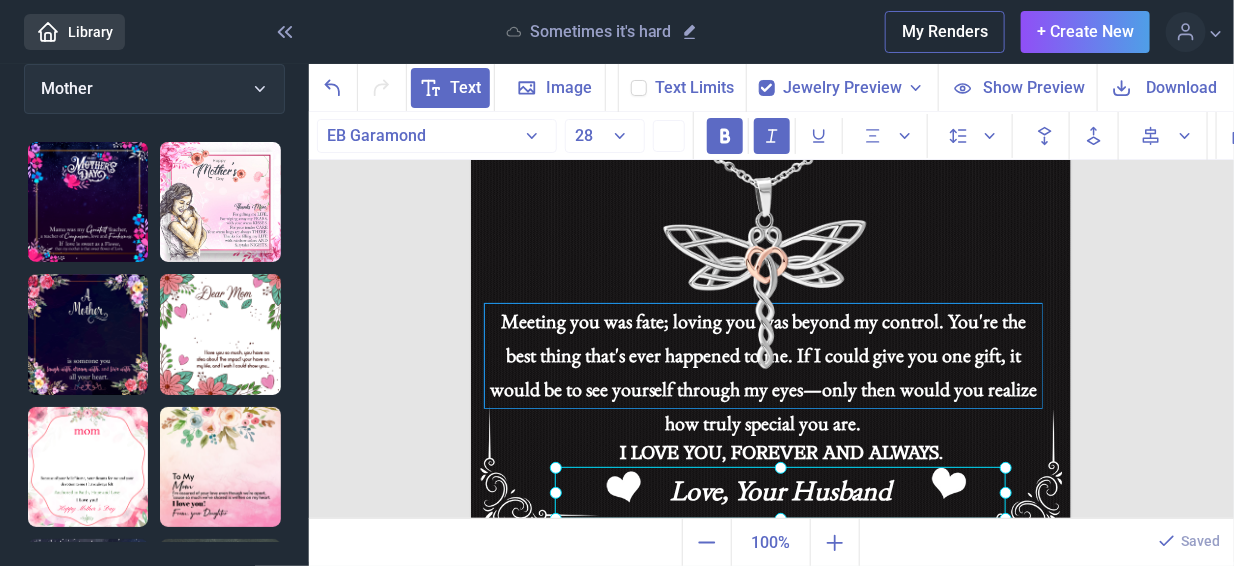 click on "Meeting you was fate; loving you was beyond my control. You're the best thing that's ever happened to me. If I could give you one gift, it would be to see yourself through my eyes—only then would you realize how truly special you are. I" at bounding box center [771, -64] 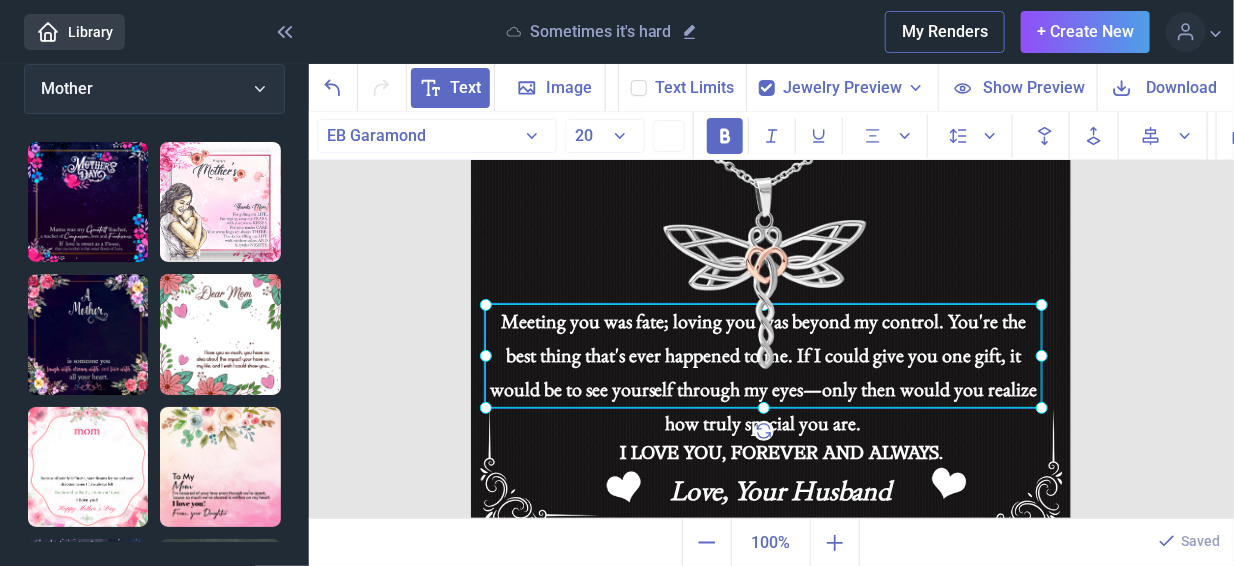 click on "Meeting you was fate; loving you was beyond my control. You're the best thing that's ever happened to me. If I could give you one gift, it would be to see yourself through my eyes—only then would you realize how truly special you are. I" at bounding box center (763, 356) 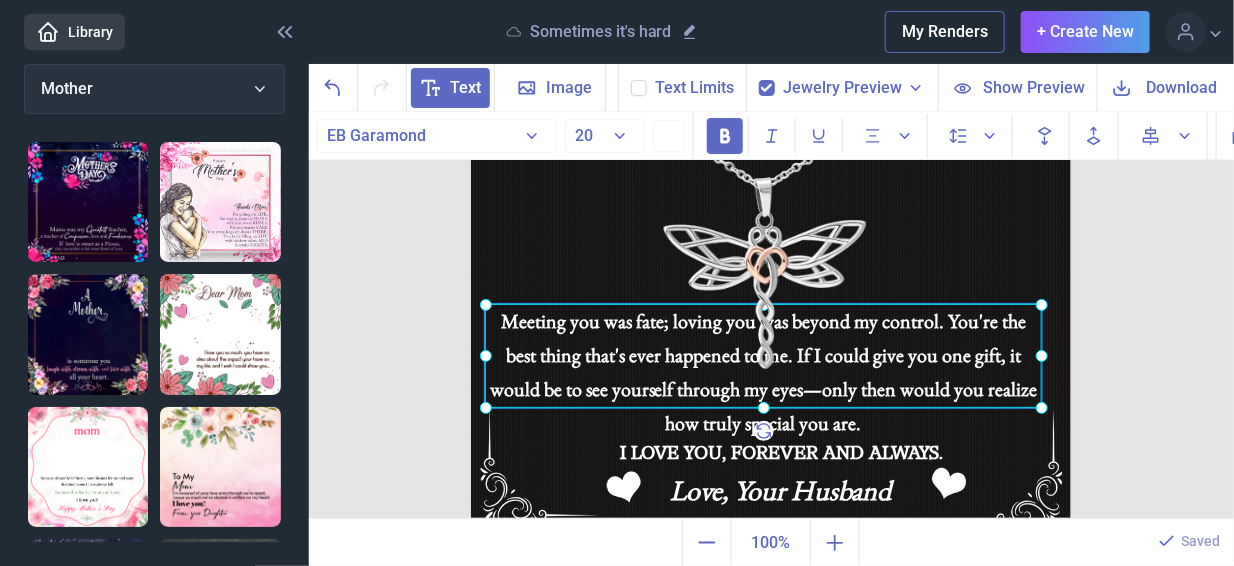 click at bounding box center (763, 457) 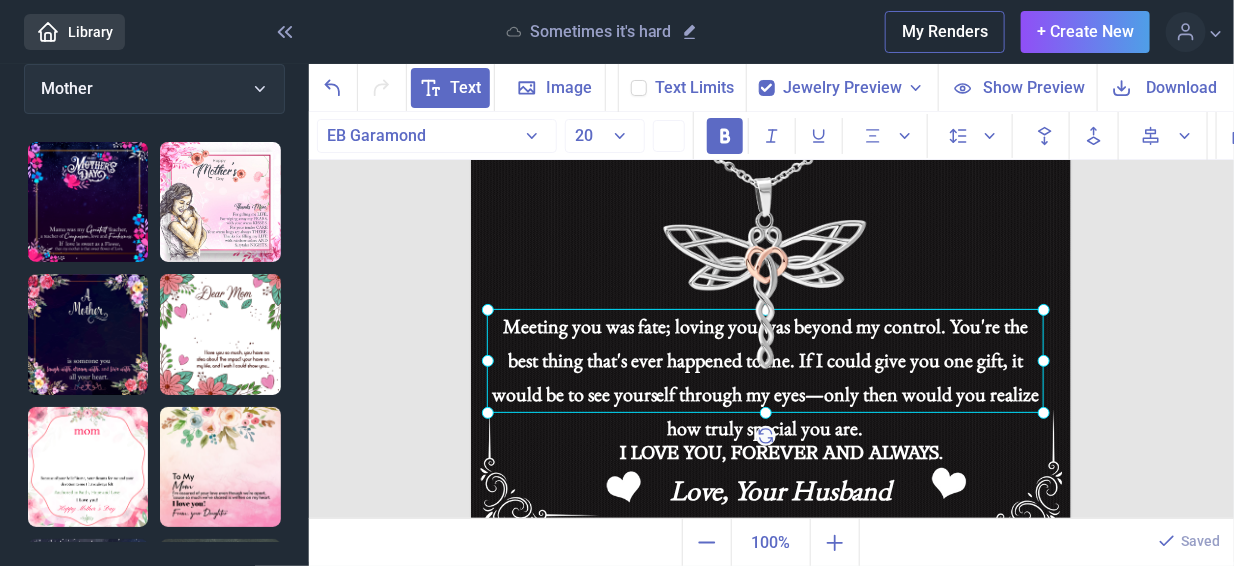 click at bounding box center [765, 361] 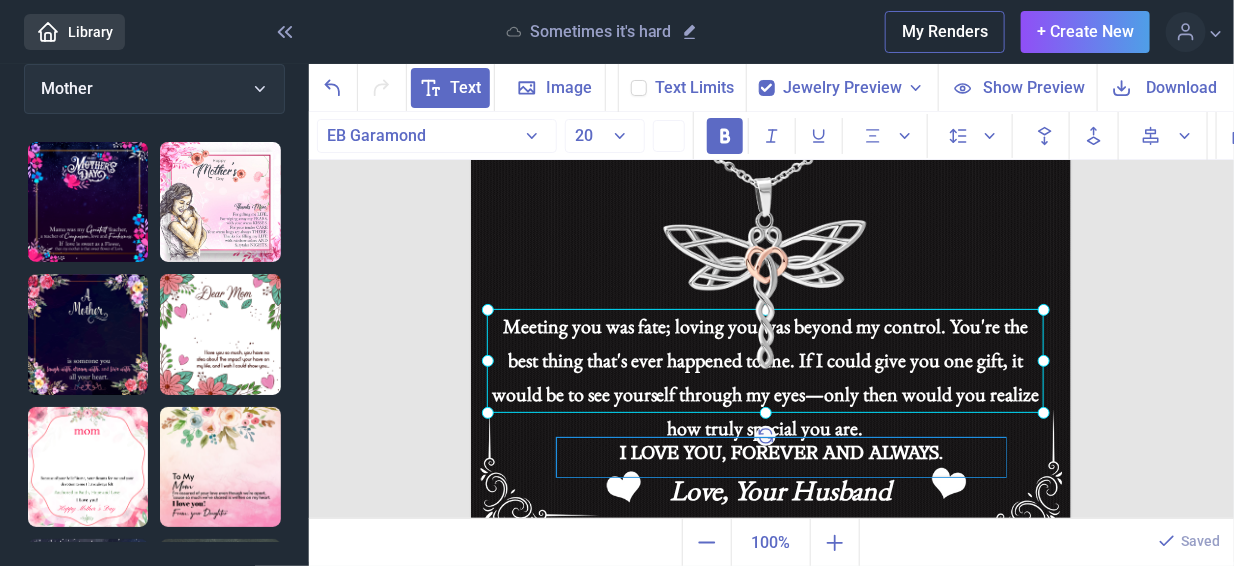 click on "I LOVE YOU, FOREVER AND ALWAYS." at bounding box center (771, -64) 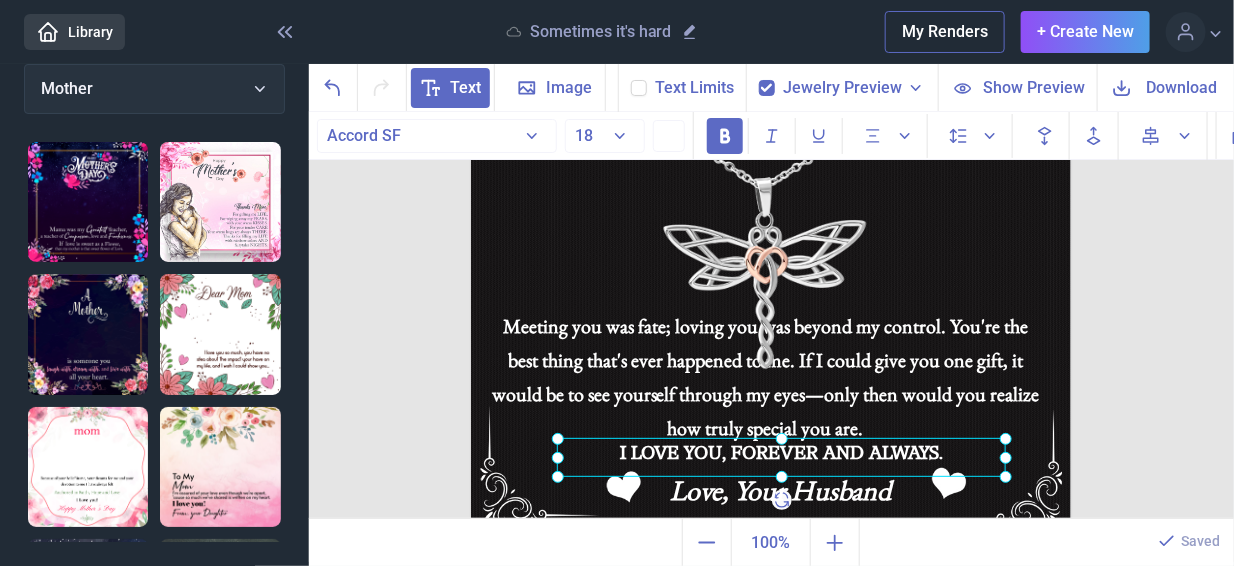 click at bounding box center (771, 236) 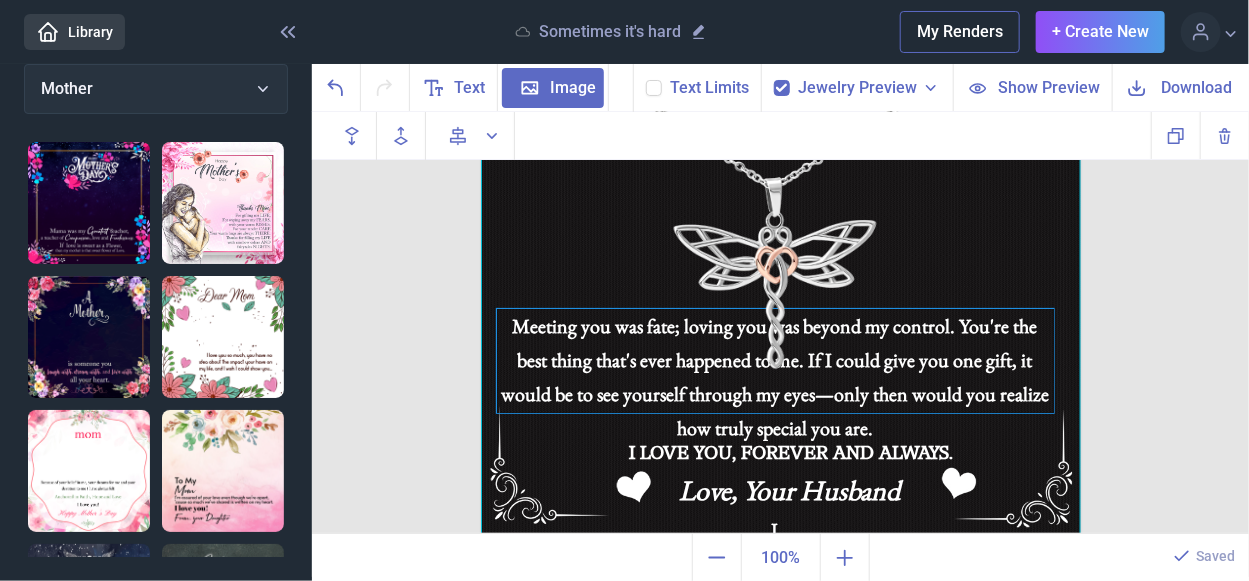 click on "To My       Wife       Meeting you was fate; loving you was beyond my control. You're the best thing that's ever happened to me. If I could give you one gift, it would be to see yourself through my eyes—only then would you realize how truly special you are. I       I LOVE YOU, FOREVER AND ALWAYS.       Love, Your Husband" at bounding box center (781, 236) 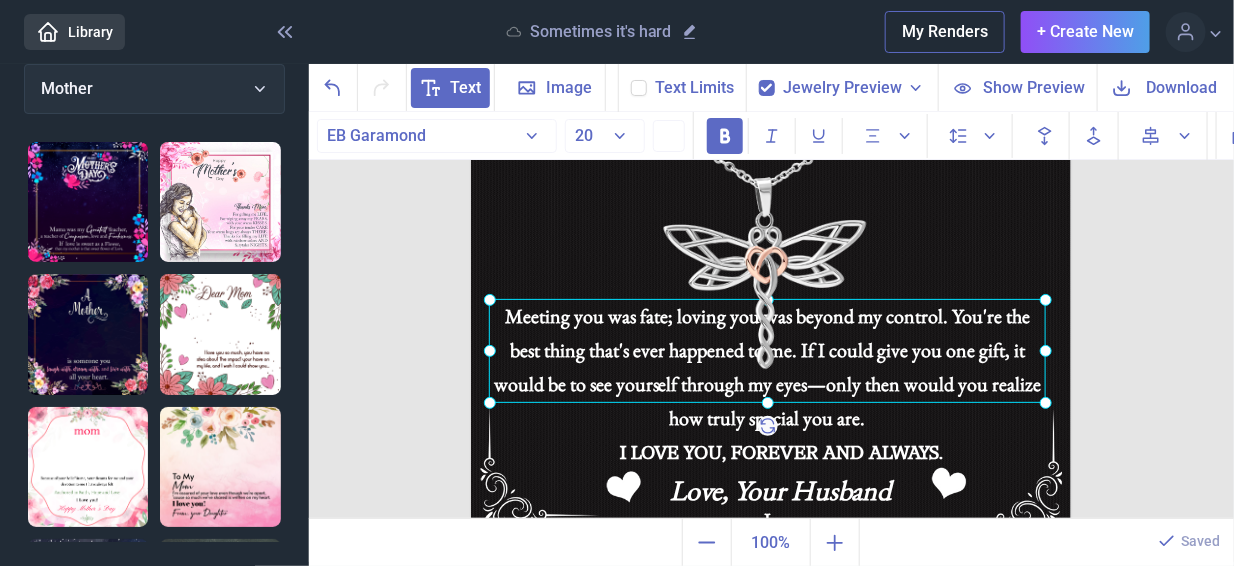 drag, startPoint x: 901, startPoint y: 381, endPoint x: 903, endPoint y: 371, distance: 10.198039 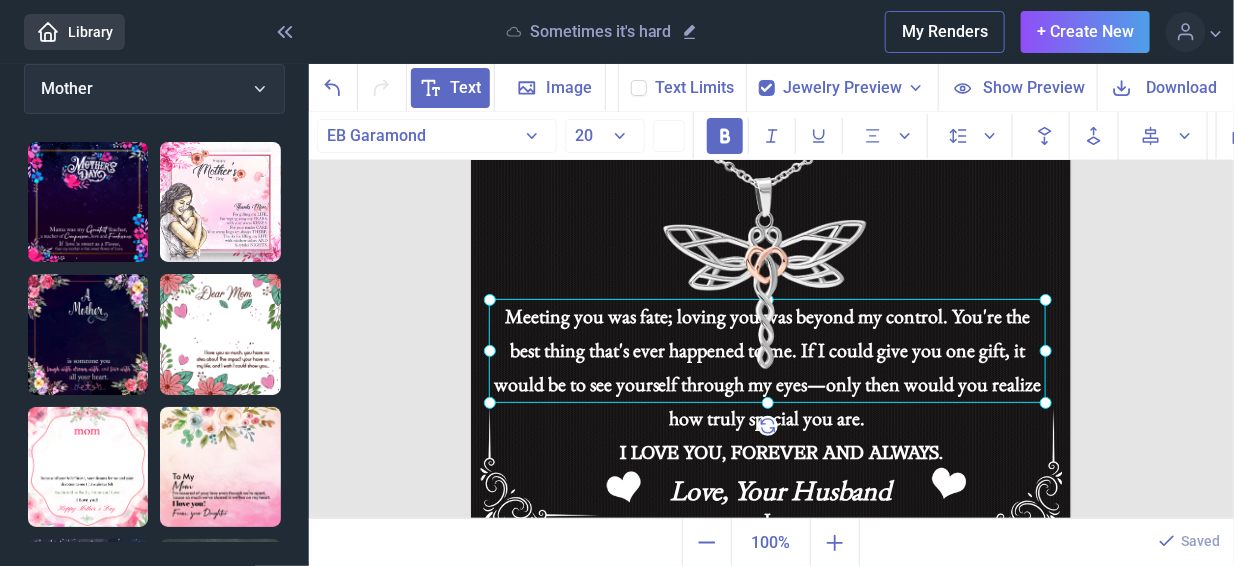 click on "Meeting you was fate; loving you was beyond my control. You're the best thing that's ever happened to me. If I could give you one gift, it would be to see yourself through my eyes—only then would you realize how truly special you are. I" at bounding box center [471, -64] 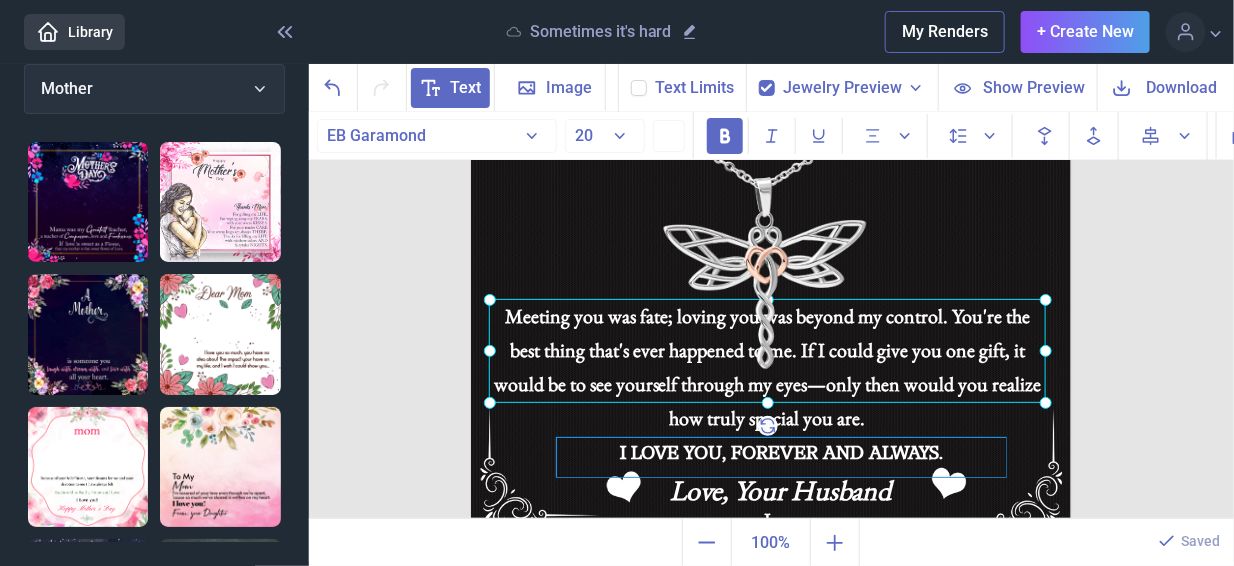 click on "I LOVE YOU, FOREVER AND ALWAYS." at bounding box center (771, -64) 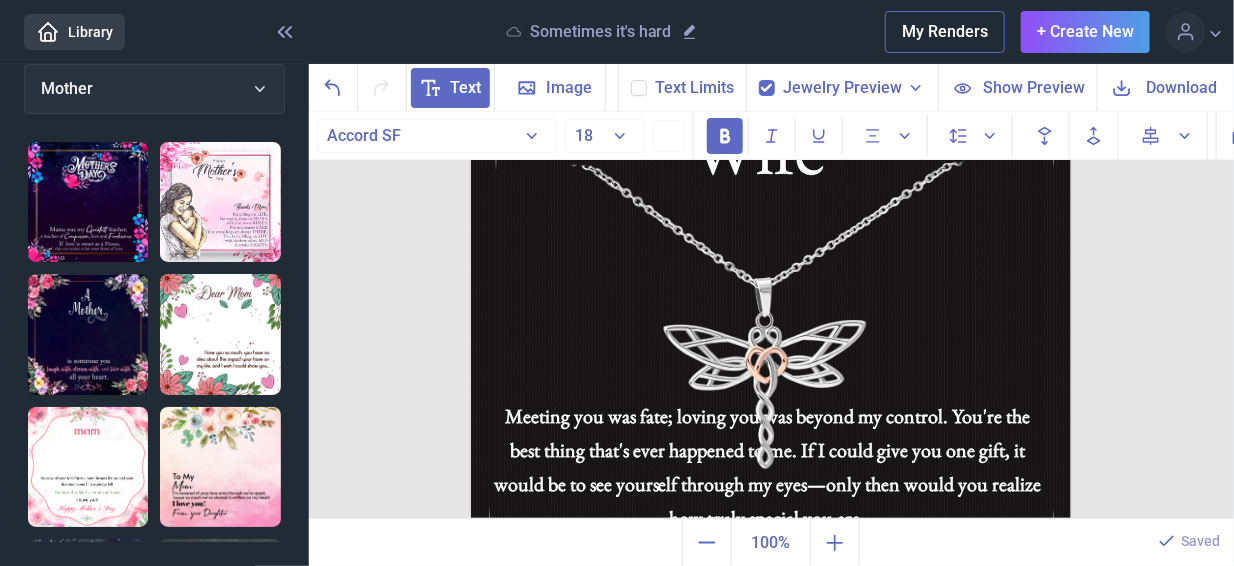 scroll, scrollTop: 46, scrollLeft: 0, axis: vertical 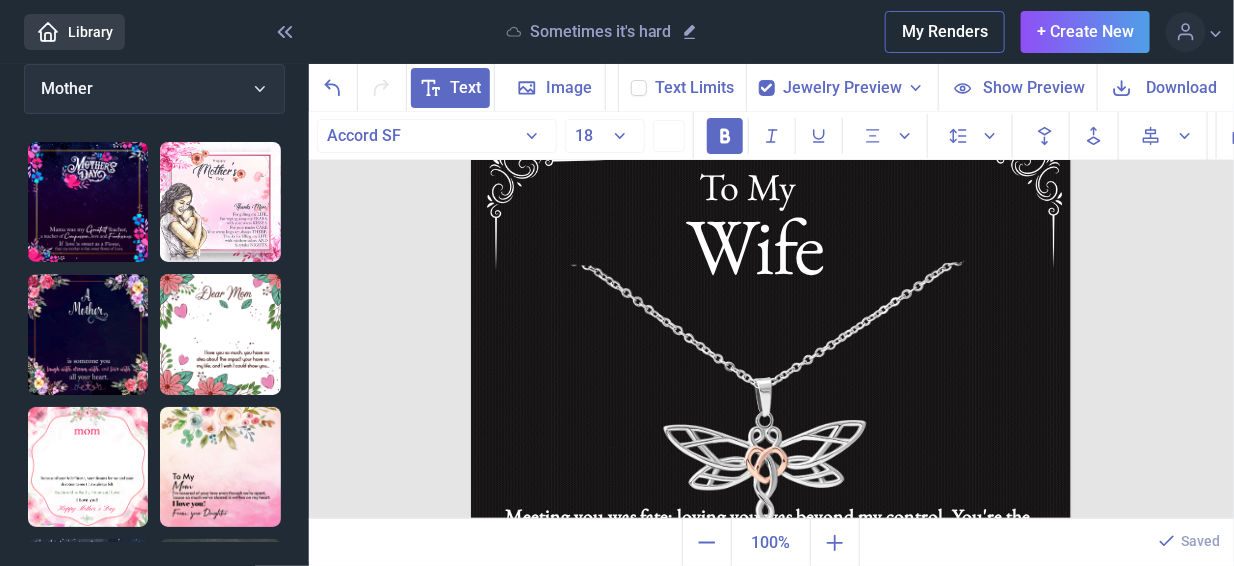 click at bounding box center (771, 436) 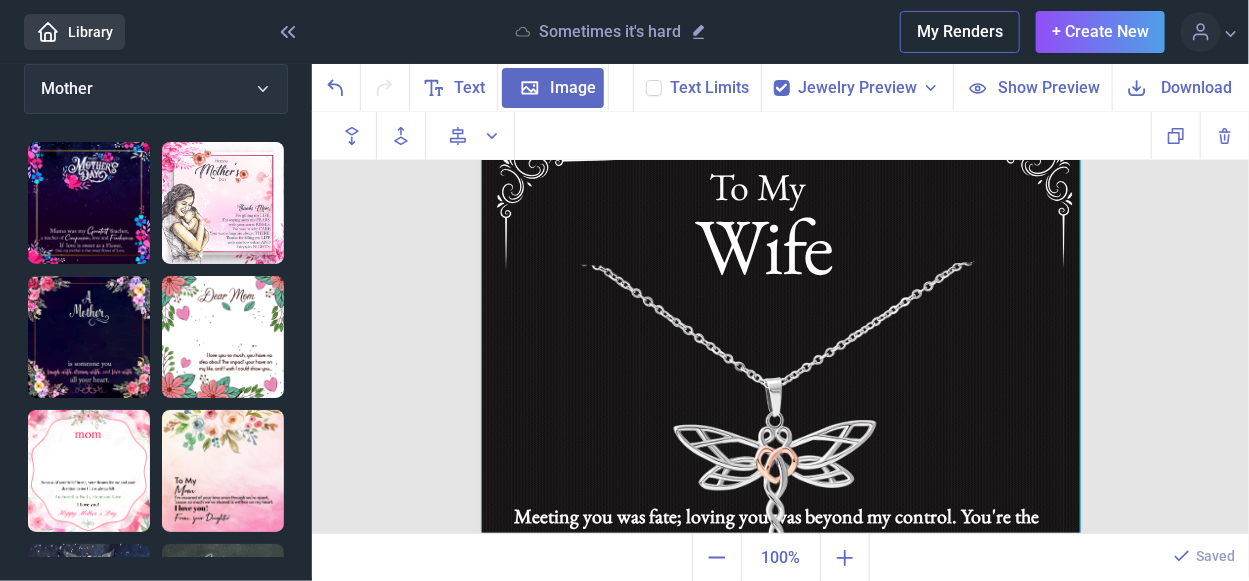 click at bounding box center [781, 436] 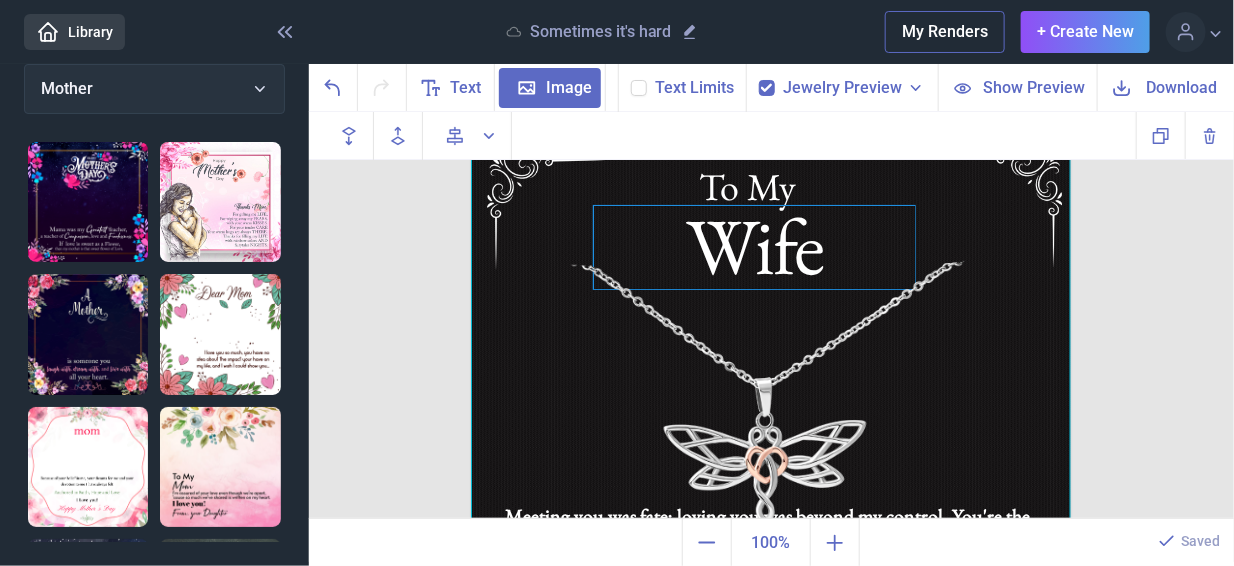 click on "Wife" at bounding box center (771, 136) 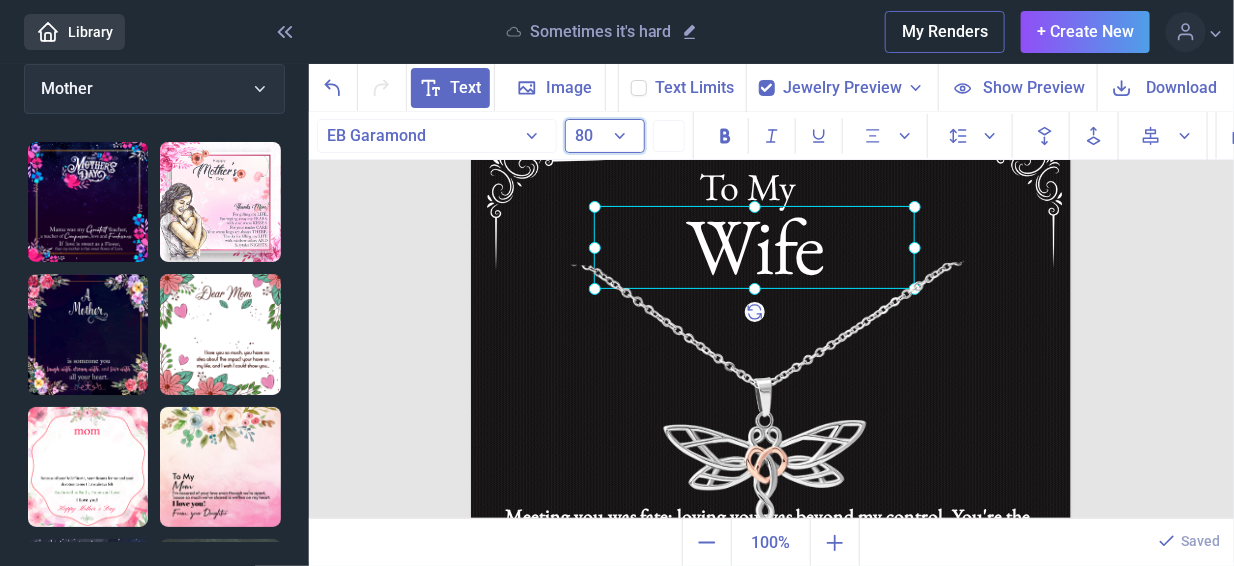 click on "80" at bounding box center (605, 136) 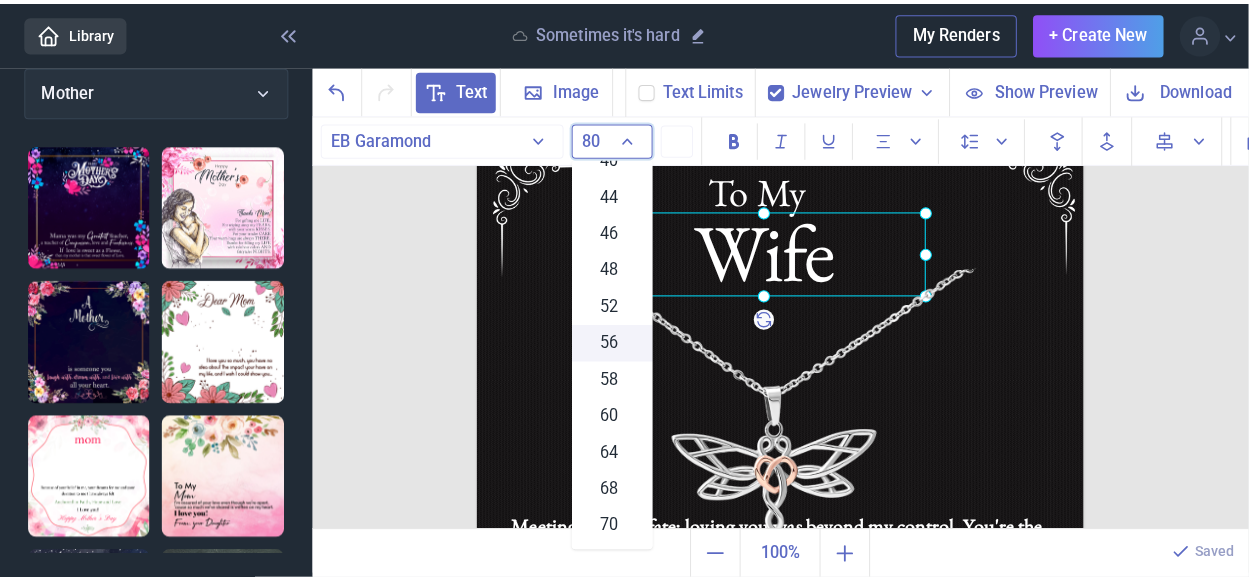 scroll, scrollTop: 699, scrollLeft: 0, axis: vertical 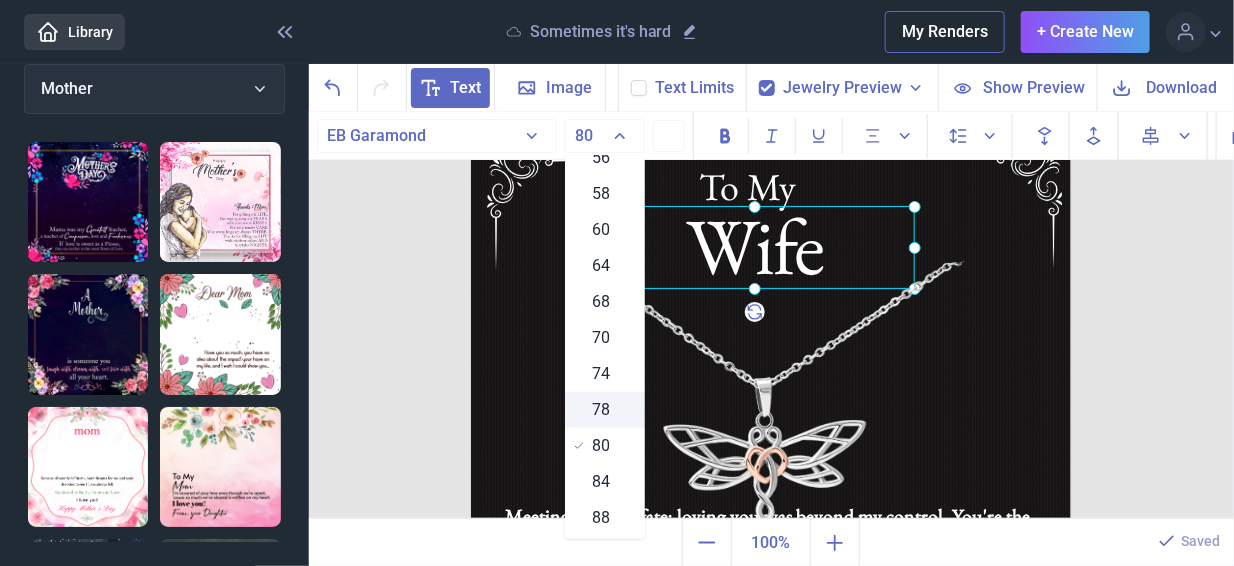 click on "78" at bounding box center [602, 410] 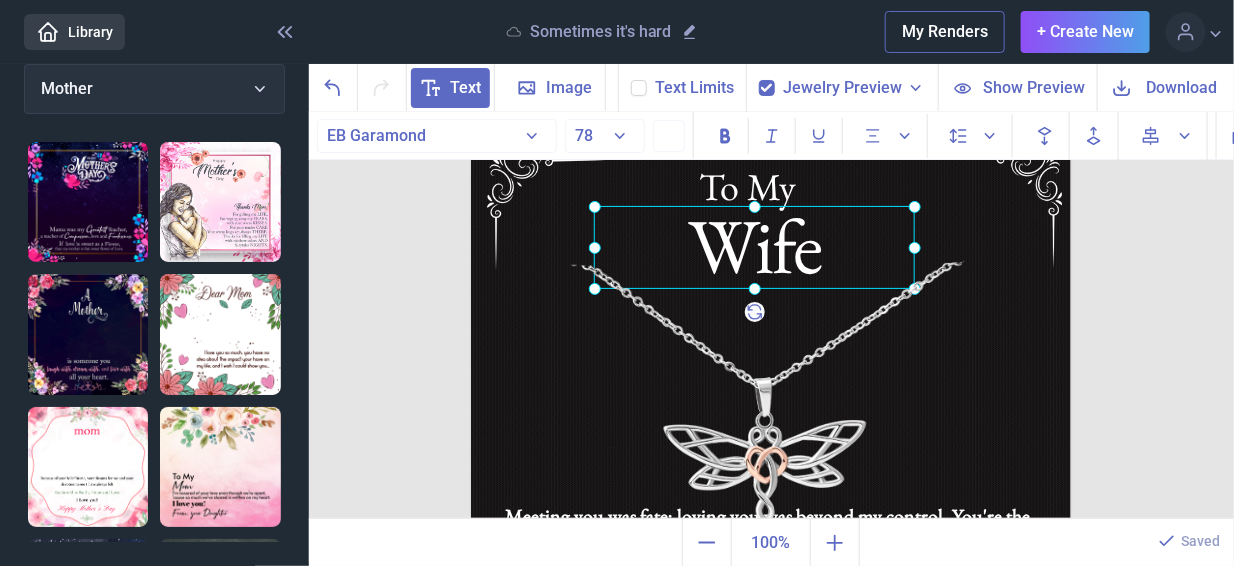 click at bounding box center [771, 436] 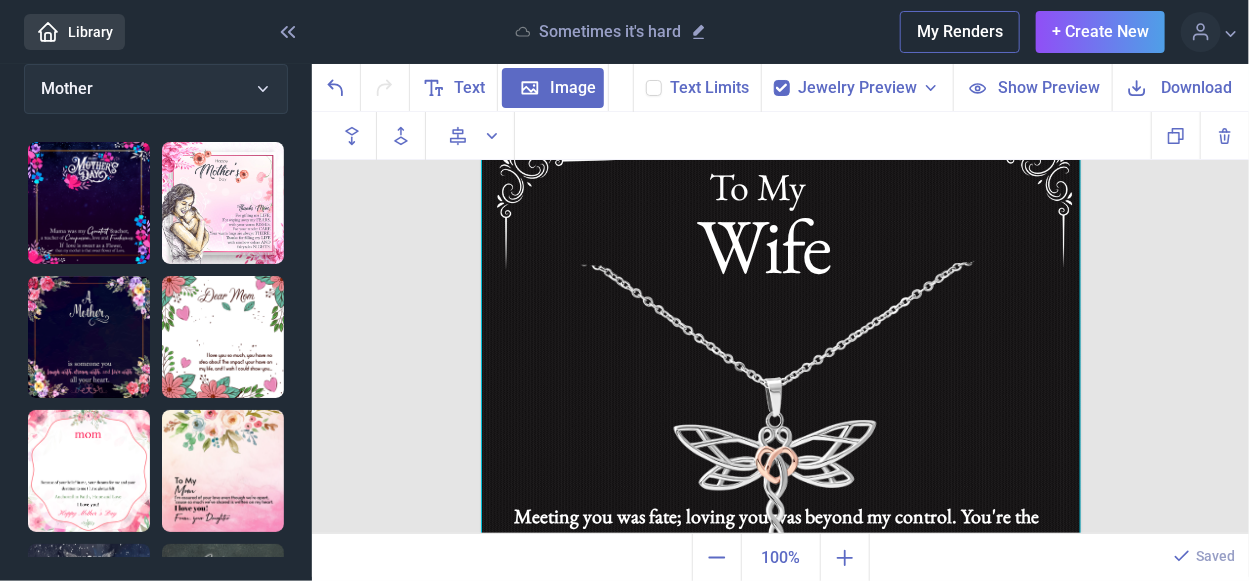 click at bounding box center (781, 436) 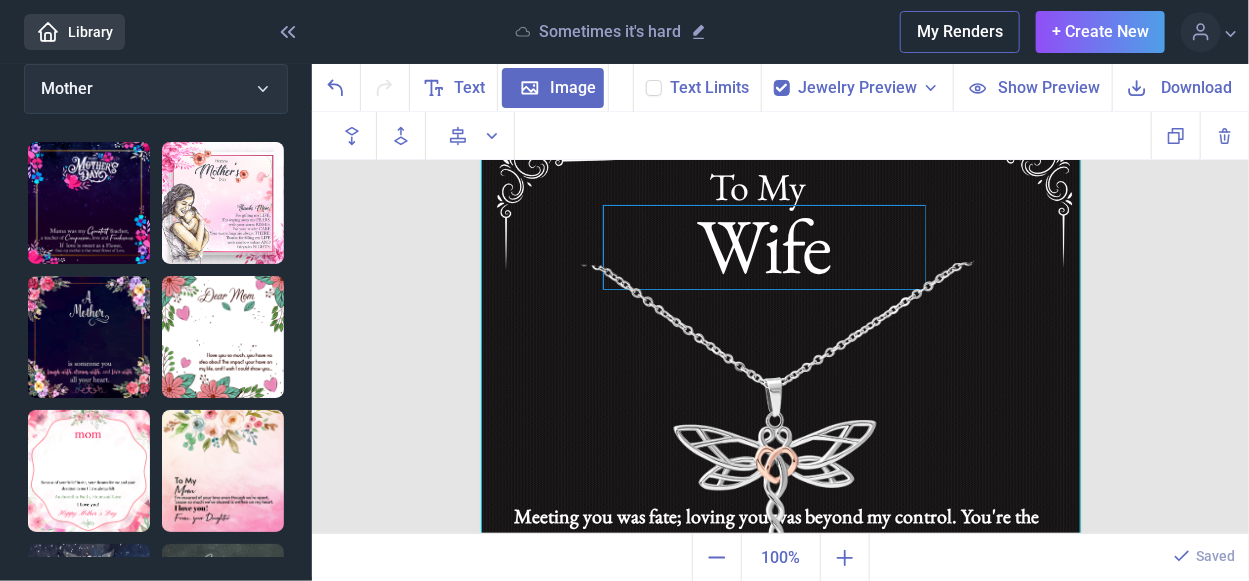 scroll, scrollTop: 0, scrollLeft: 0, axis: both 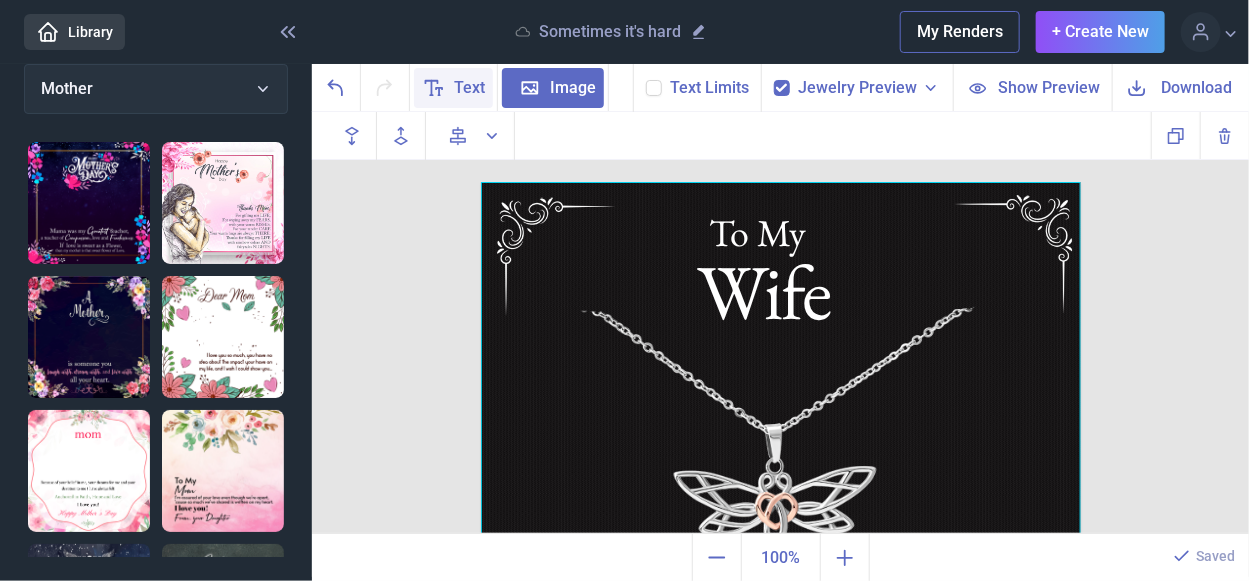 click on "Text" at bounding box center (469, 88) 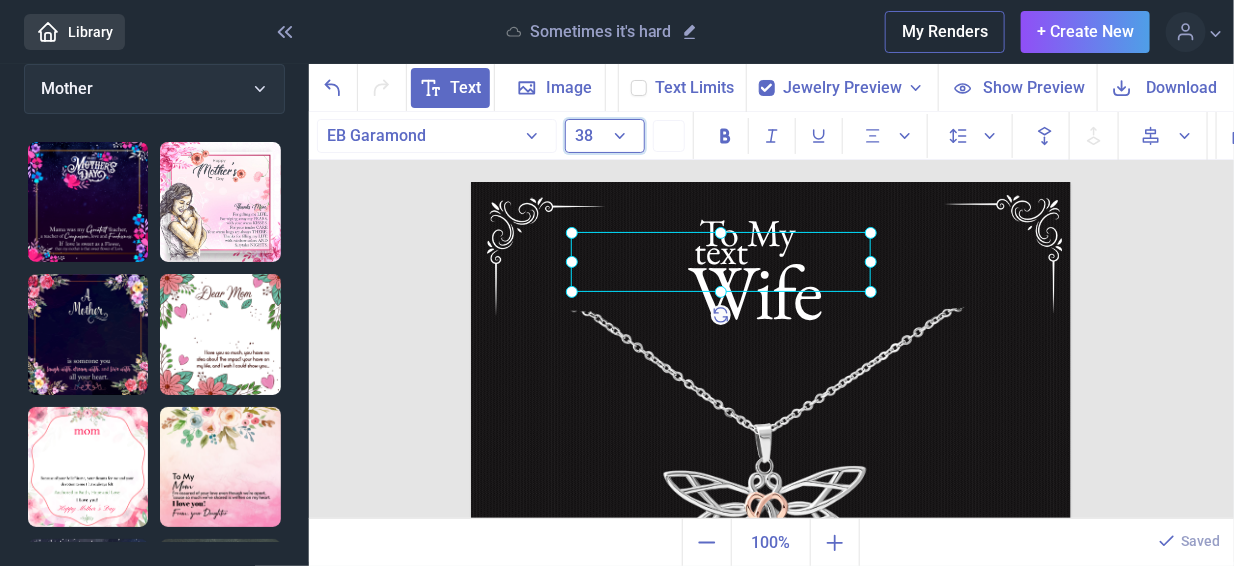 click on "38" at bounding box center (605, 136) 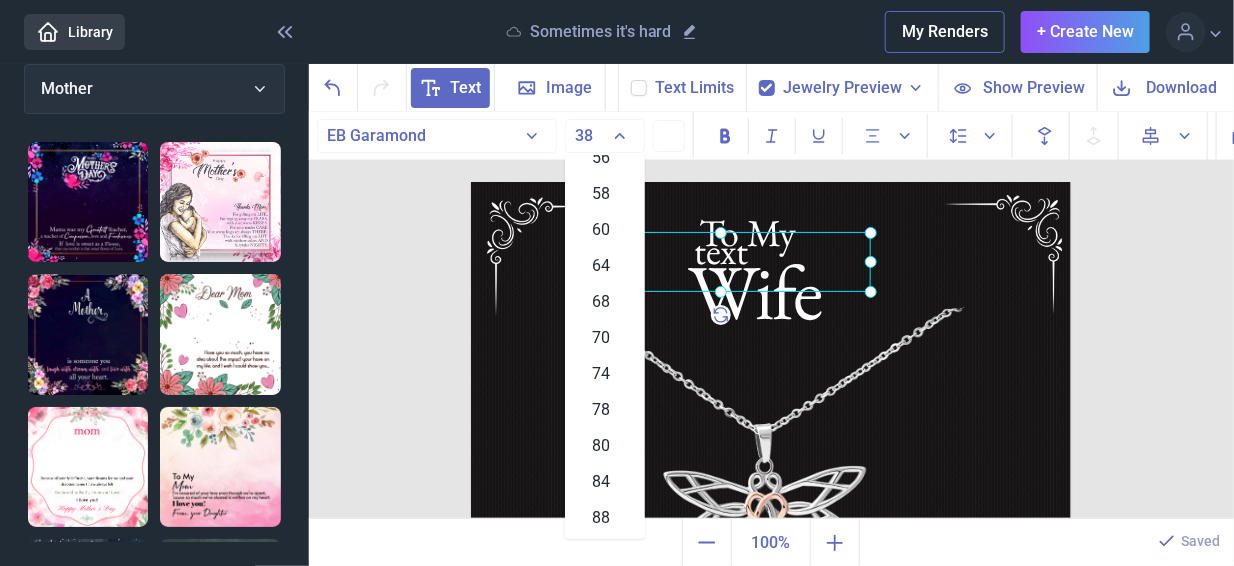 click at bounding box center (771, 482) 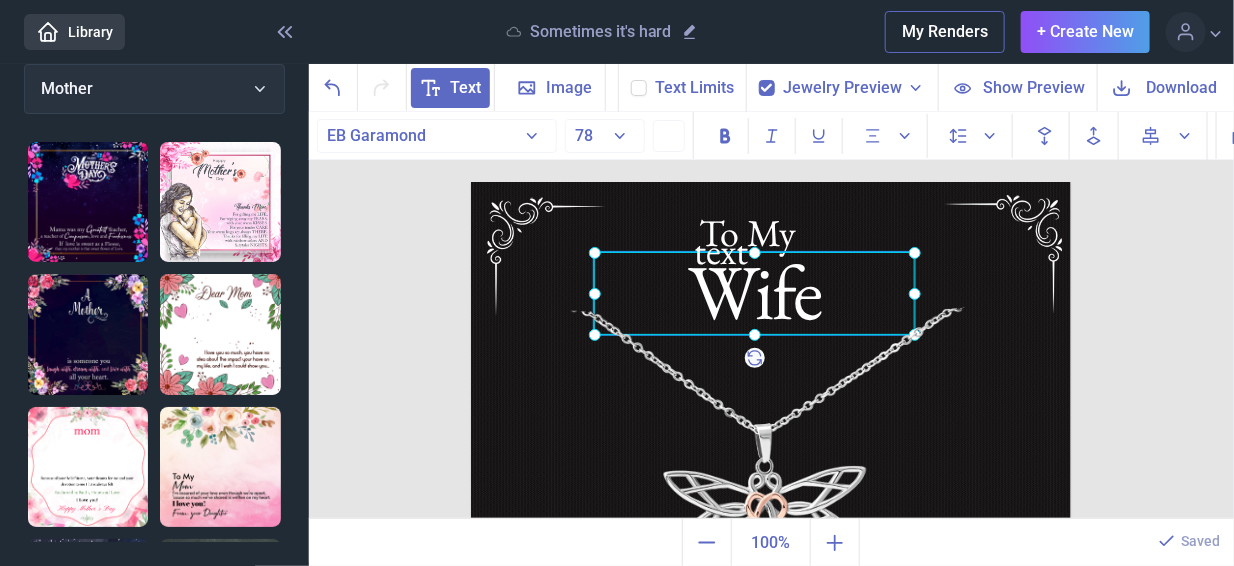 click on "Wife" at bounding box center (471, 182) 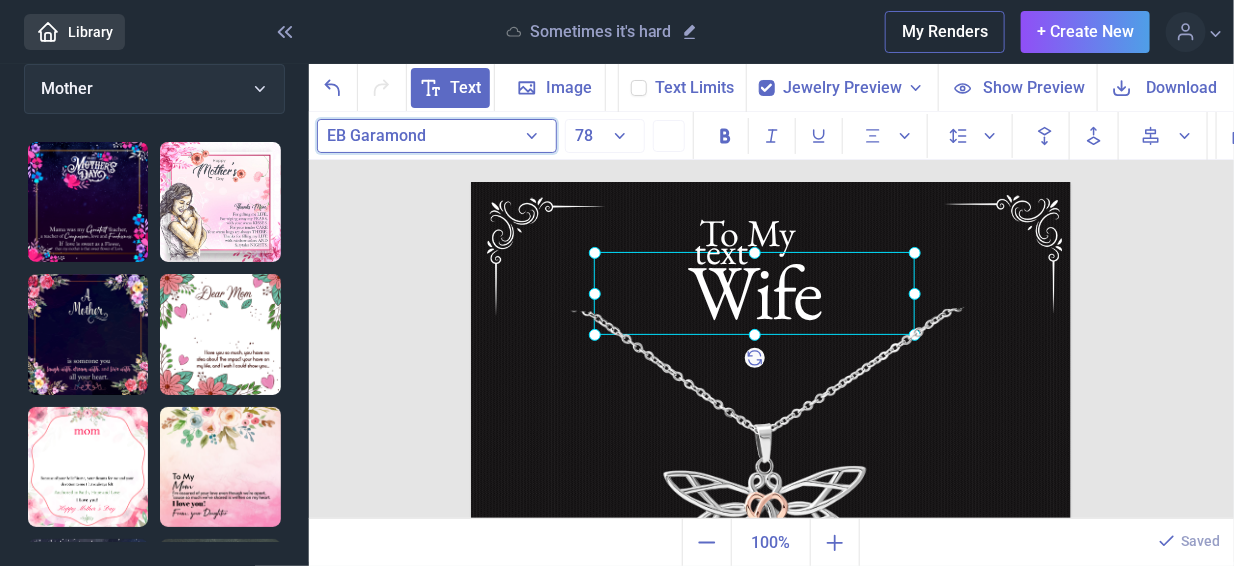 click on "EB Garamond" at bounding box center [437, 136] 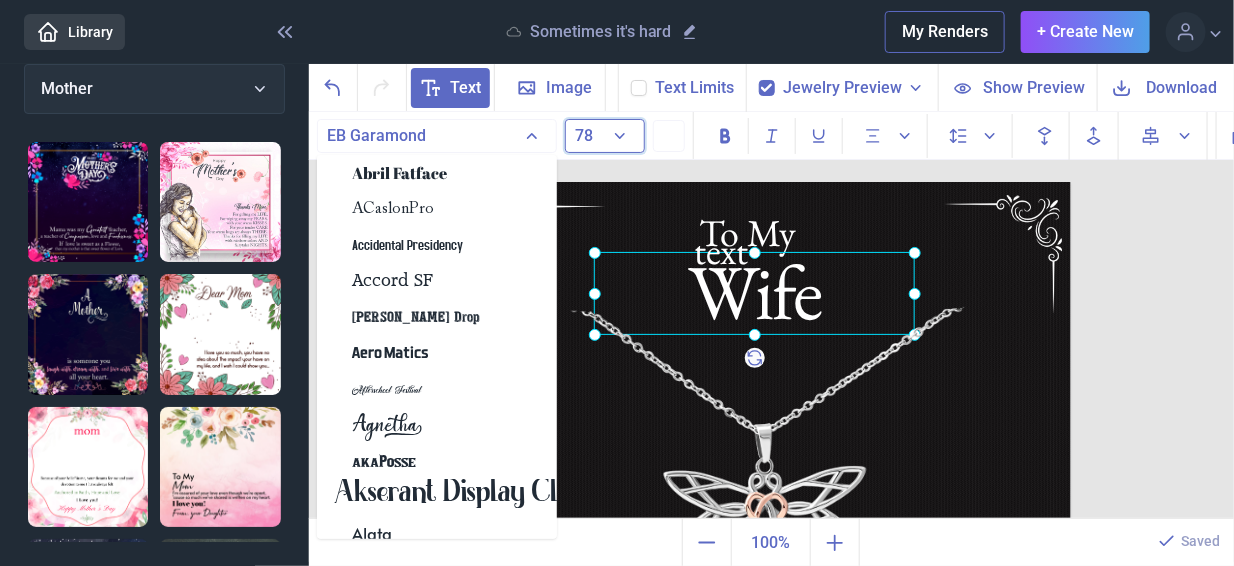 click on "78" at bounding box center (605, 136) 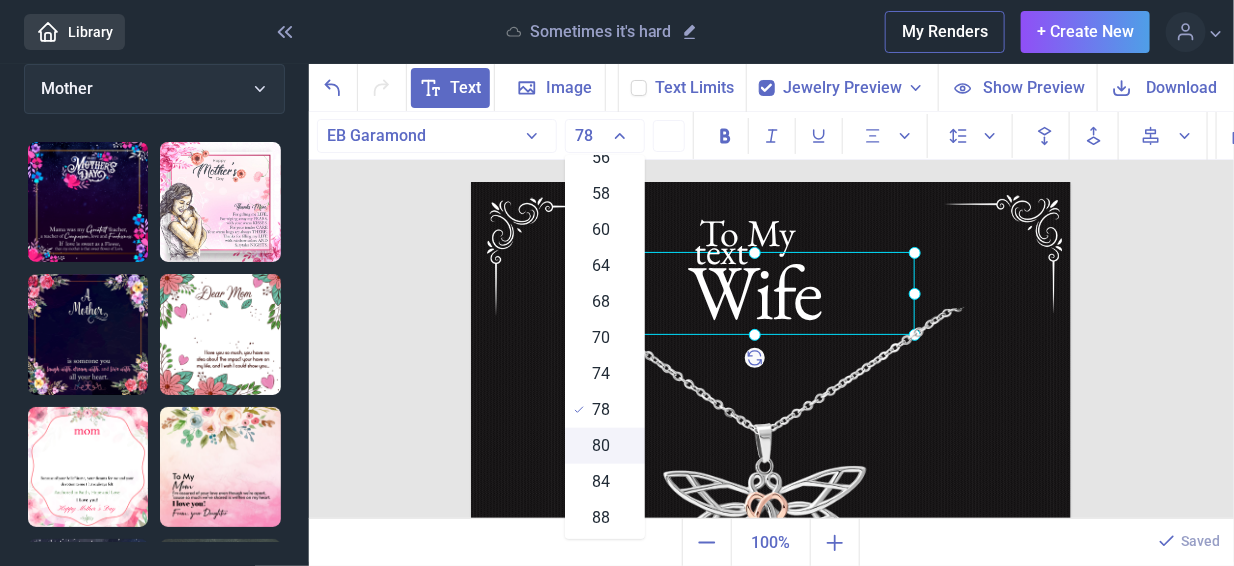 click on "80" at bounding box center [602, 446] 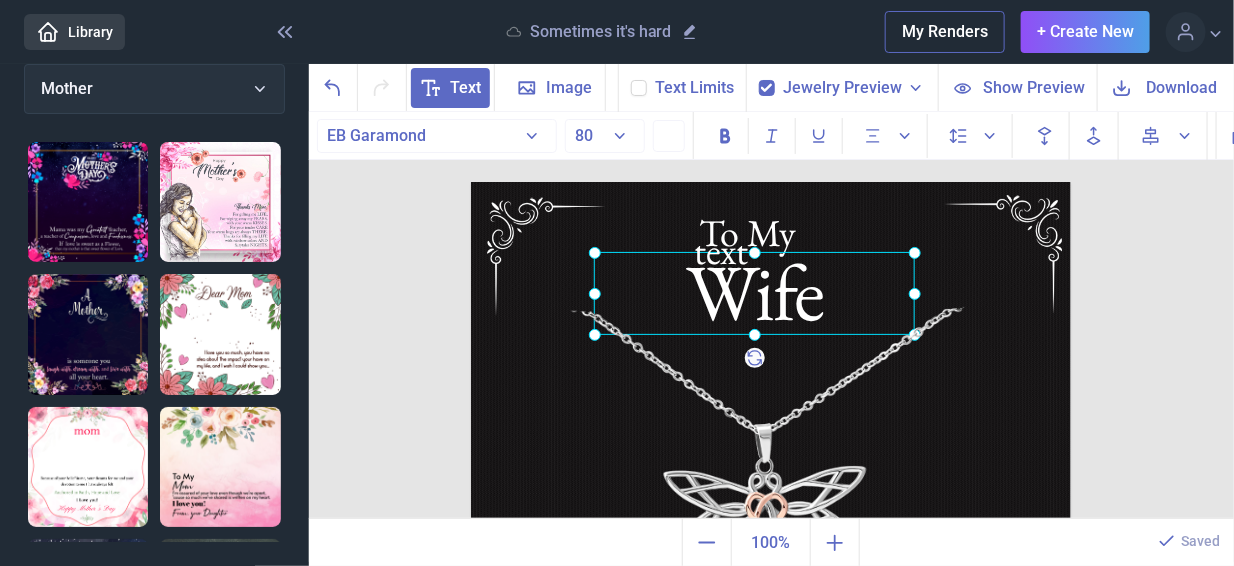 click at bounding box center [771, 482] 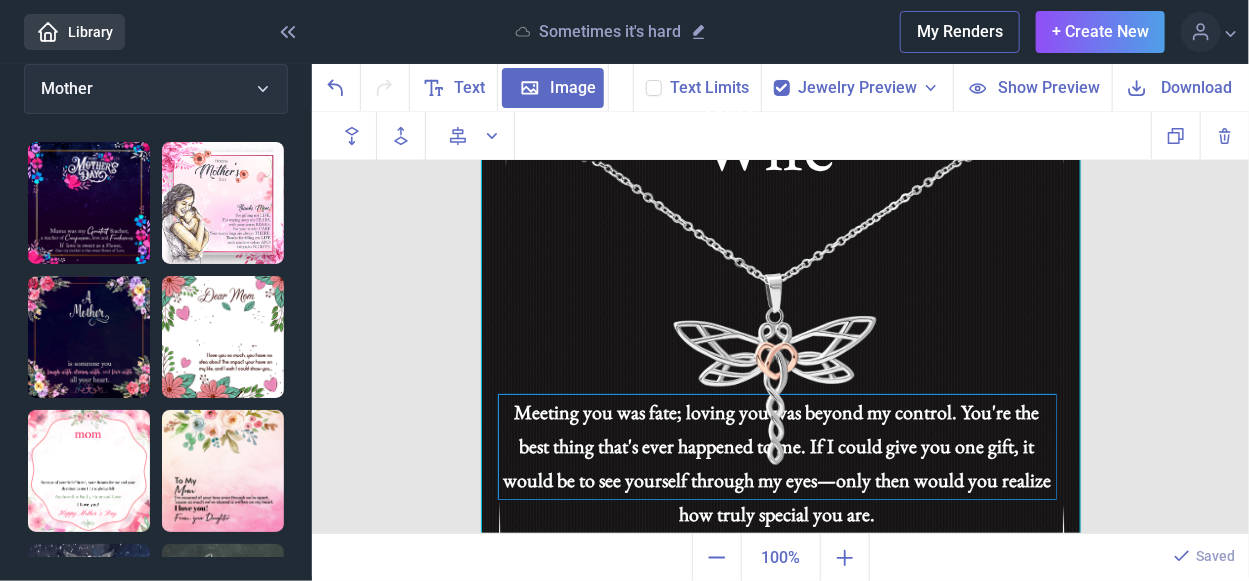 scroll, scrollTop: 200, scrollLeft: 0, axis: vertical 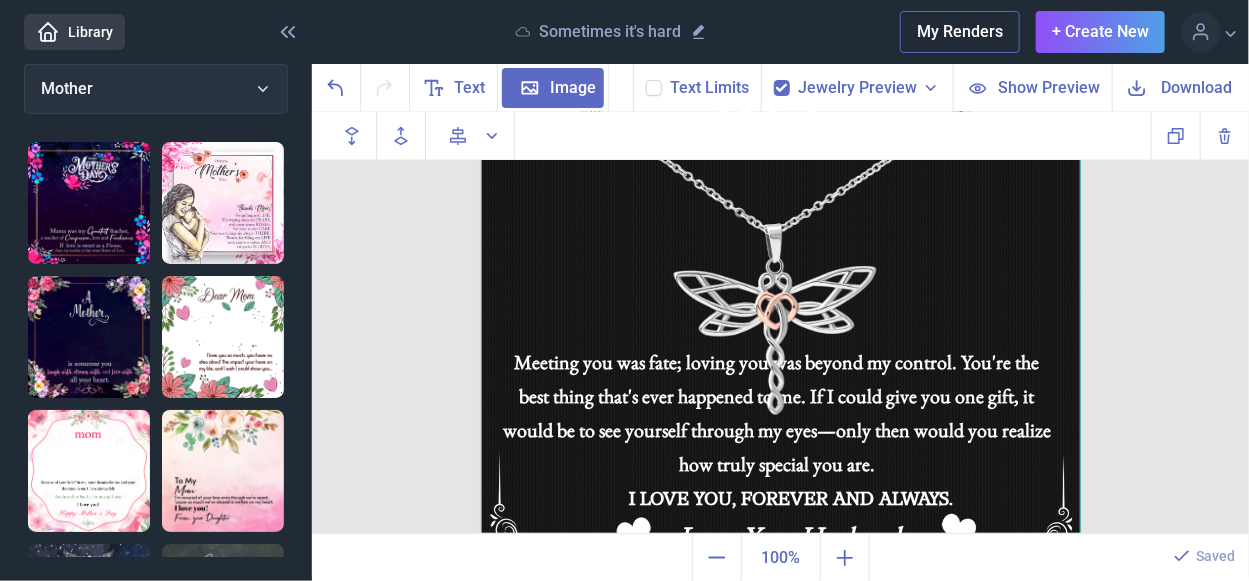 click at bounding box center (781, 282) 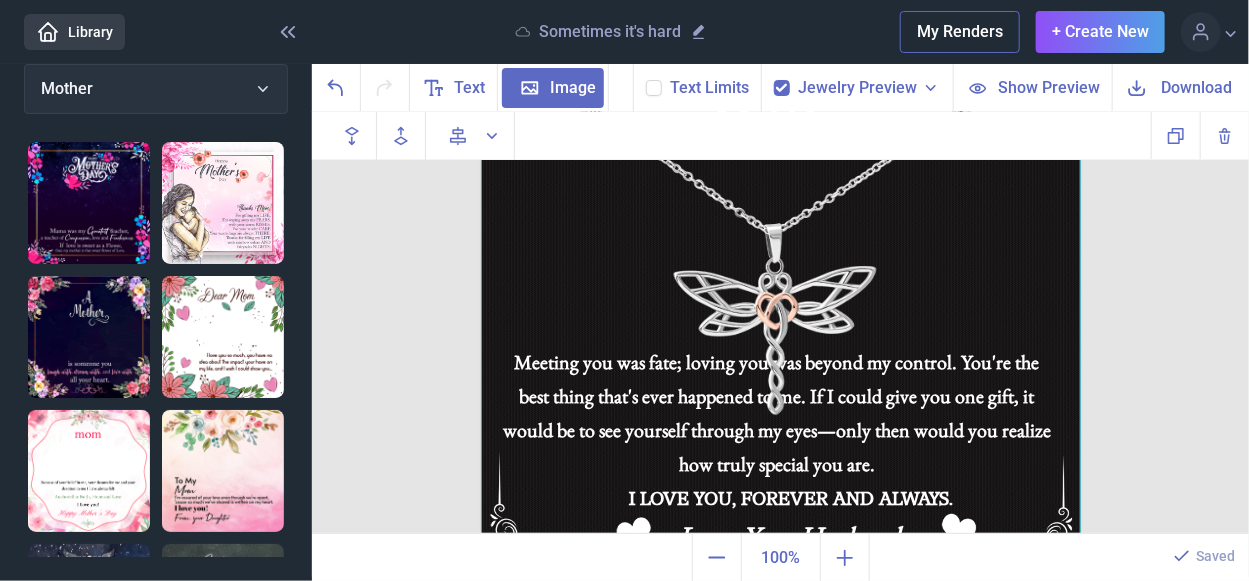 click on "Jewelry Preview" at bounding box center (857, 88) 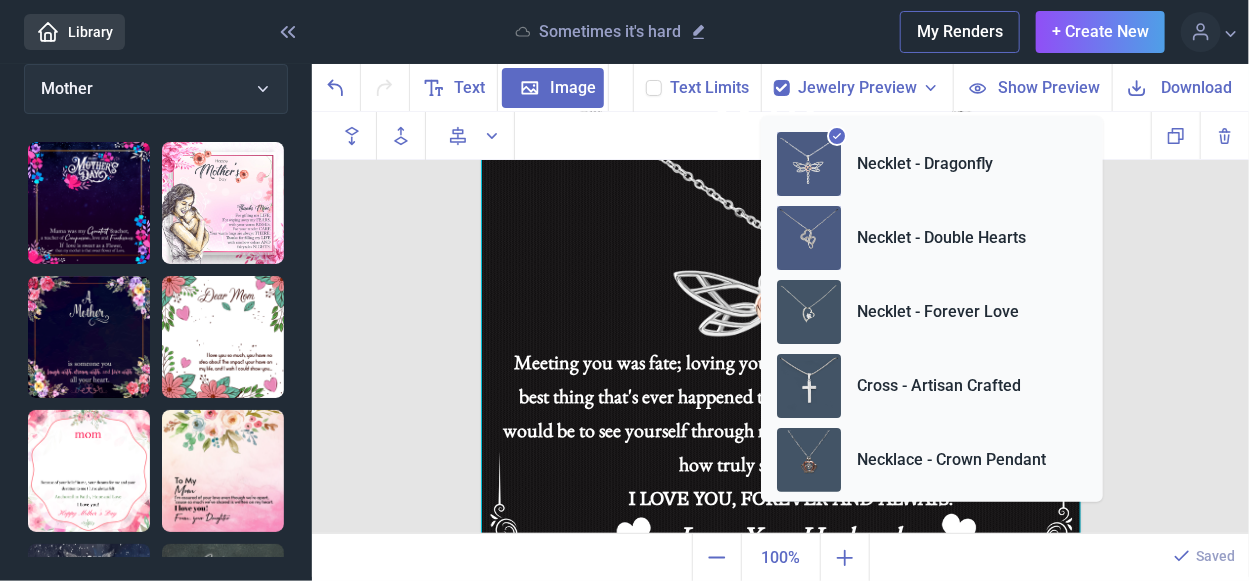 click at bounding box center (809, 238) 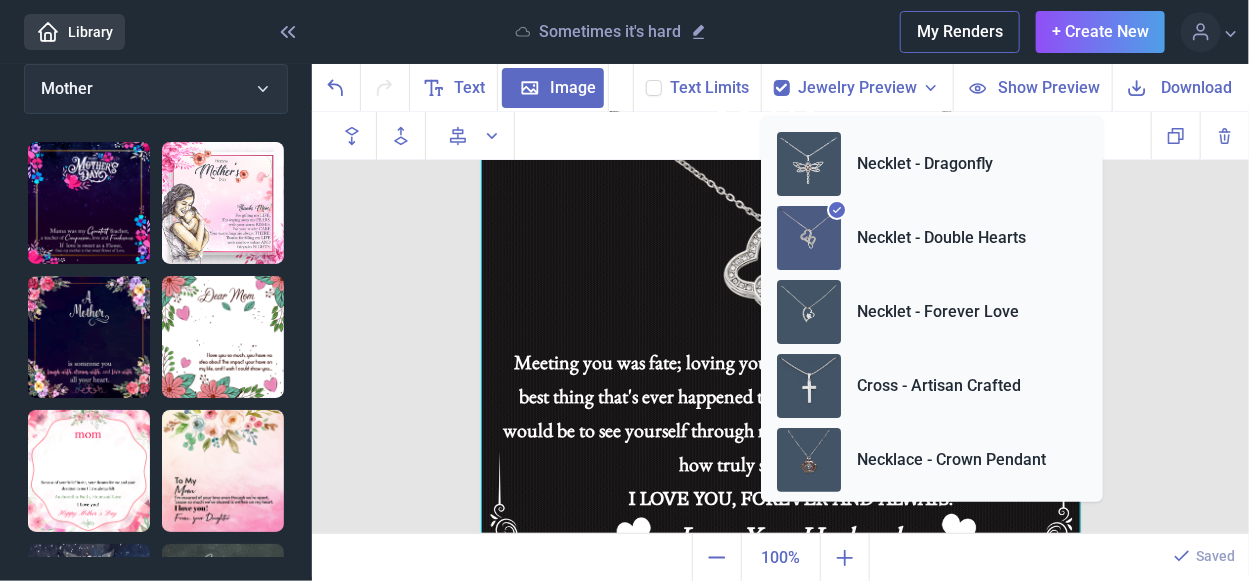 click at bounding box center (781, 282) 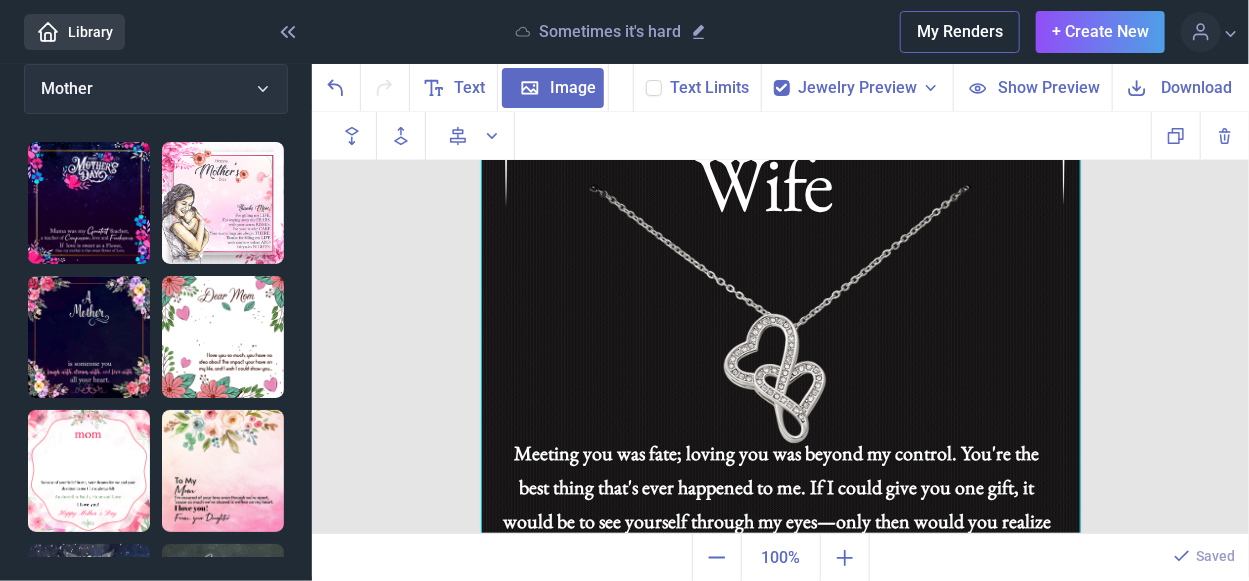 scroll, scrollTop: 46, scrollLeft: 0, axis: vertical 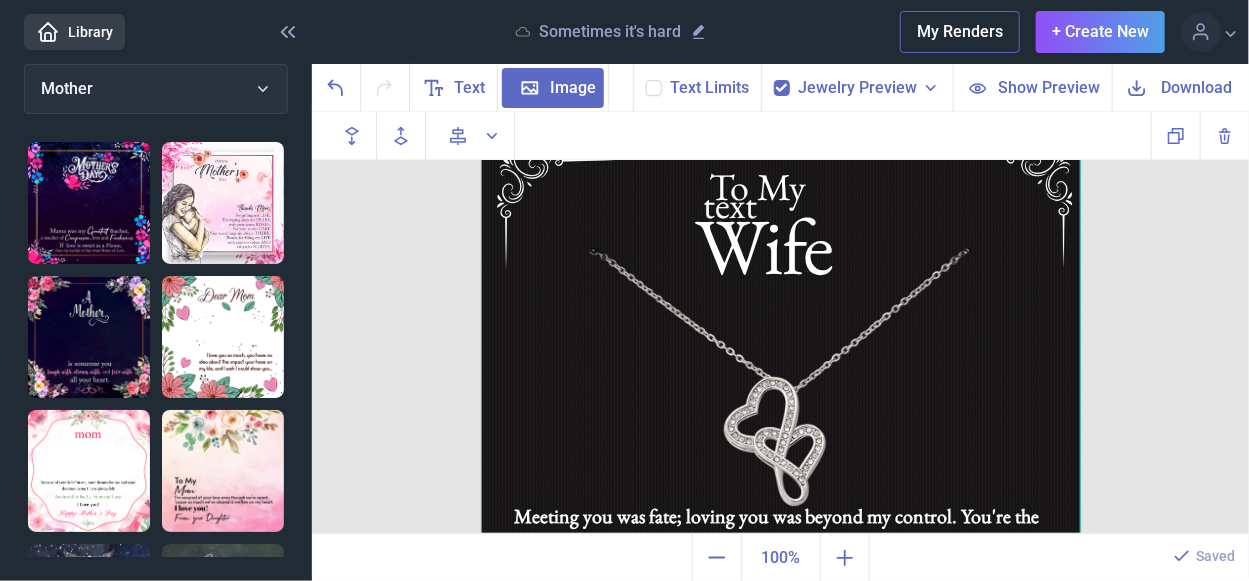 click at bounding box center [781, 436] 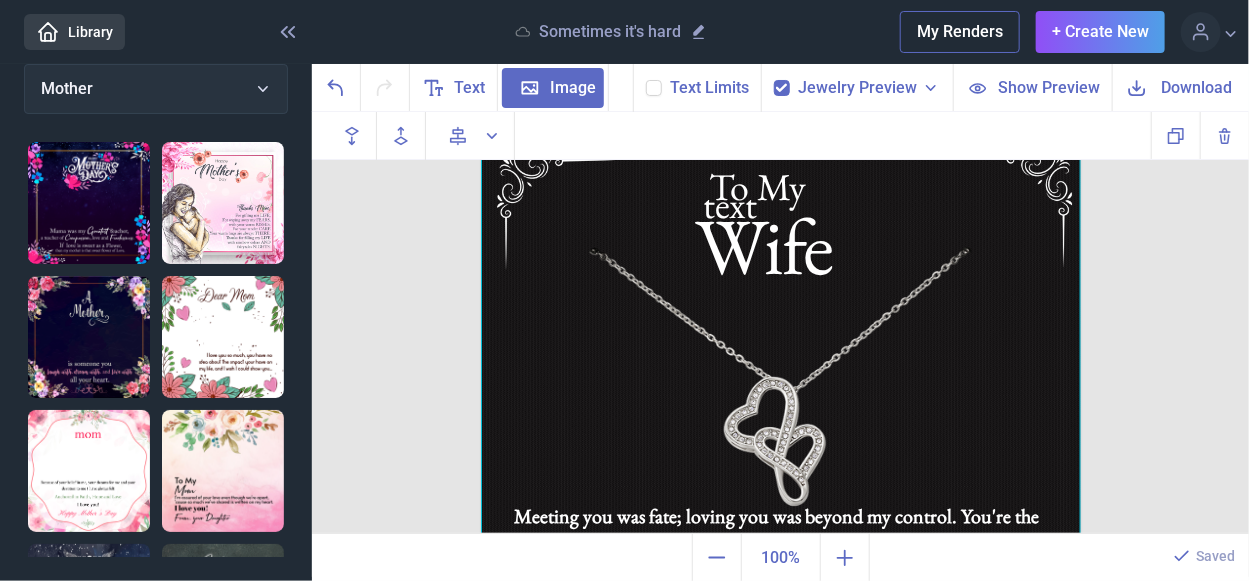 scroll, scrollTop: 0, scrollLeft: 0, axis: both 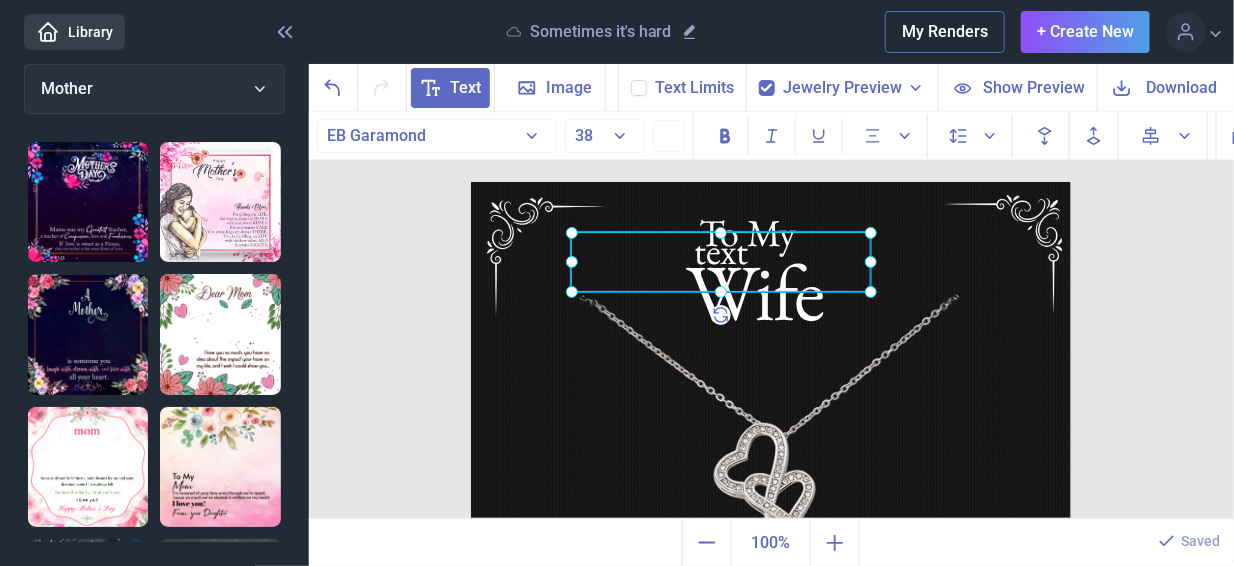 click on "text" at bounding box center [471, 182] 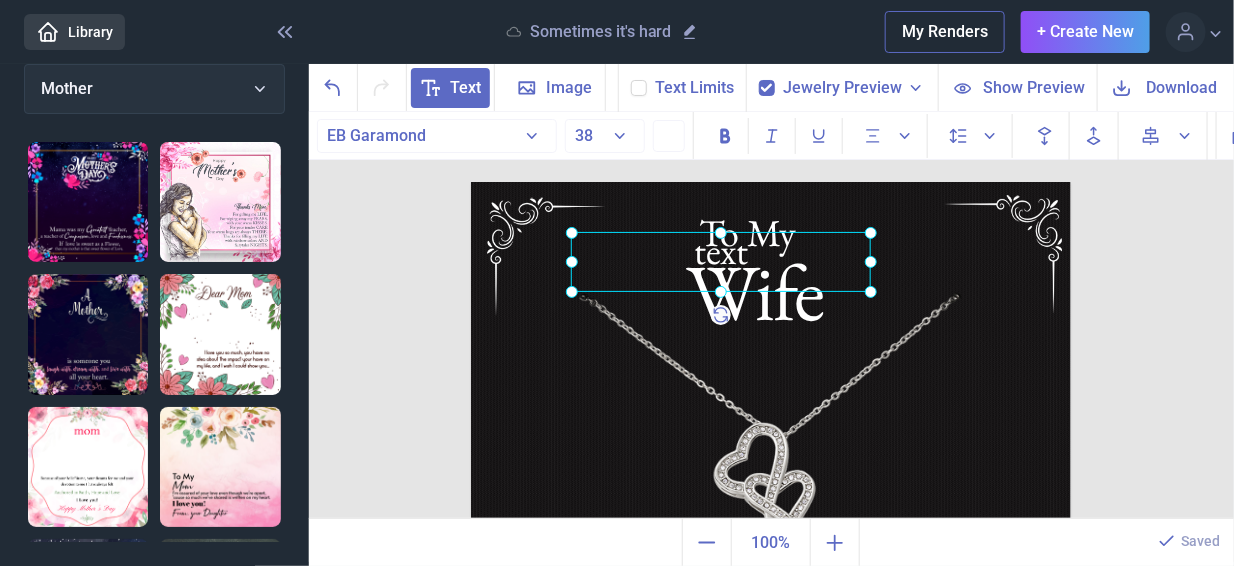 click at bounding box center (721, 262) 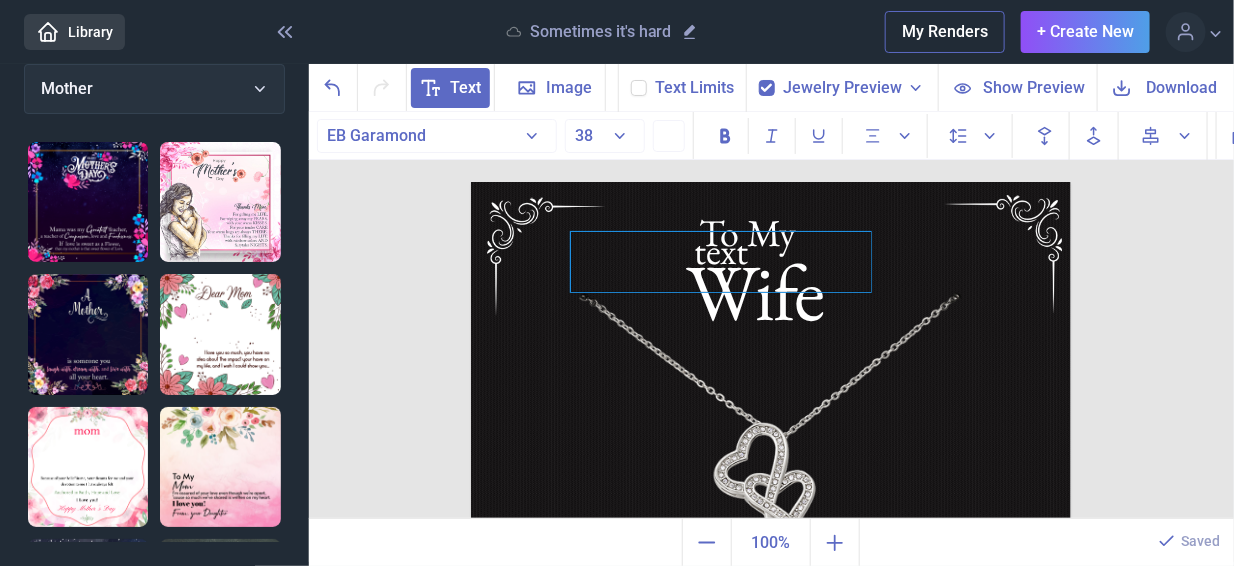click on "text" at bounding box center [721, 262] 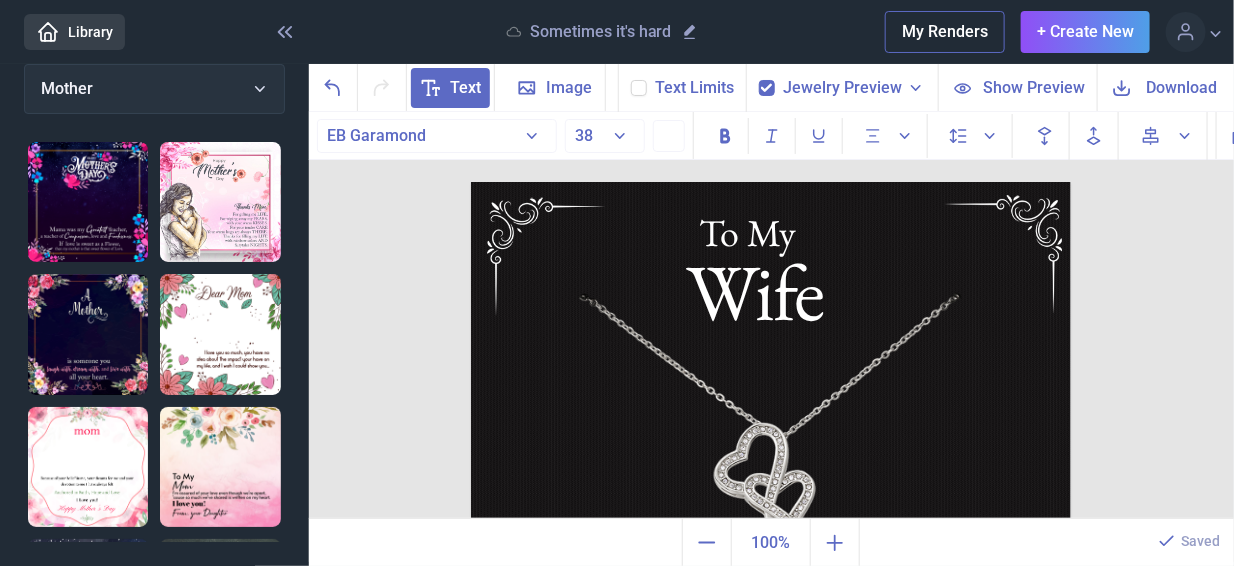 click at bounding box center (771, 482) 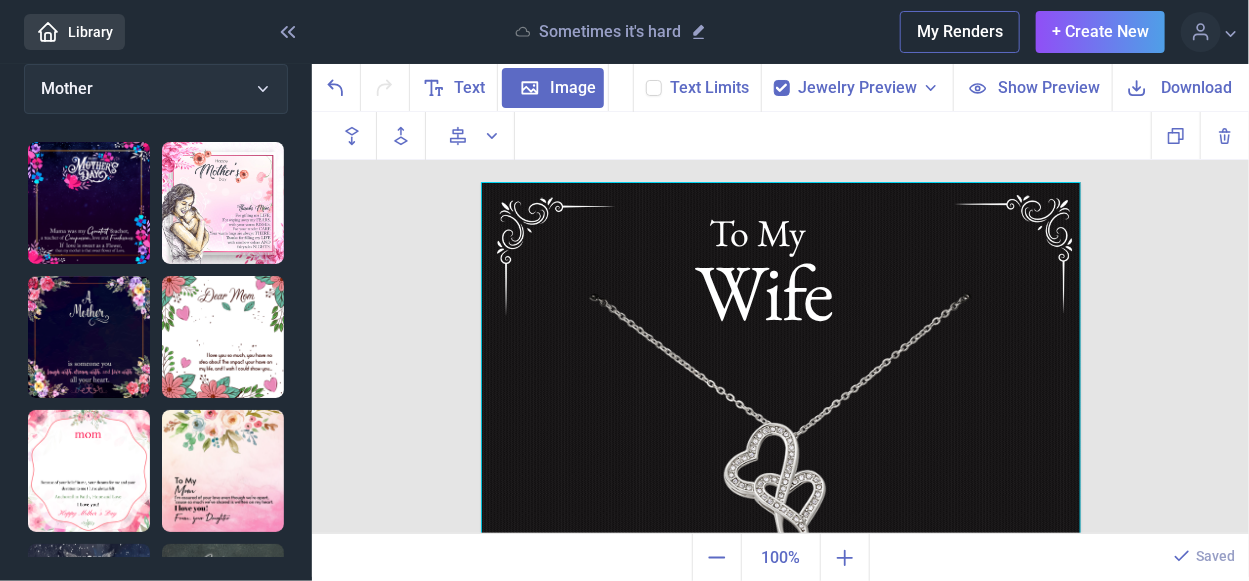 scroll, scrollTop: 100, scrollLeft: 0, axis: vertical 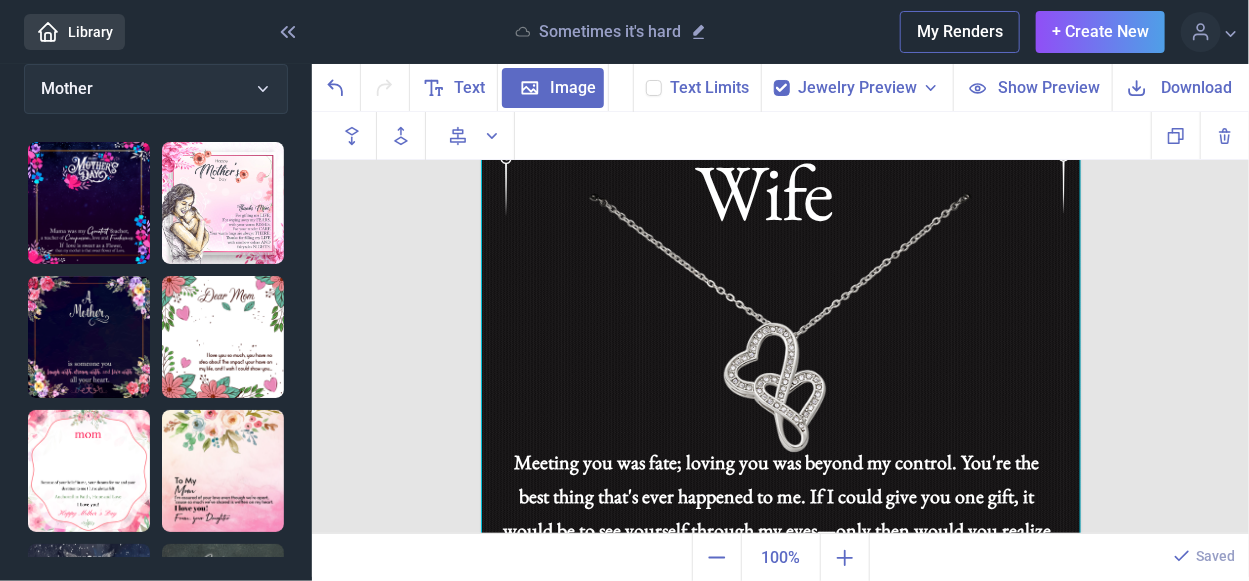click at bounding box center [781, 382] 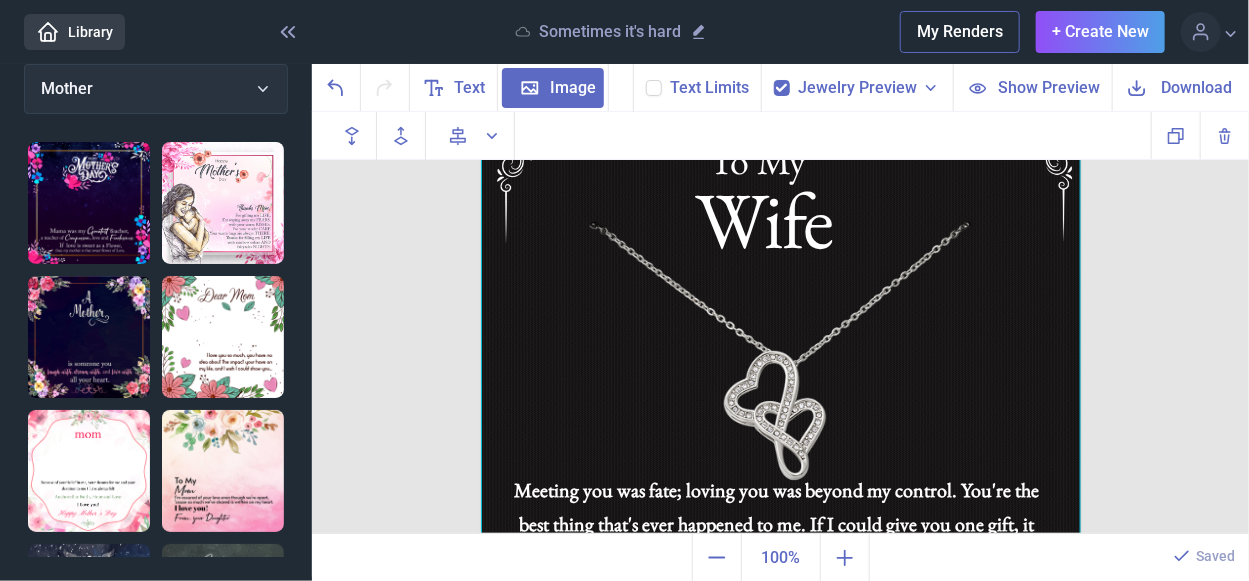 scroll, scrollTop: 0, scrollLeft: 0, axis: both 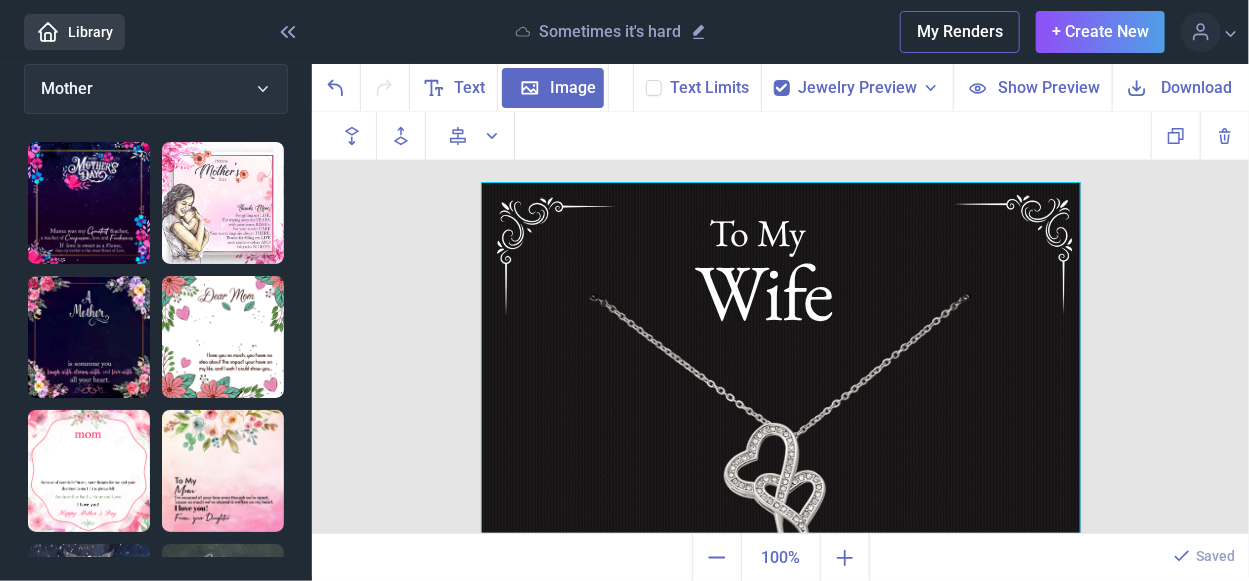 click on "Download" at bounding box center (1197, 87) 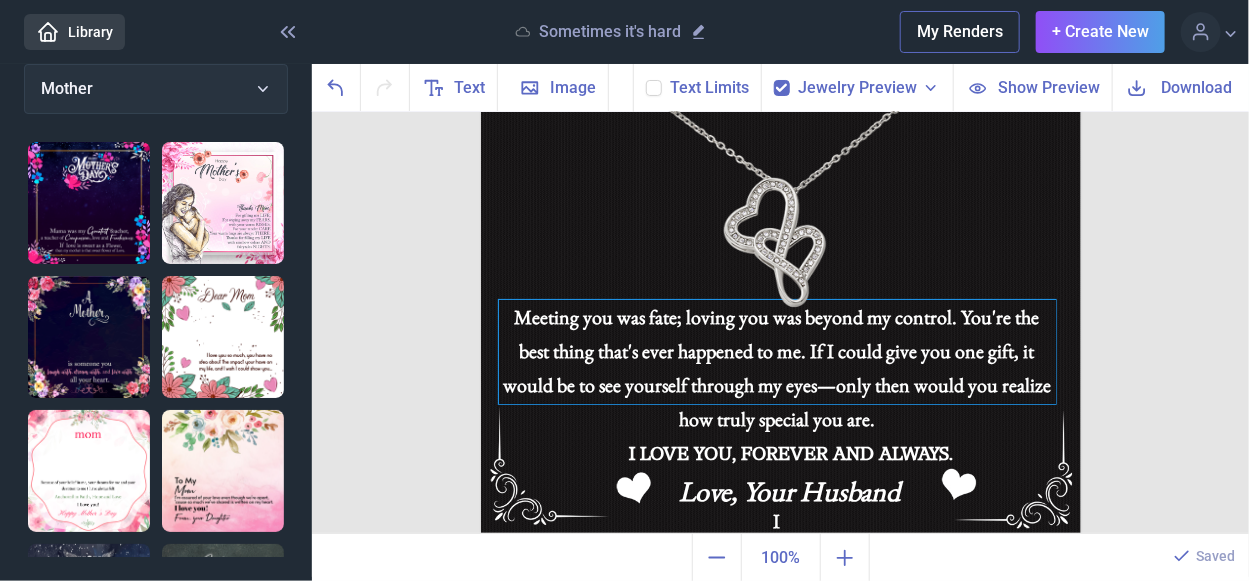 scroll, scrollTop: 246, scrollLeft: 0, axis: vertical 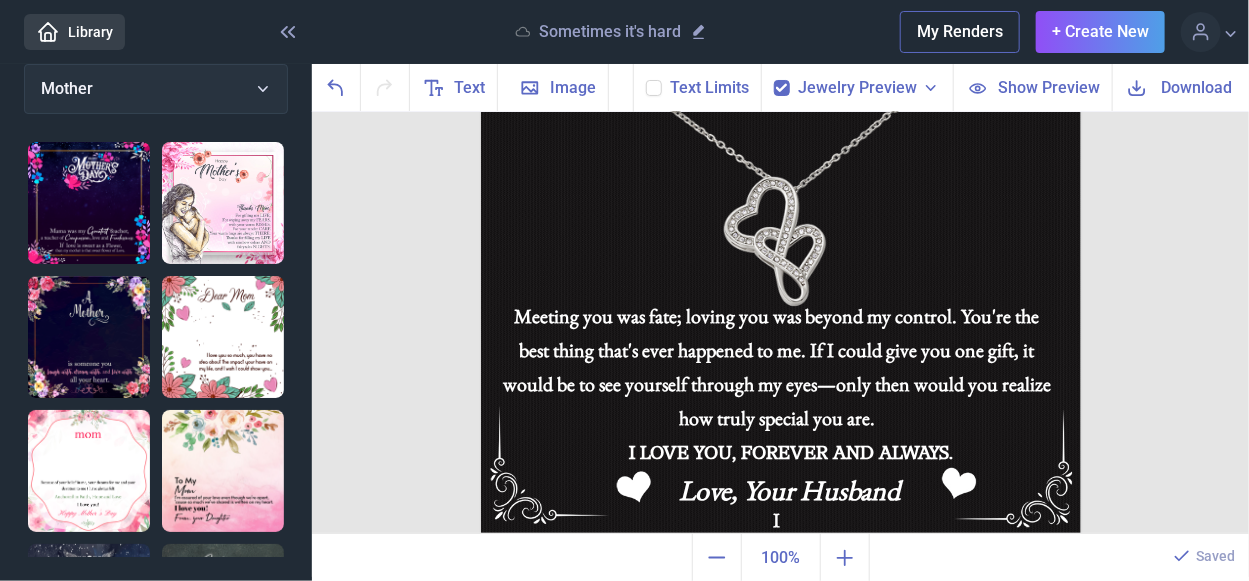 click on "To My       Wife       Meeting you was fate; loving you was beyond my control. You're the best thing that's ever happened to me. If I could give you one gift, it would be to see yourself through my eyes—only then would you realize how truly special you are. I       I LOVE YOU, FOREVER AND ALWAYS.       Love, Your Husband                       Duplicate     Delete       Backwards   >   Forward" at bounding box center [780, 323] 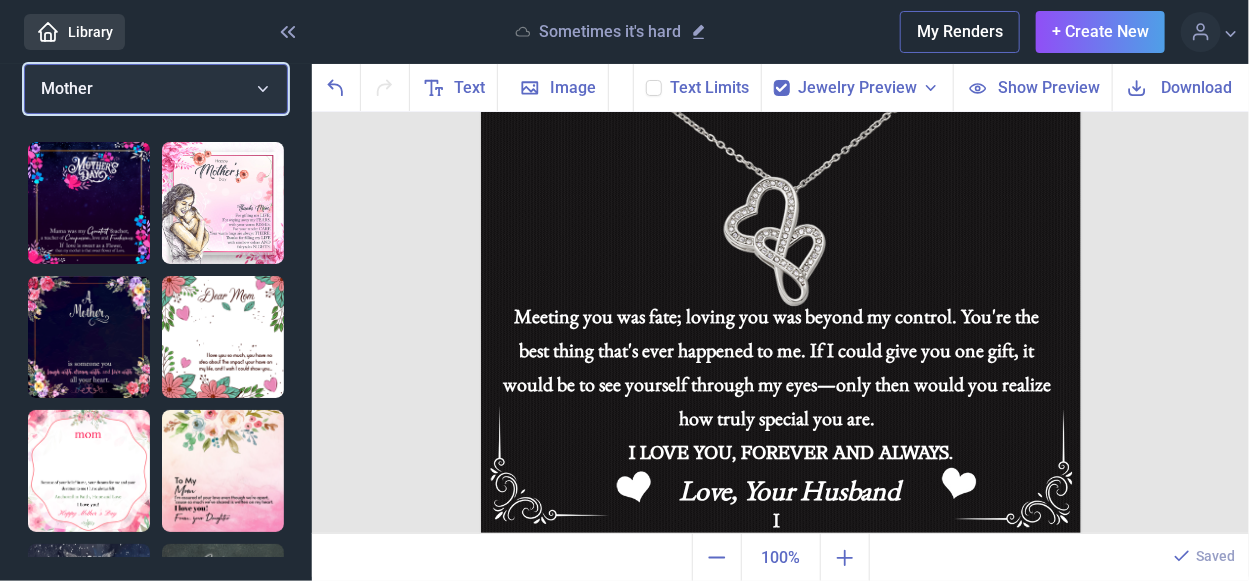 click on "Mother" at bounding box center [156, 89] 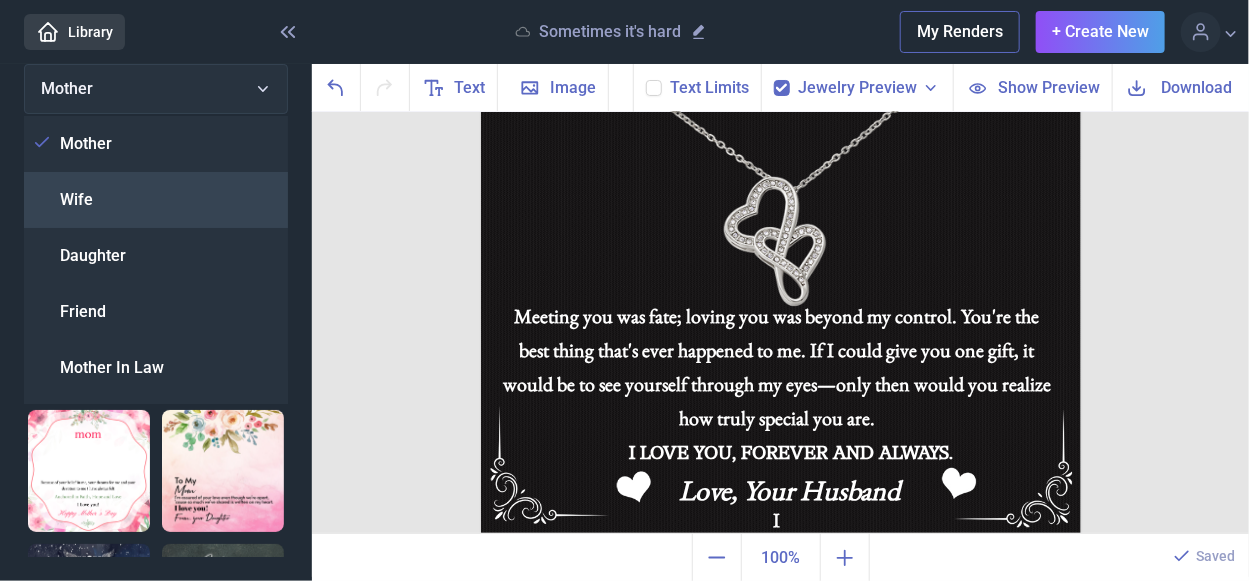 click on "Wife" at bounding box center [76, 200] 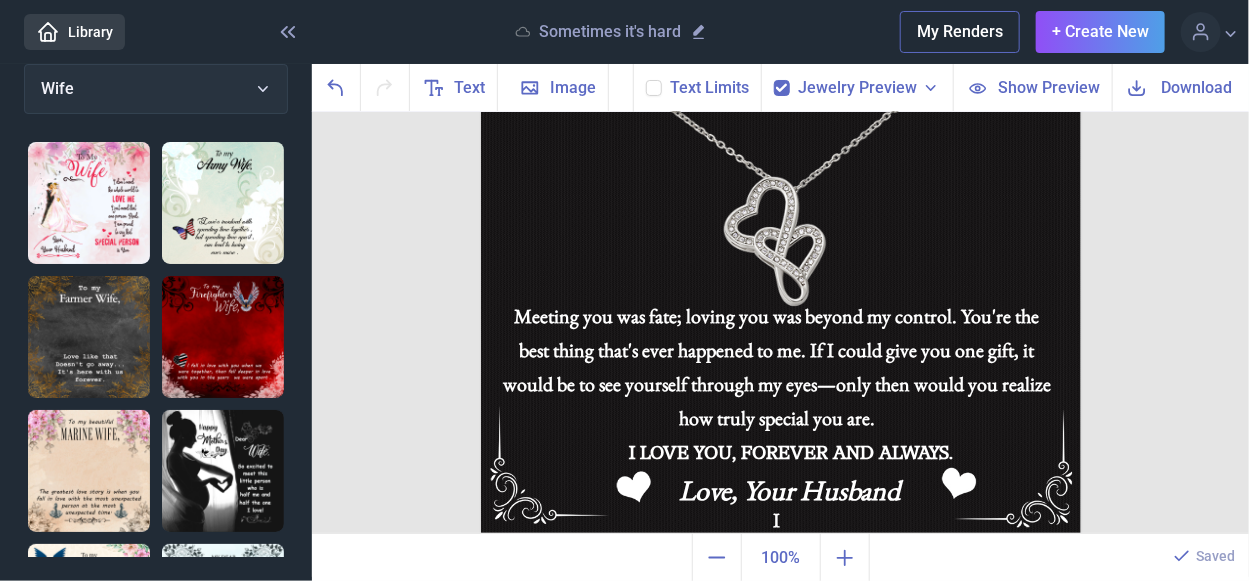 click at bounding box center (223, 337) 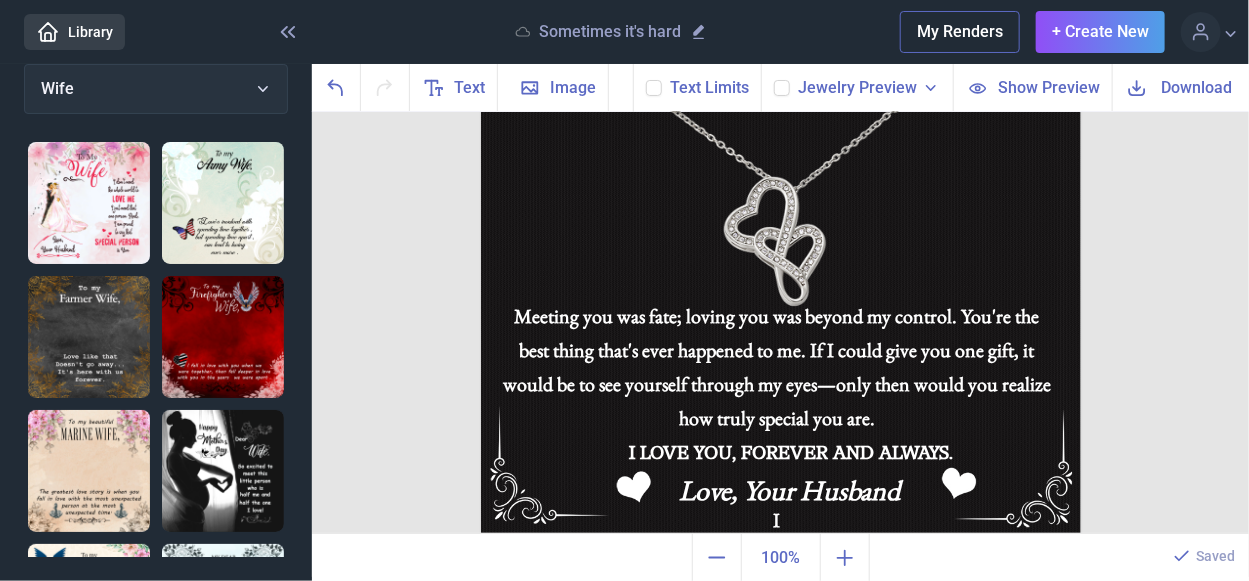 checkbox on "false" 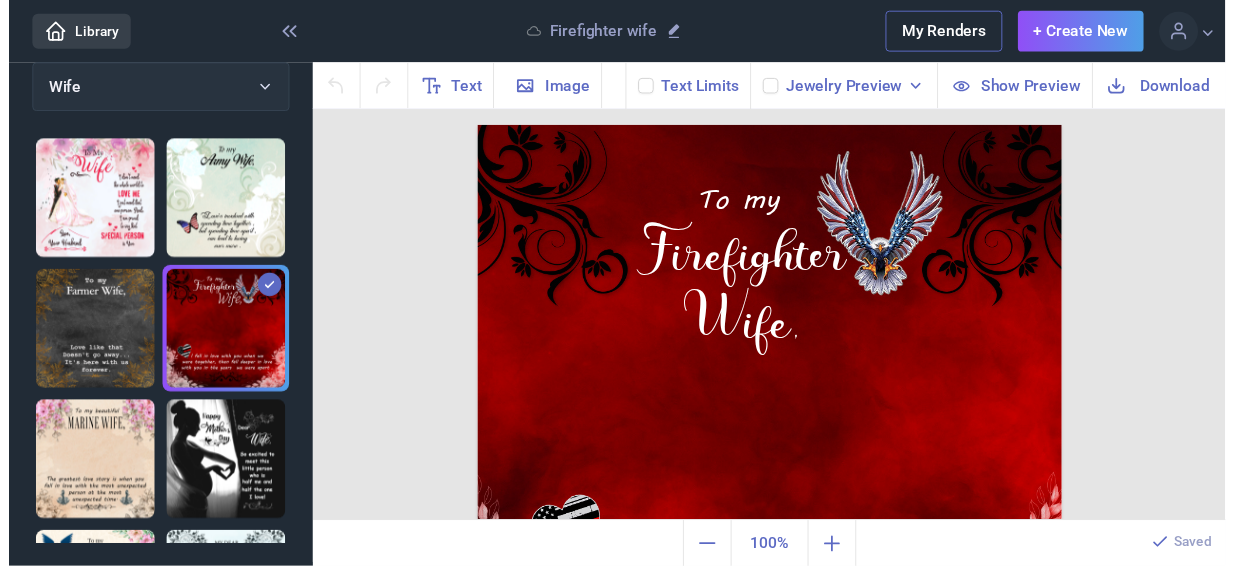 scroll, scrollTop: 46, scrollLeft: 0, axis: vertical 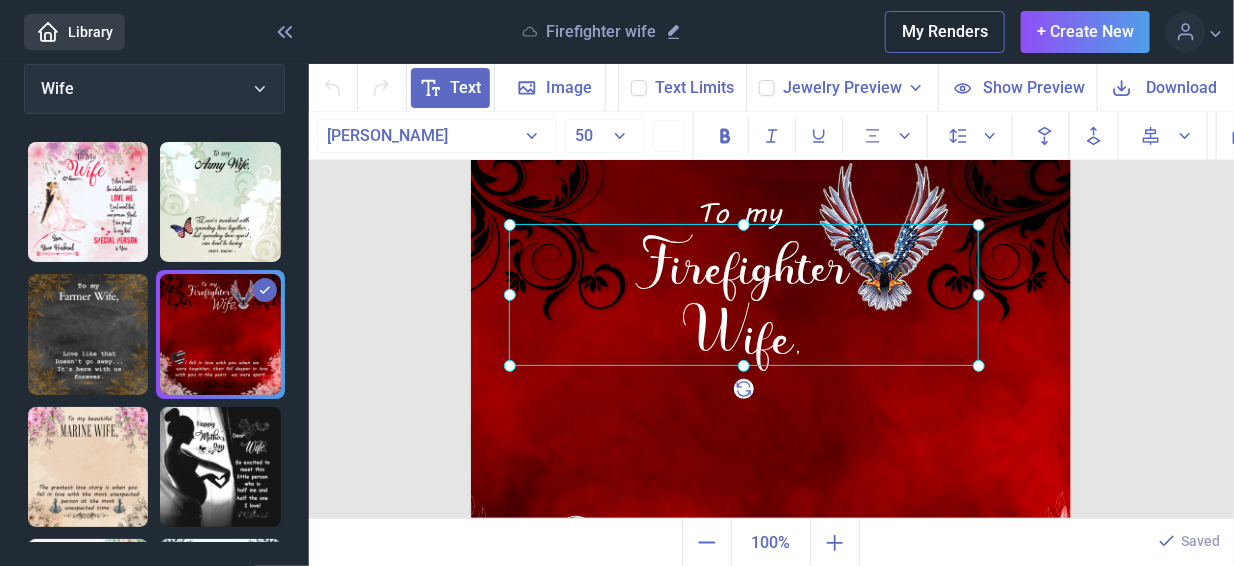 click on "Firefighter  Wife," at bounding box center [471, 136] 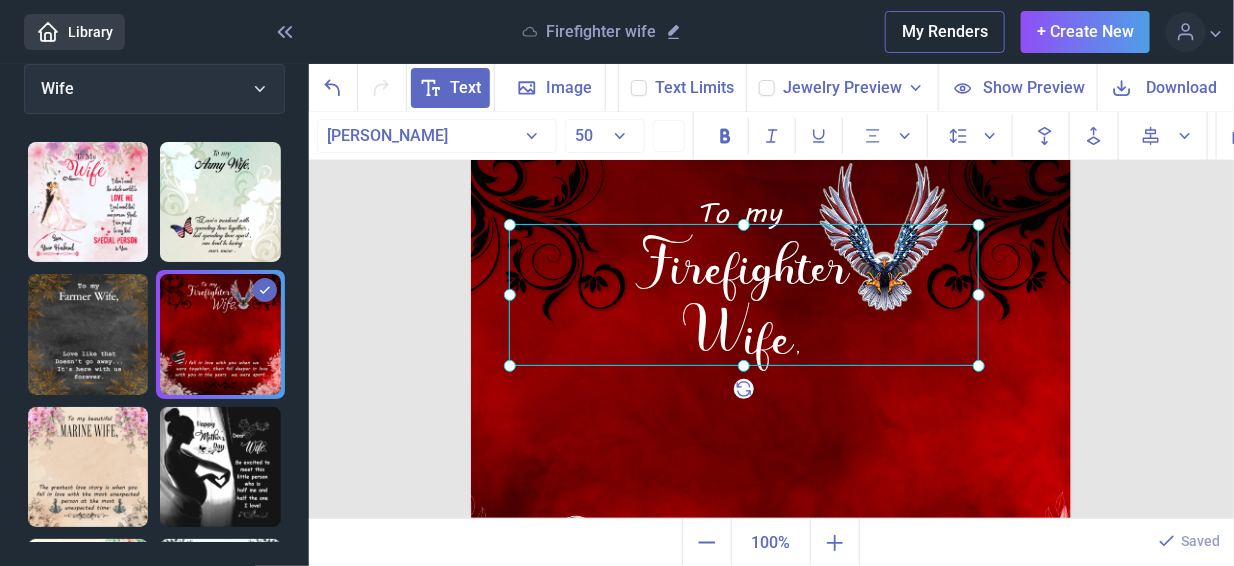 click at bounding box center (744, 295) 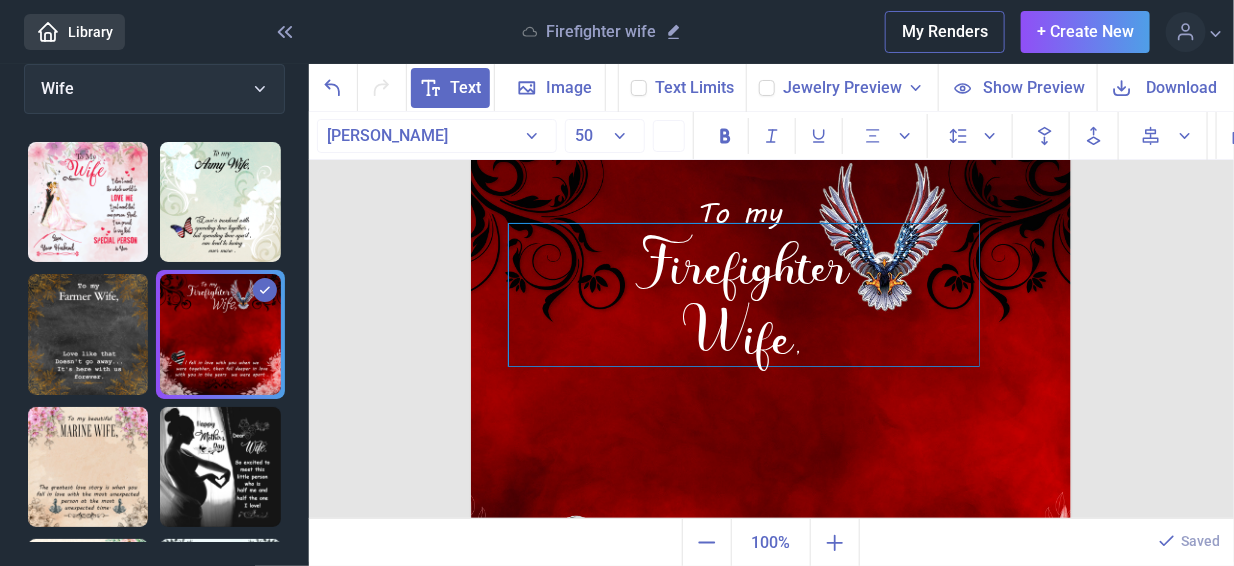 click on "Firefighter  Wife," at bounding box center [744, 295] 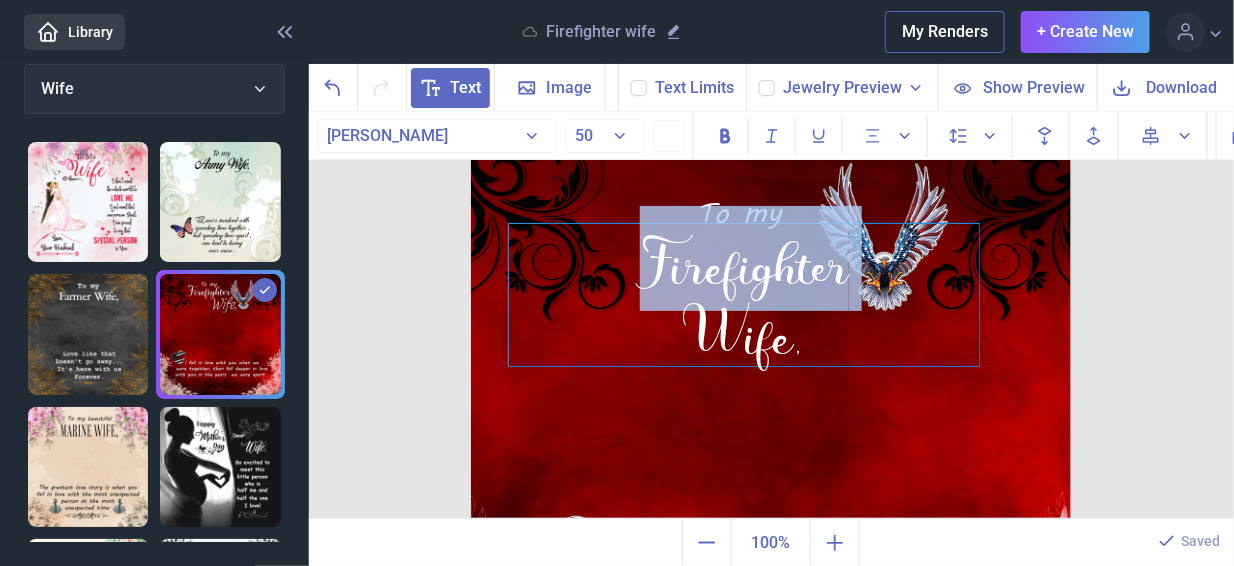 click on "Firefighter  Wife," at bounding box center (744, 295) 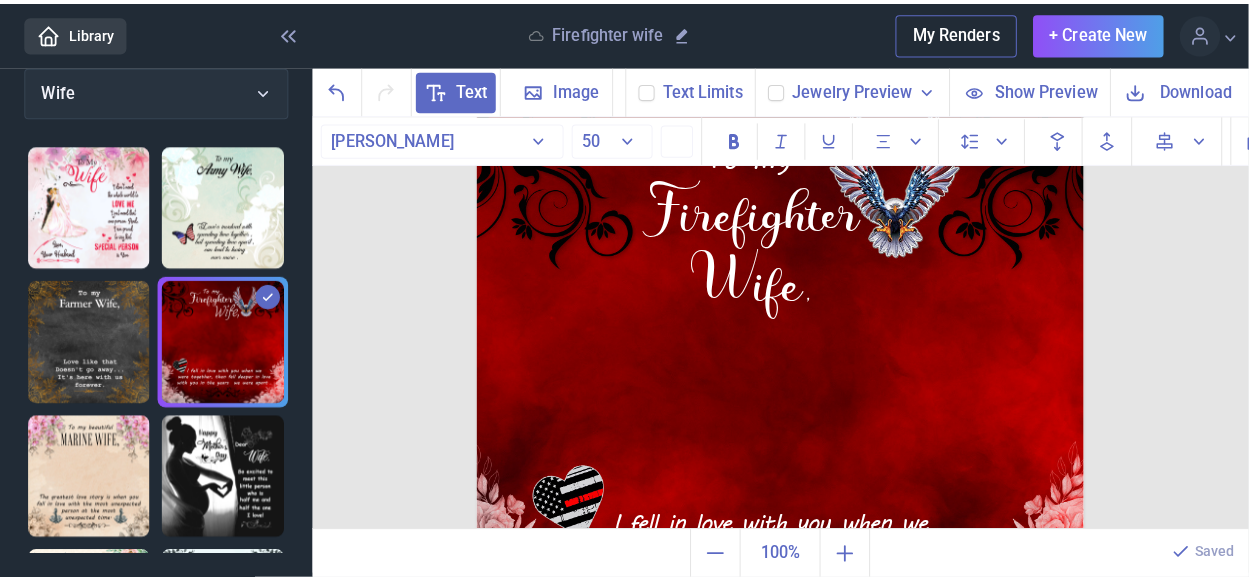scroll, scrollTop: 246, scrollLeft: 0, axis: vertical 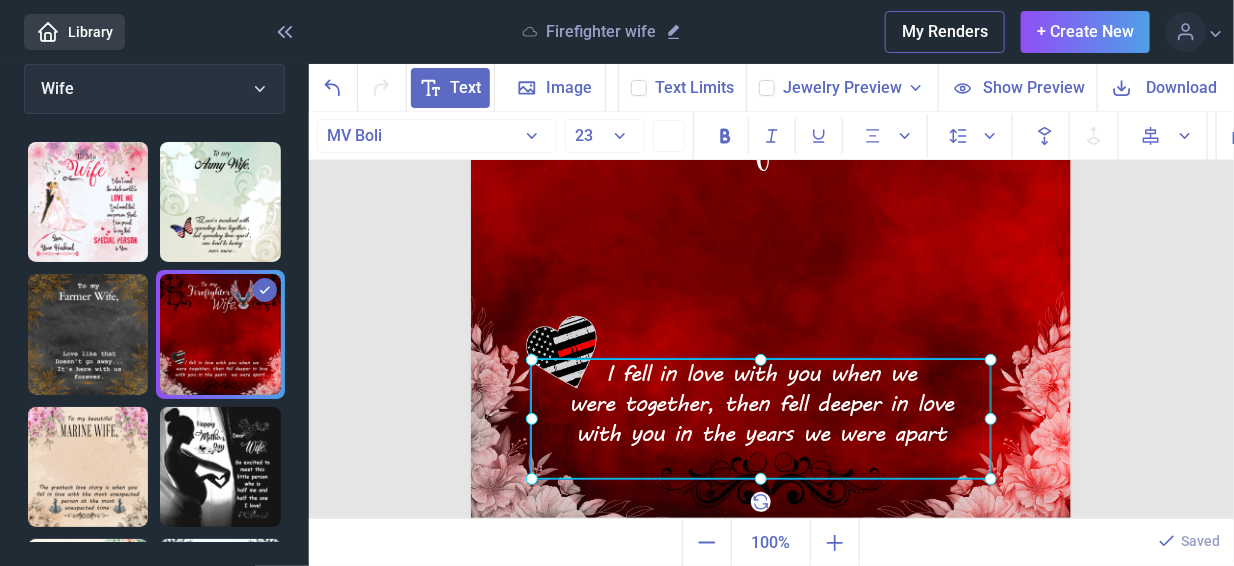 click on "I fell in love with you when we  were together, then fell deeper in love with you in the years  we were apart" at bounding box center [471, -64] 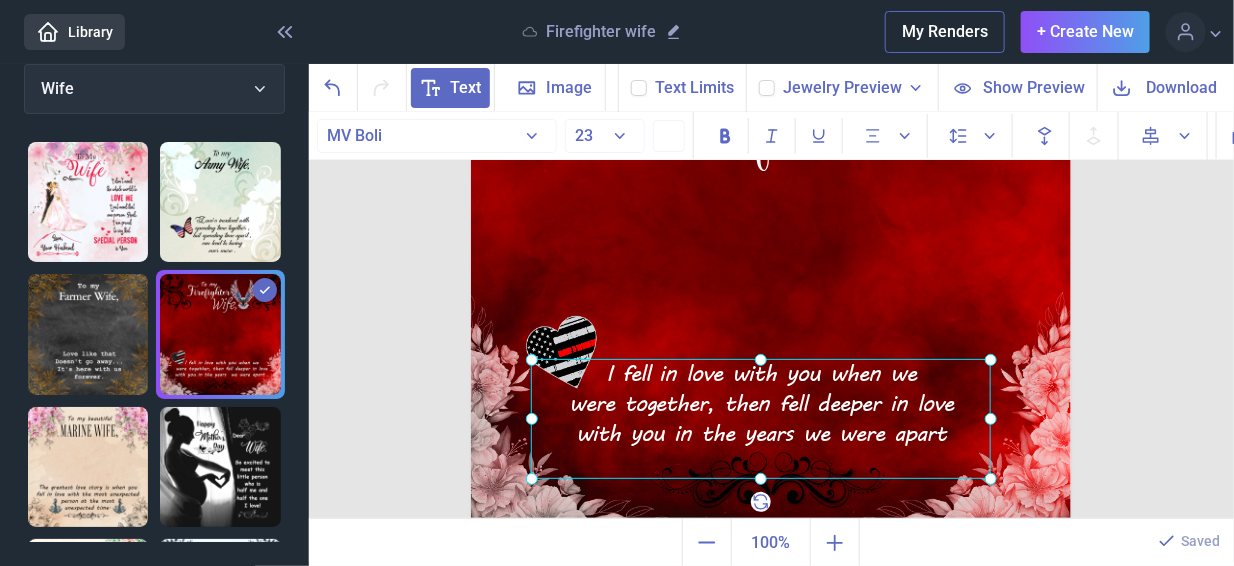 click at bounding box center (88, 467) 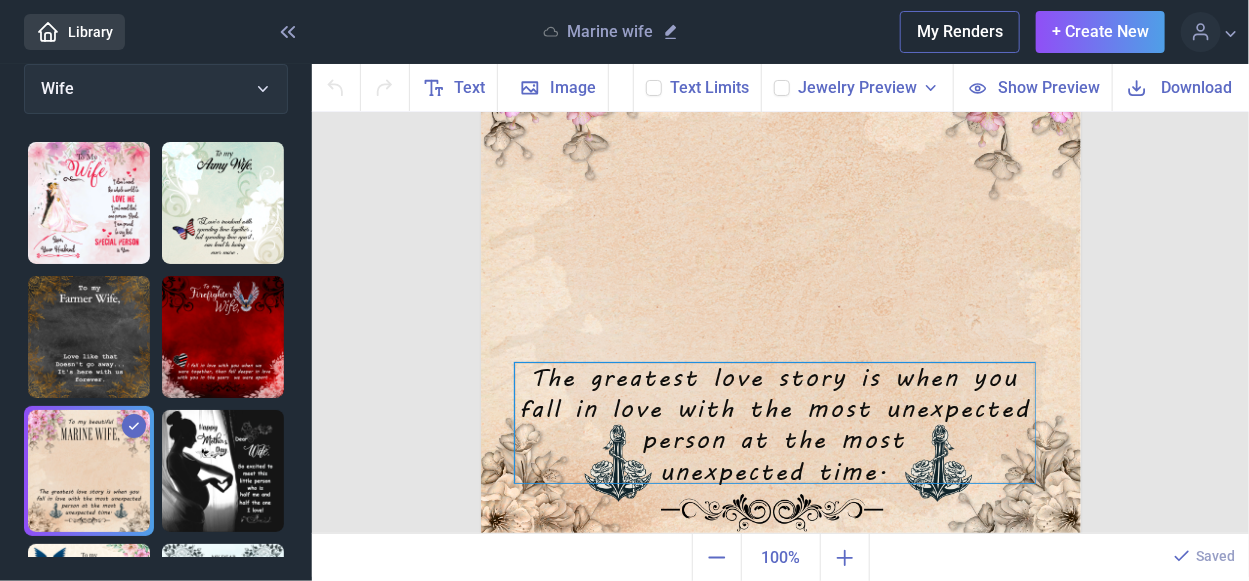 scroll, scrollTop: 246, scrollLeft: 0, axis: vertical 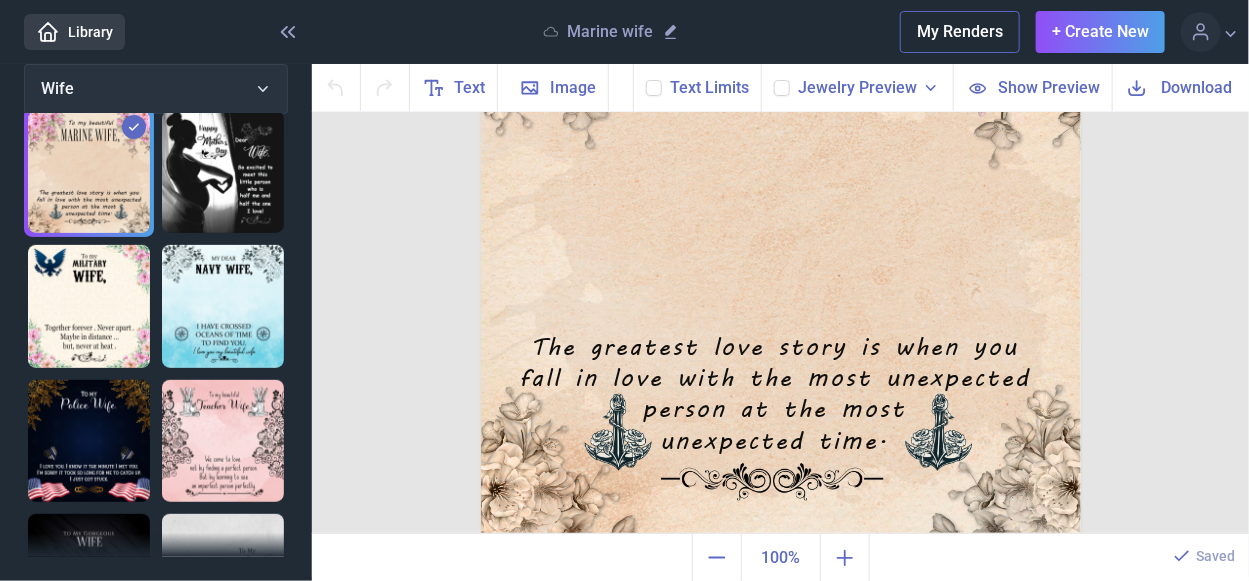 click at bounding box center (89, 441) 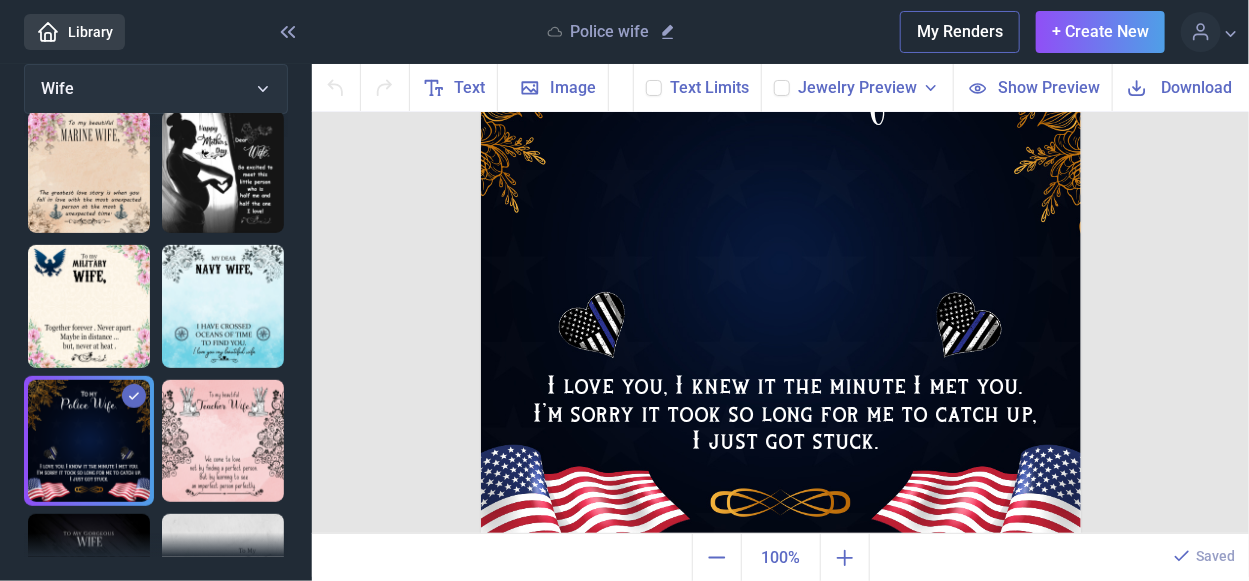 scroll, scrollTop: 246, scrollLeft: 0, axis: vertical 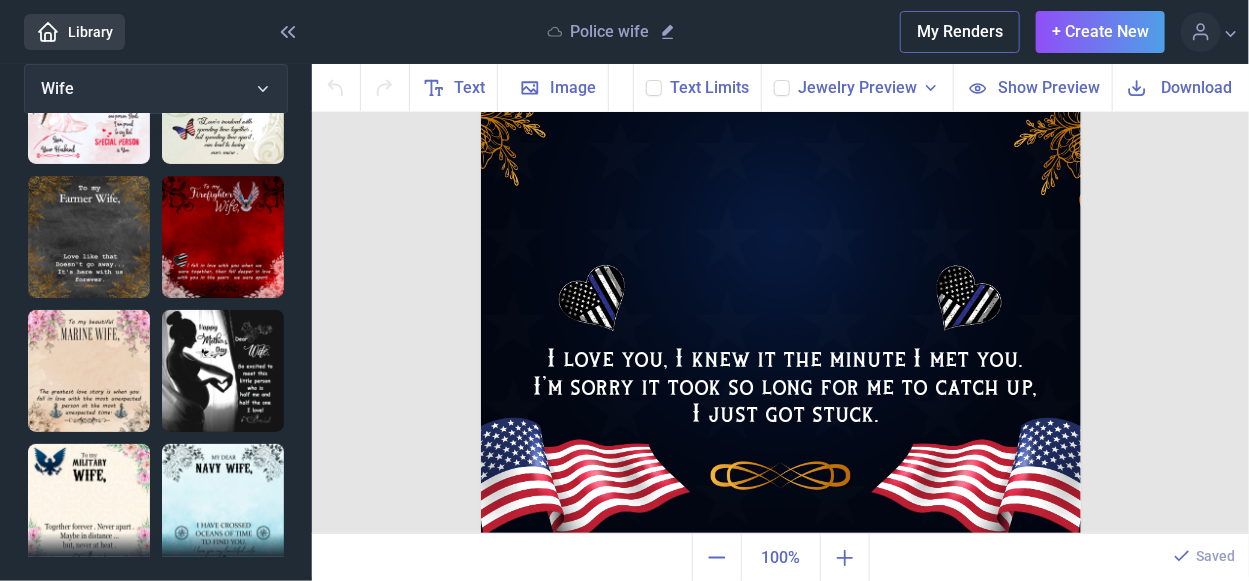 click at bounding box center [223, 237] 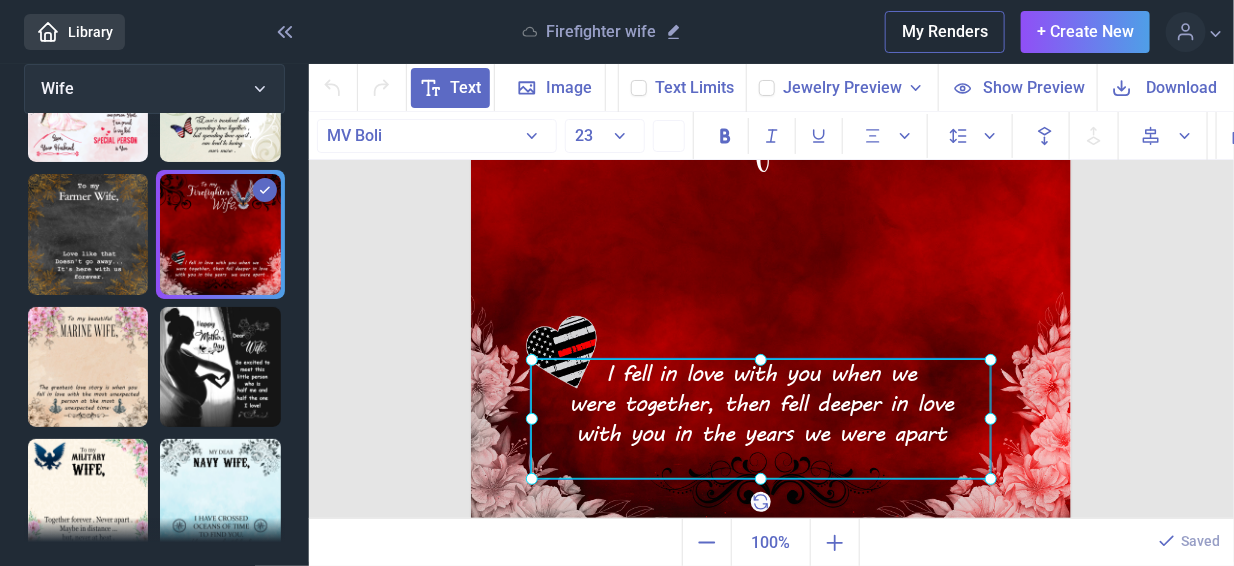 click on "I fell in love with you when we  were together, then fell deeper in love with you in the years  we were apart" at bounding box center [471, -64] 